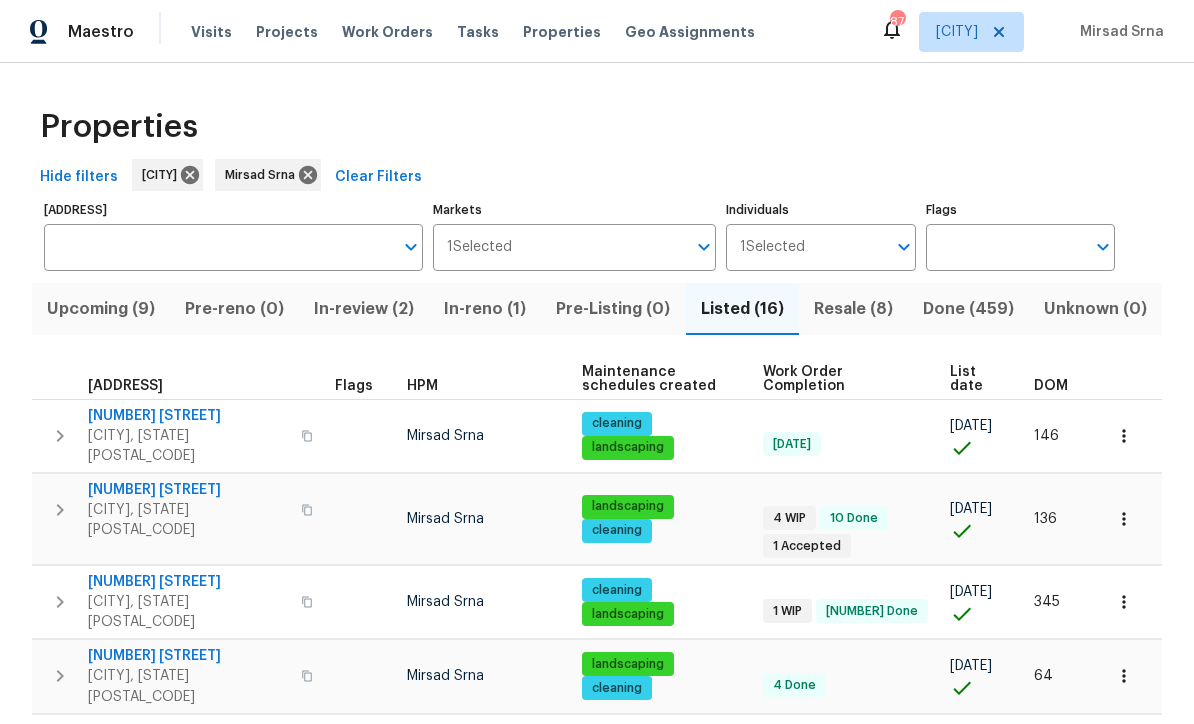 scroll, scrollTop: 1, scrollLeft: 0, axis: vertical 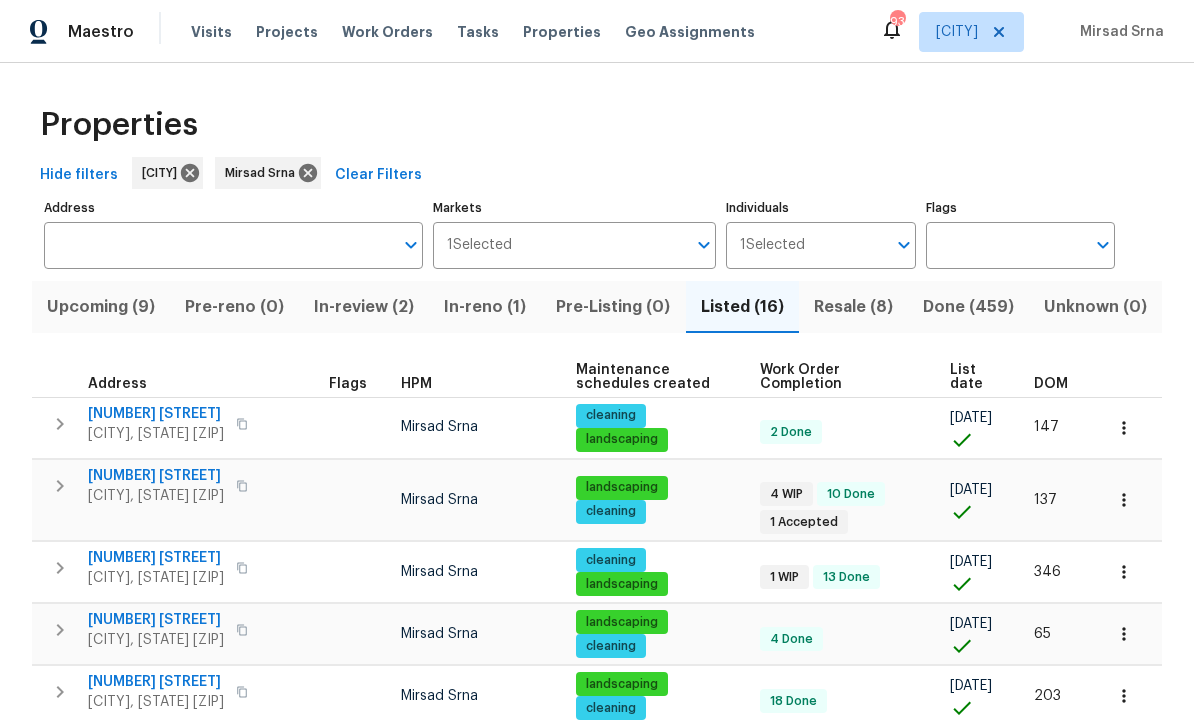 click on "In-reno (1)" at bounding box center (485, 307) 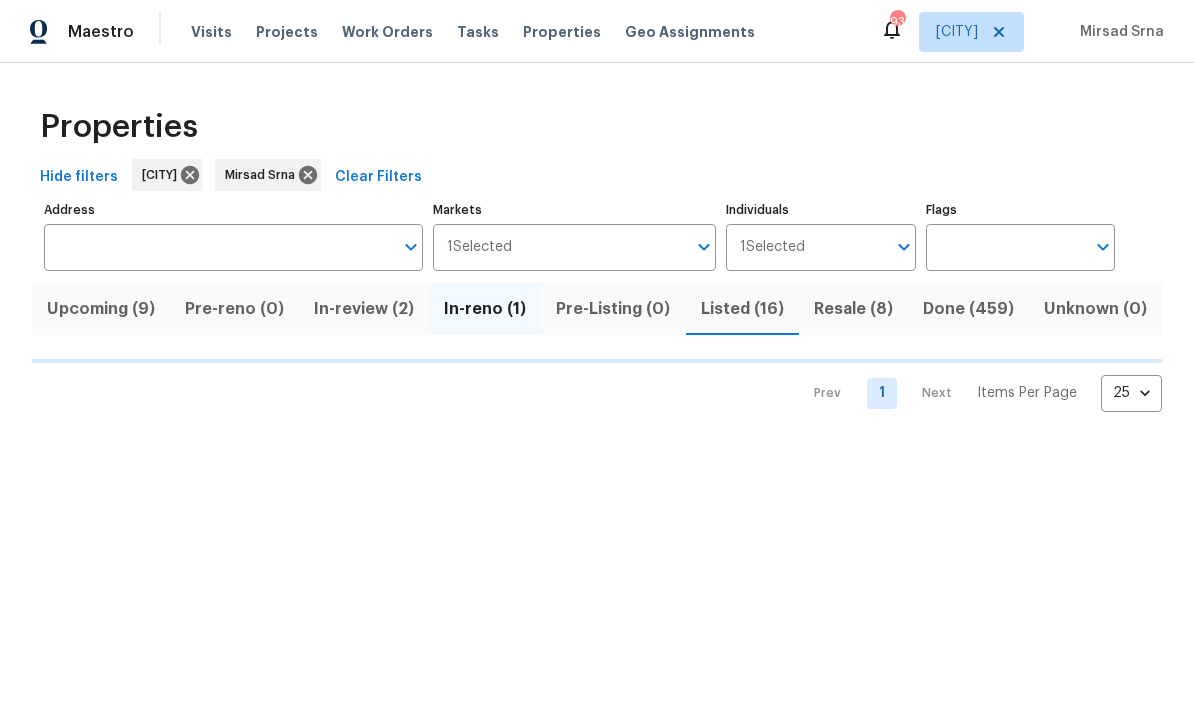 scroll, scrollTop: 0, scrollLeft: 0, axis: both 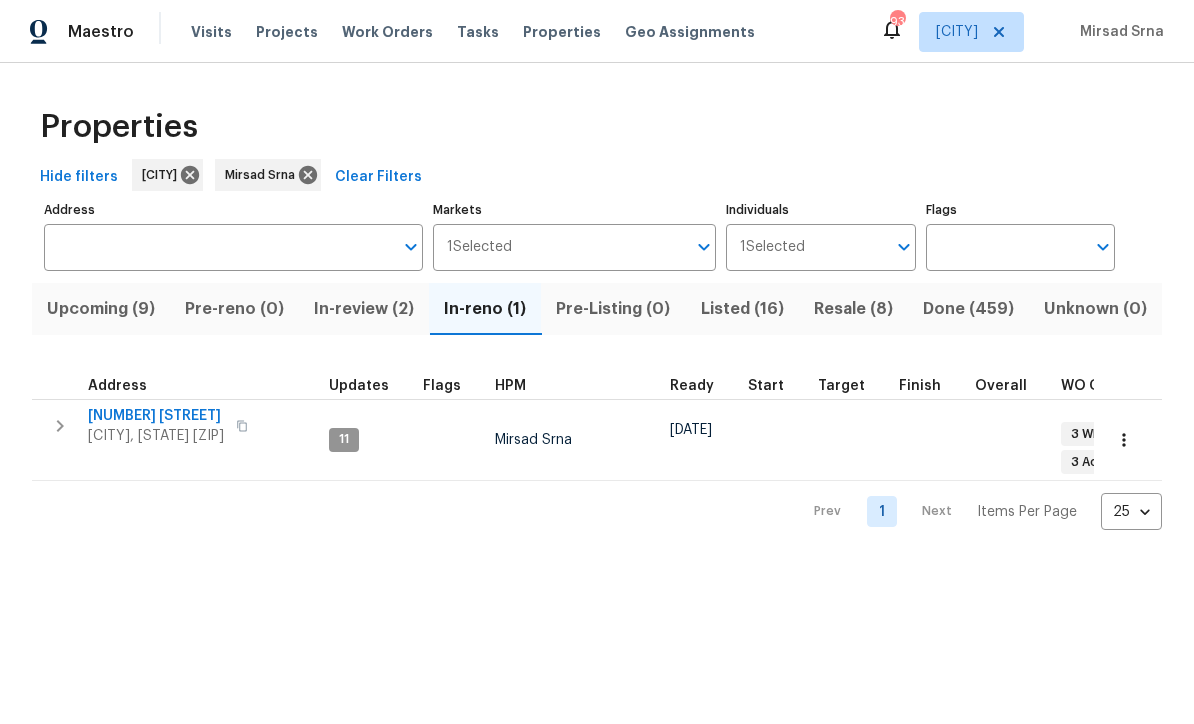 click on "76 Regent Ct" at bounding box center (156, 416) 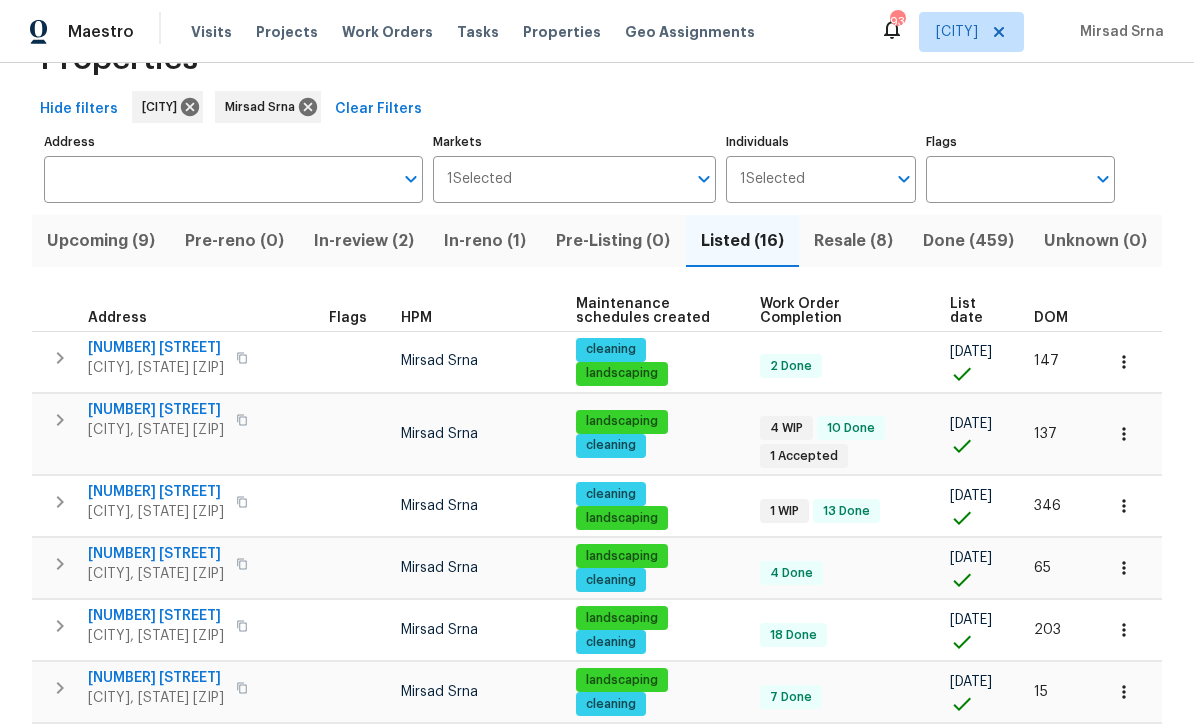 scroll, scrollTop: 76, scrollLeft: 0, axis: vertical 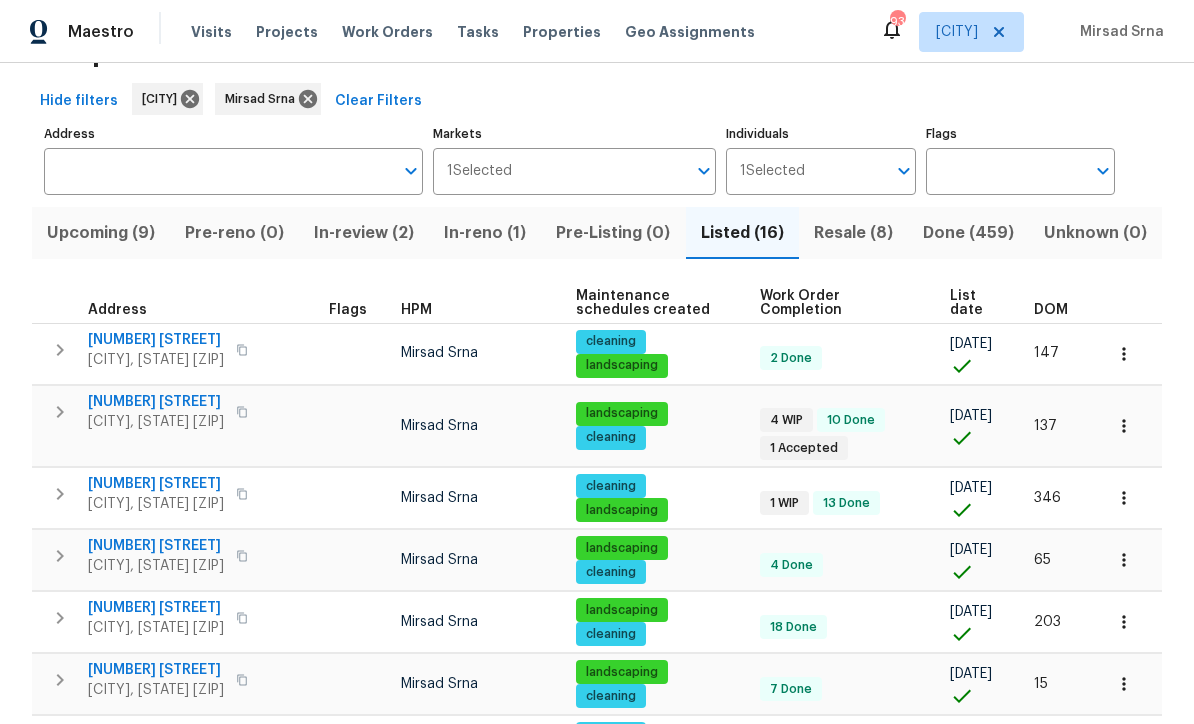 click on "3686 Sweetbriar Cir" at bounding box center (156, 402) 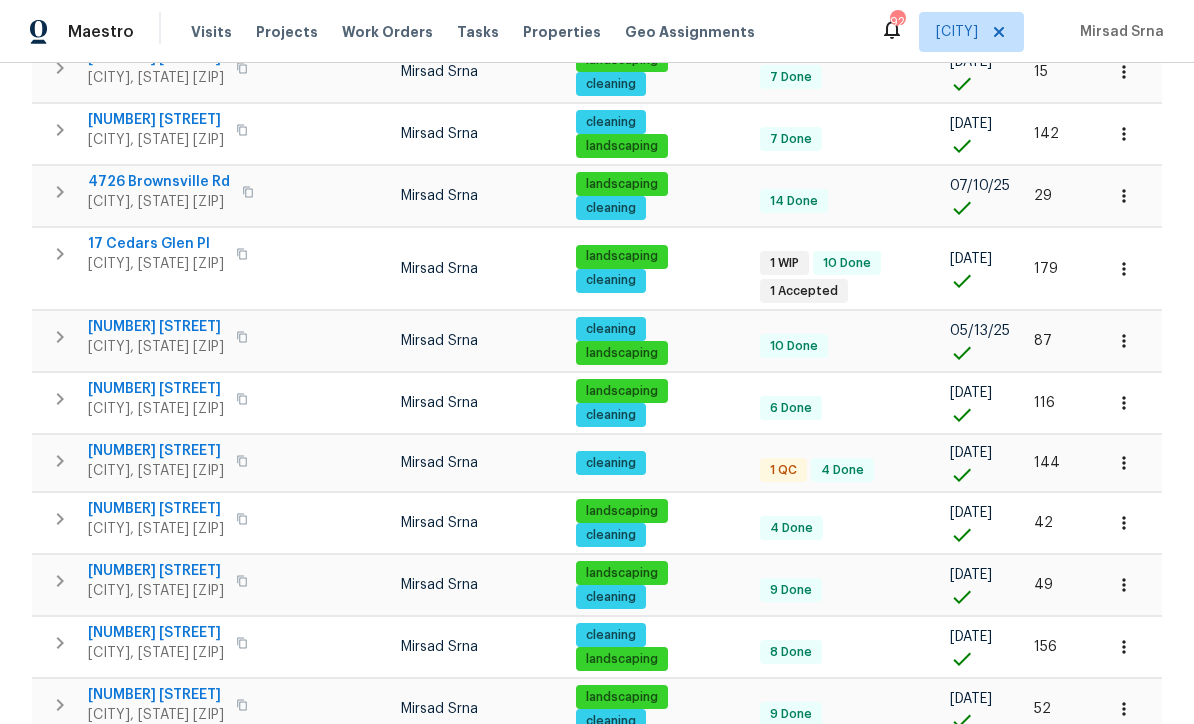 scroll, scrollTop: 687, scrollLeft: 0, axis: vertical 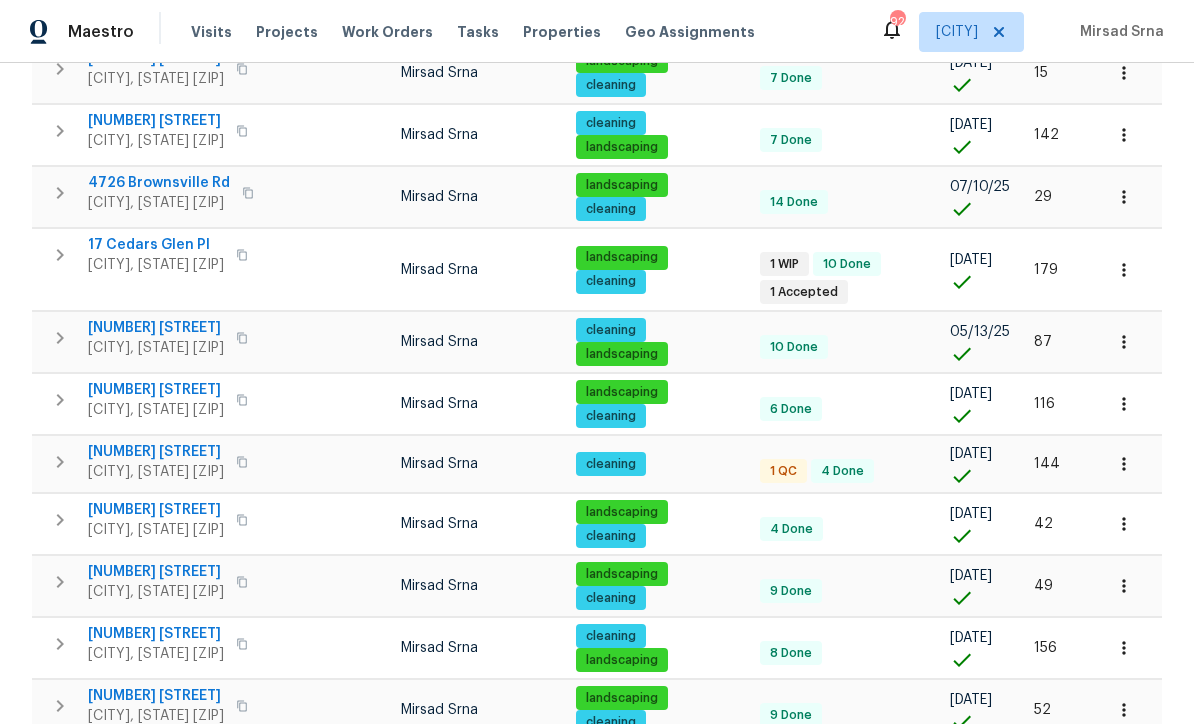 click on "17 Cedars Glen Pl" at bounding box center [156, 245] 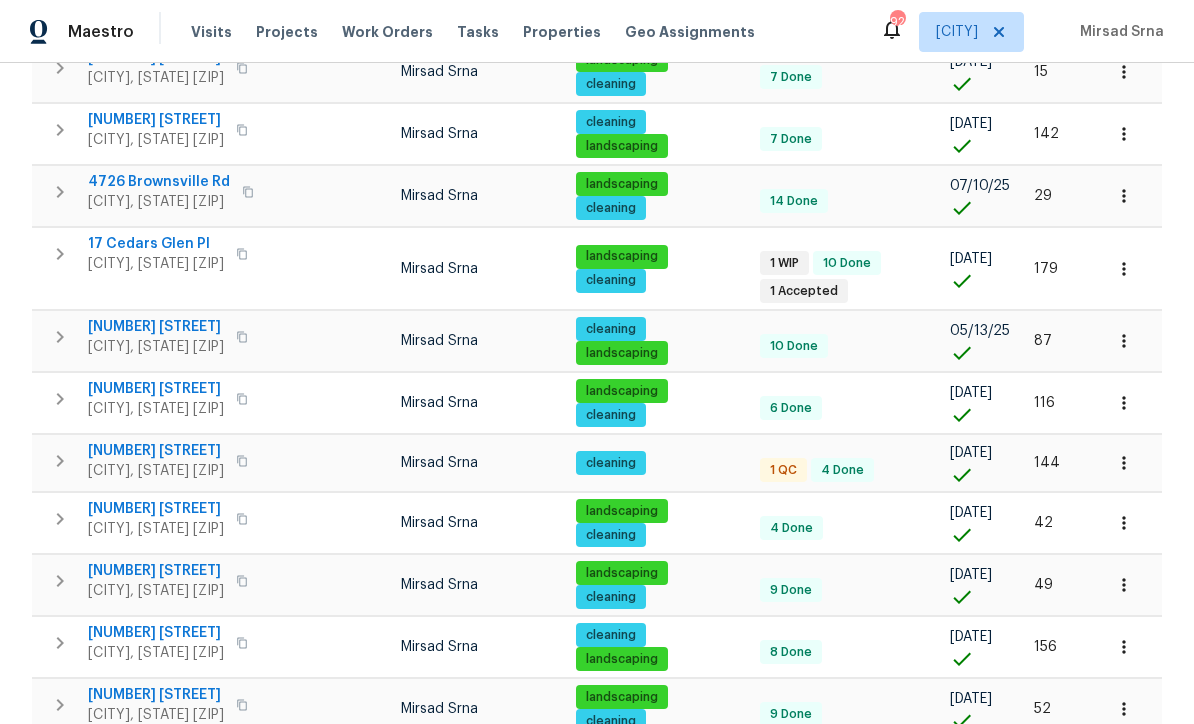 scroll, scrollTop: 687, scrollLeft: 0, axis: vertical 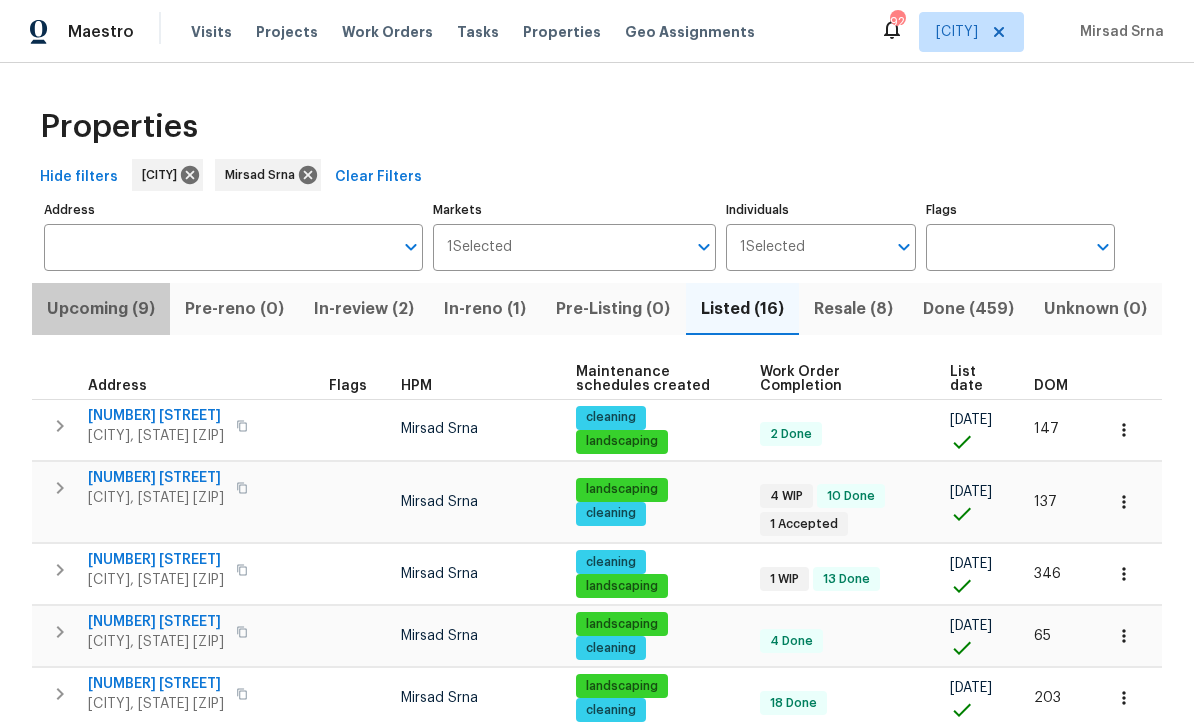 click on "Upcoming (9)" at bounding box center [101, 309] 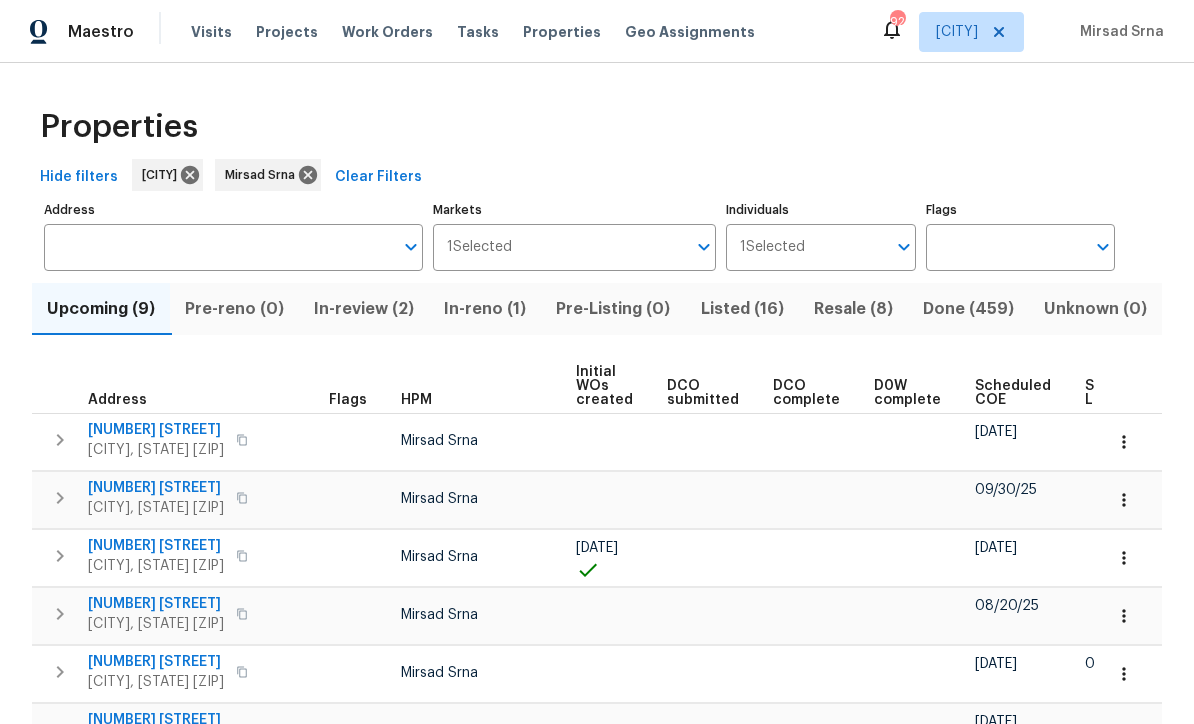 scroll, scrollTop: 0, scrollLeft: 0, axis: both 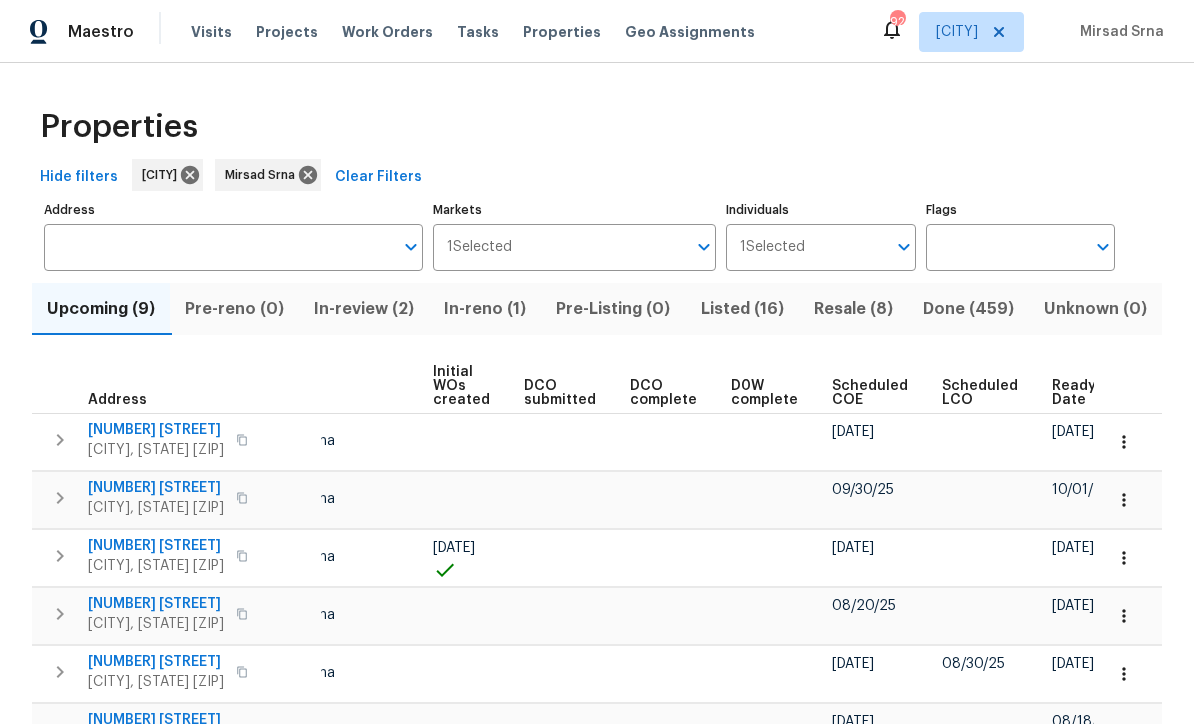 click on "Ready Date" at bounding box center (1074, 393) 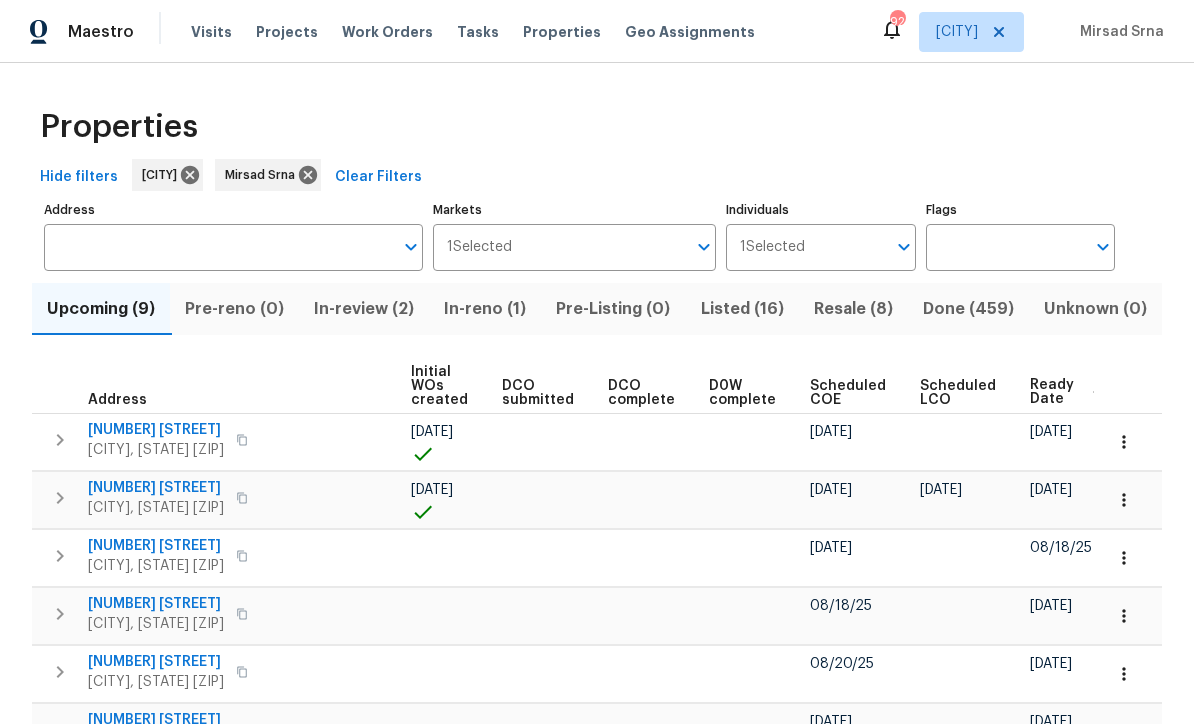 scroll, scrollTop: 0, scrollLeft: 165, axis: horizontal 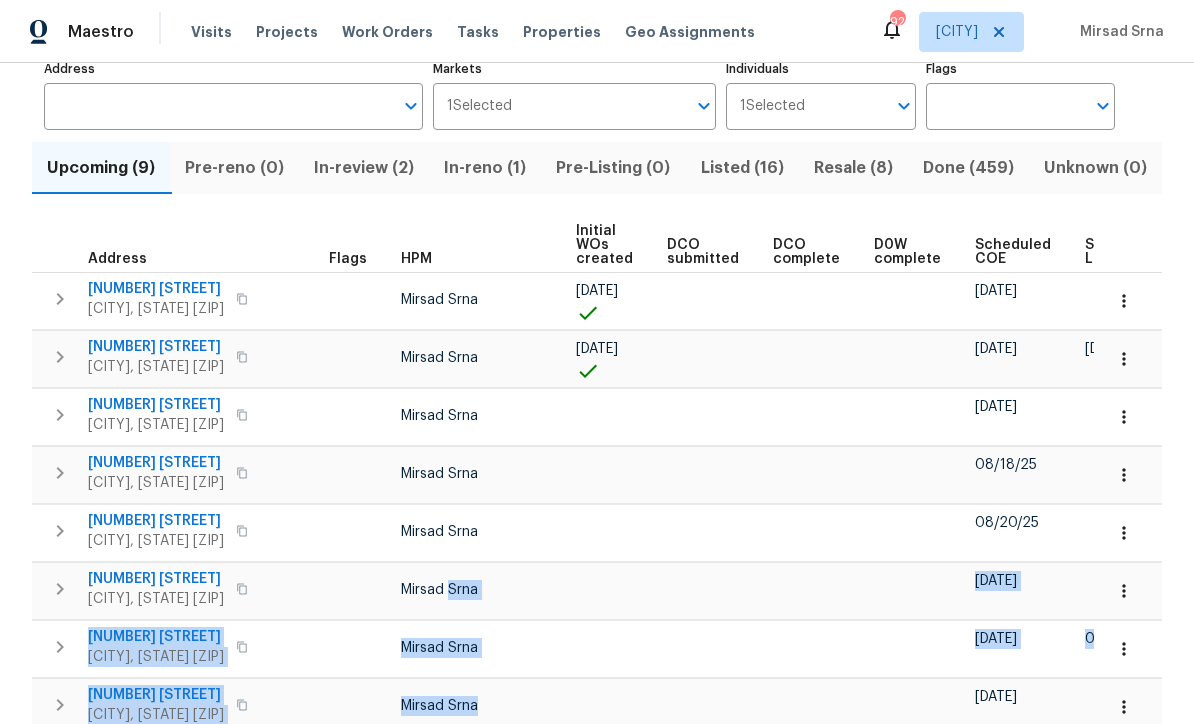 click on "4492 Lindsey Dr Powder Springs, GA 30127" at bounding box center [200, 415] 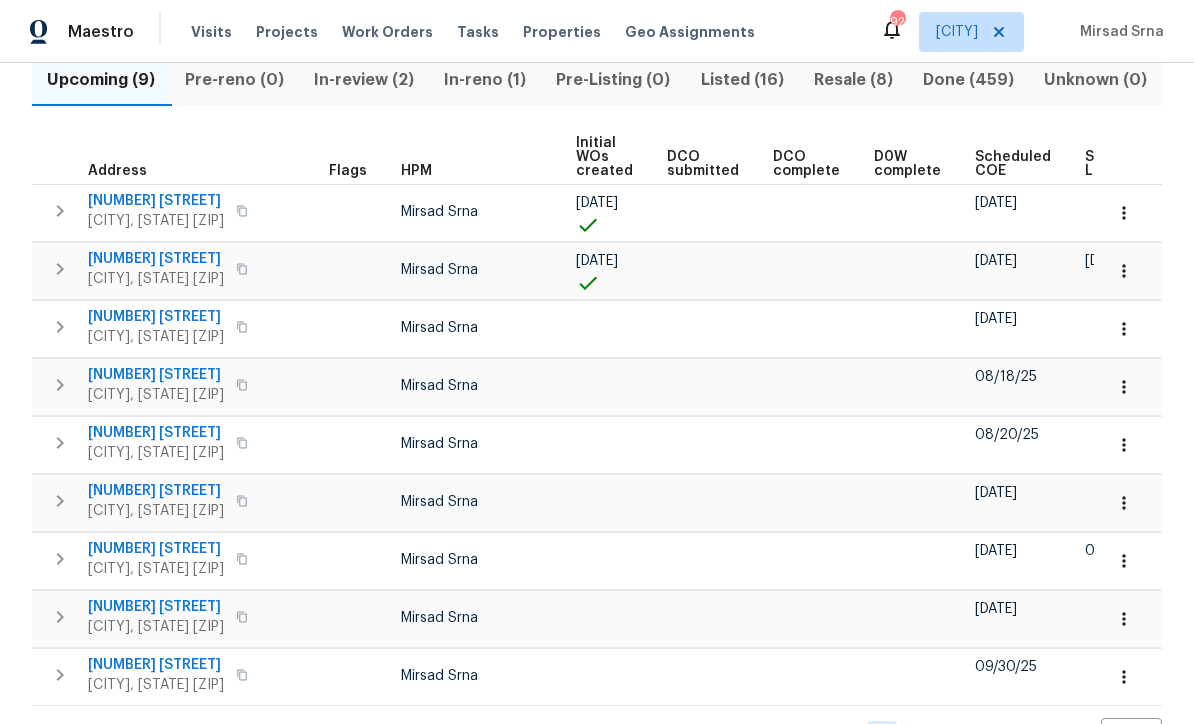 scroll, scrollTop: 227, scrollLeft: 0, axis: vertical 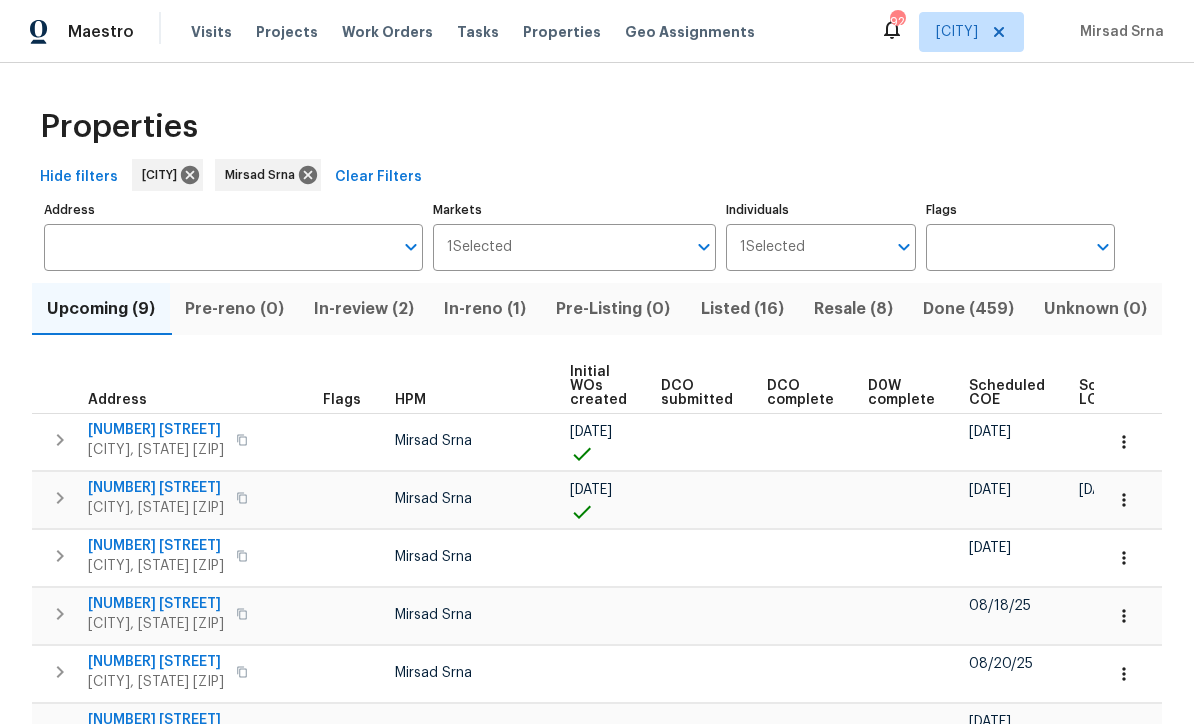 click on "Resale (8)" at bounding box center [853, 309] 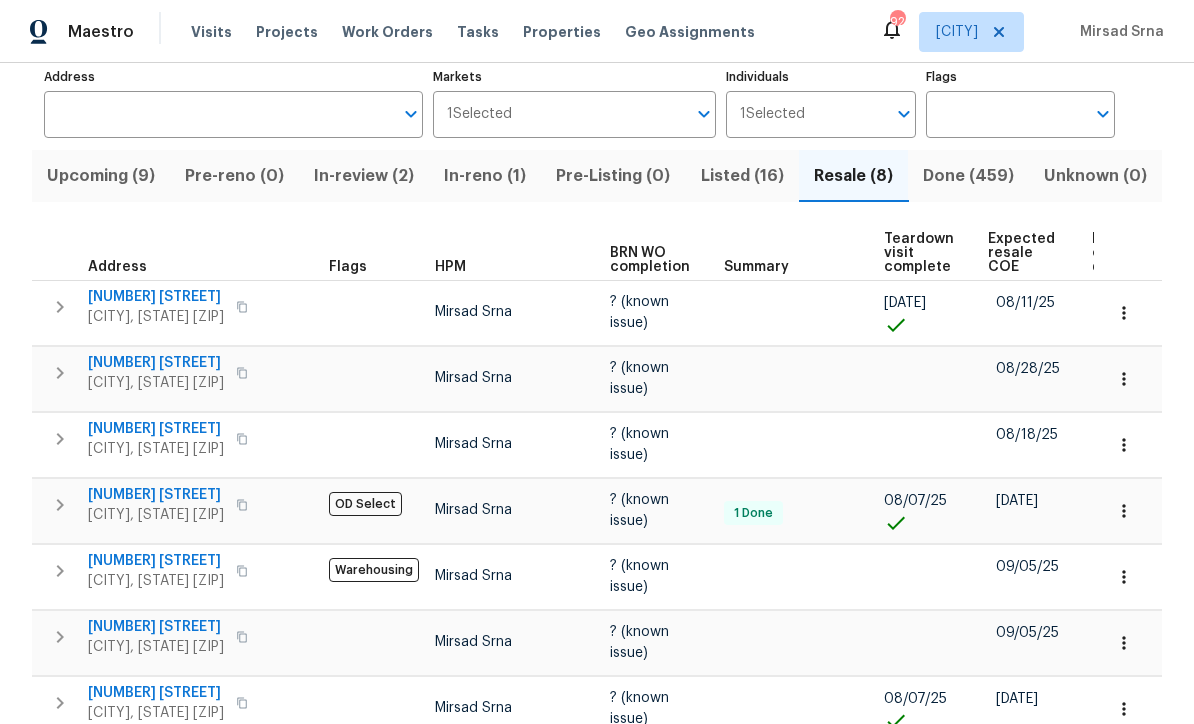 scroll, scrollTop: 160, scrollLeft: 0, axis: vertical 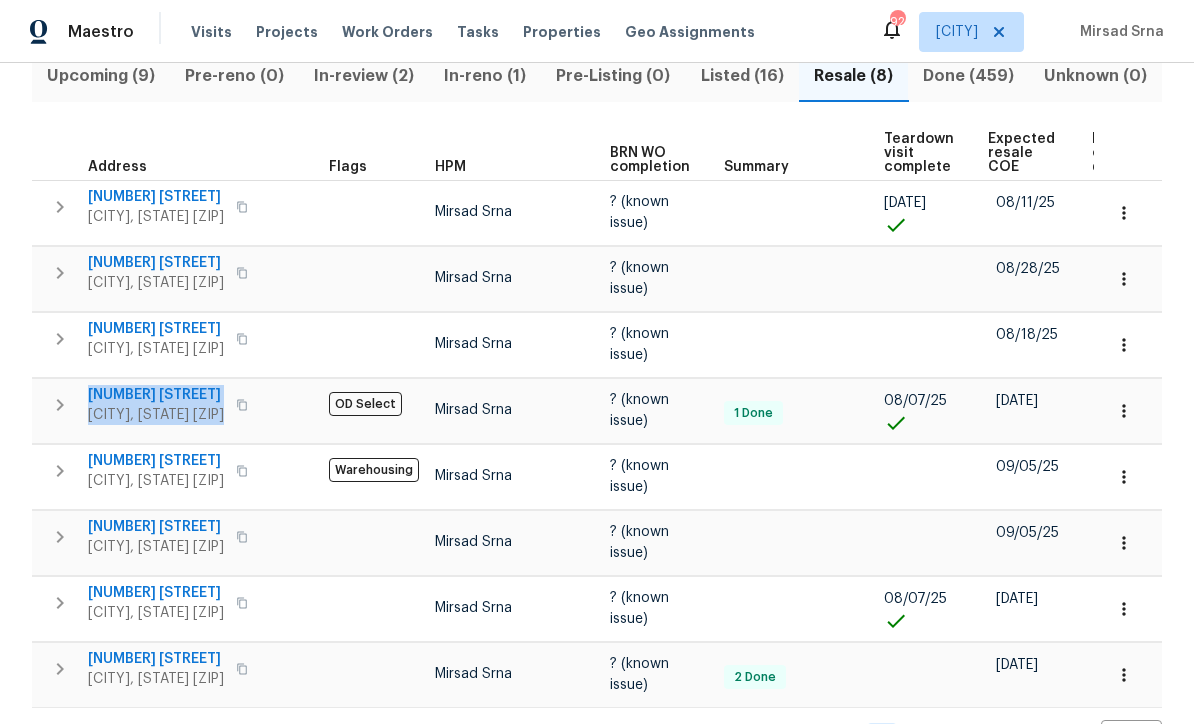 click on "Properties Hide filters Atlanta Mirsad Srna Clear Filters Address Address Markets 1  Selected Markets Individuals 1  Selected Individuals Flags Flags Upcoming (9) Pre-reno (0) In-review (2) In-reno (1) Pre-Listing (0) Listed (16) Resale (8) Done (459) Unknown (0) Address Flags HPM BRN WO completion Summary Teardown visit complete Expected resale COE BRN Work order deadline 110 Silverthorne Dr Douglasville, GA 30134 Mirsad Srna ? (known issue) 08/01/25 08/11/25 08/06/25 9979 Bridgewater Pointe Villa Rica, GA 30180 Mirsad Srna ? (known issue) 08/28/25 08/23/25 36 Crescent Chase Dallas, GA 30157 Mirsad Srna ? (known issue) 08/18/25 08/13/25 574 Pool Rd Hiram, GA 30141 OD Select Mirsad Srna ? (known issue) 1 Done 08/07/25 08/13/25 08/08/25 99 Cedars Glen Way Villa Rica, GA 30180 Warehousing Mirsad Srna ? (known issue) 09/05/25 08/31/25 138 Muirwood Dr Temple, GA 30179 Mirsad Srna ? (known issue) 09/05/25 08/31/25 148 Hill Side Way Hiram, GA 30141 Mirsad Srna ? (known issue) 08/07/25 08/12/25 08/07/25 Mirsad Srna" at bounding box center (597, 309) 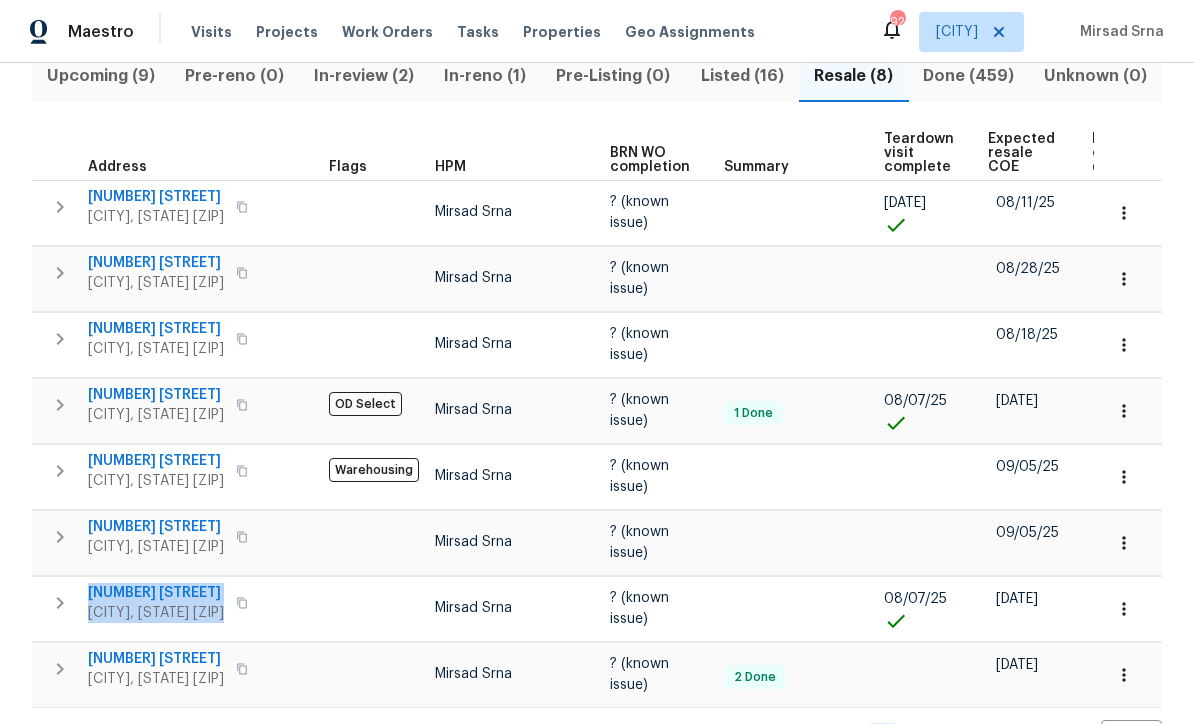 copy on "148 Hill Side Way Hiram, GA 30141" 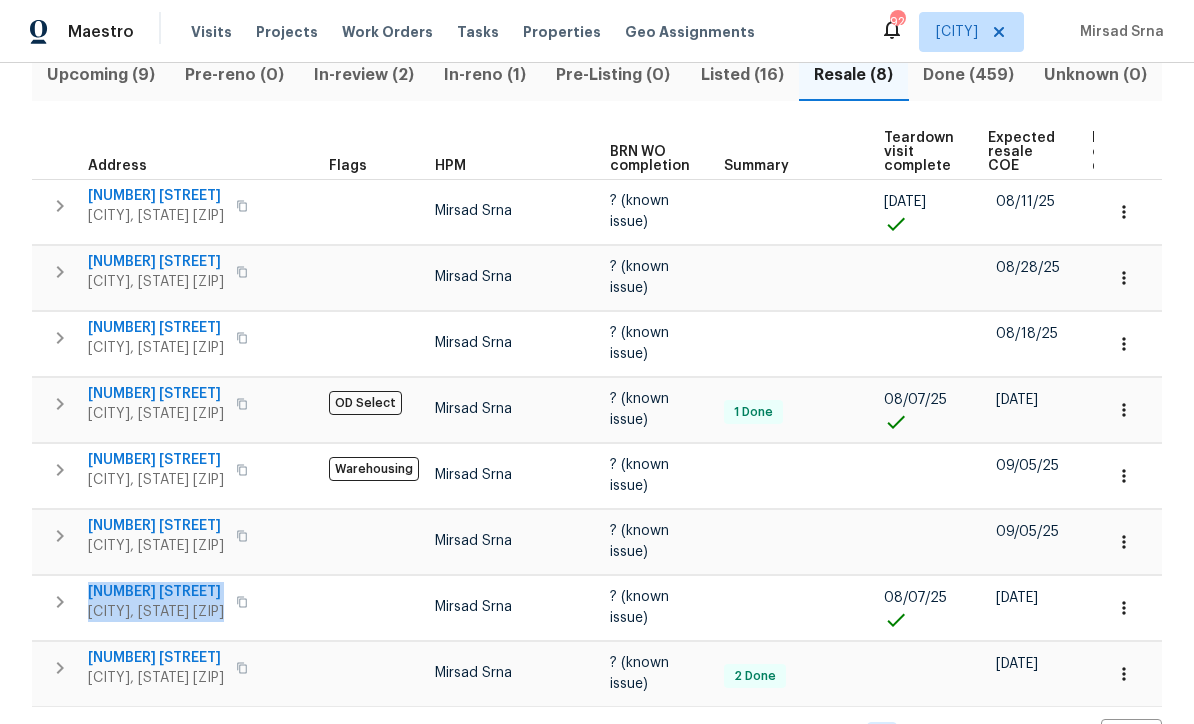 scroll, scrollTop: 233, scrollLeft: 0, axis: vertical 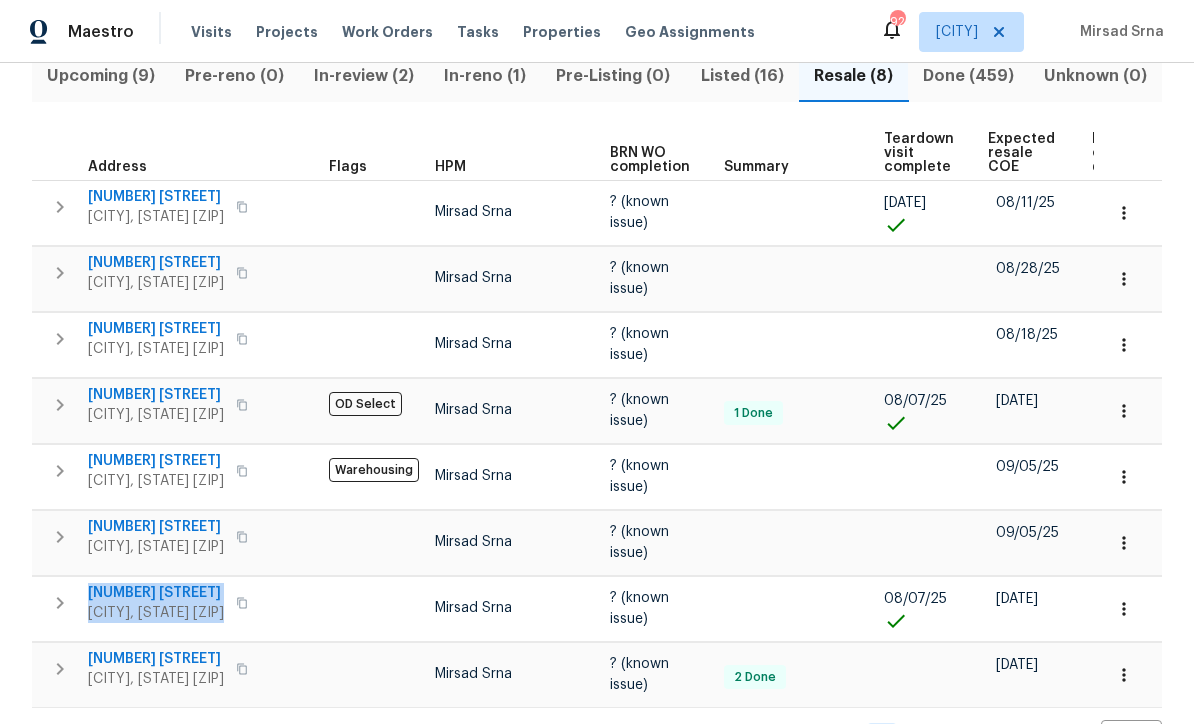 click at bounding box center [60, 339] 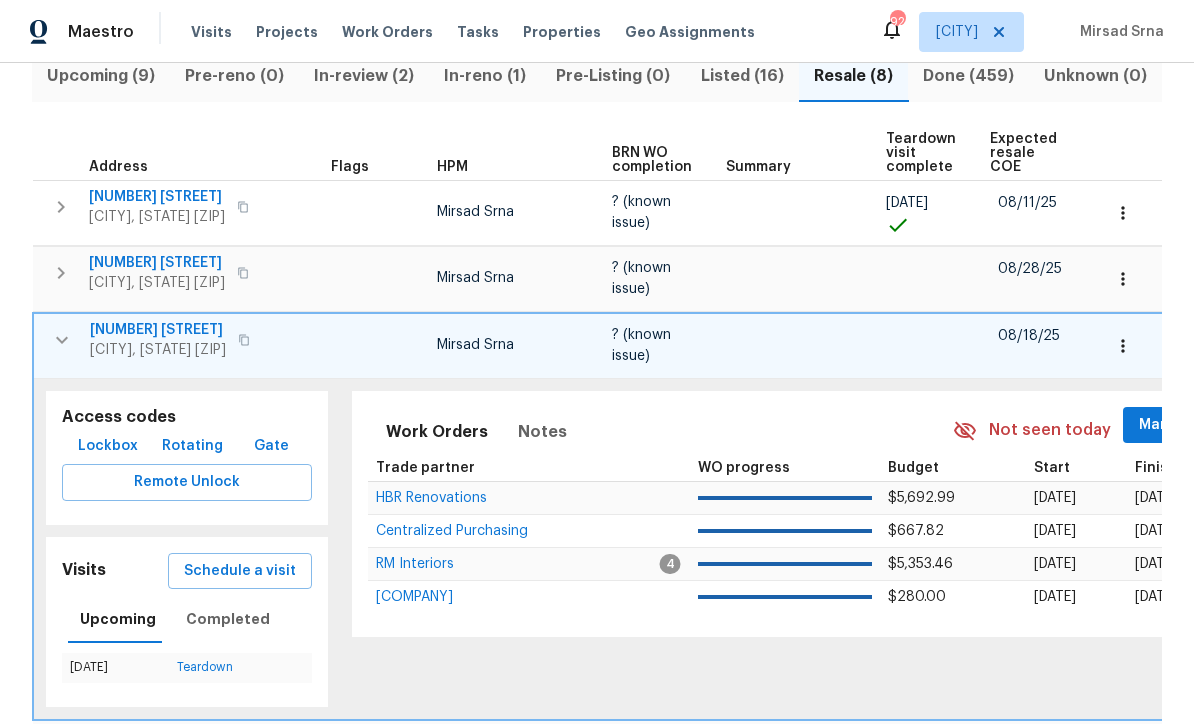 click on "36 Crescent Chase" at bounding box center [158, 330] 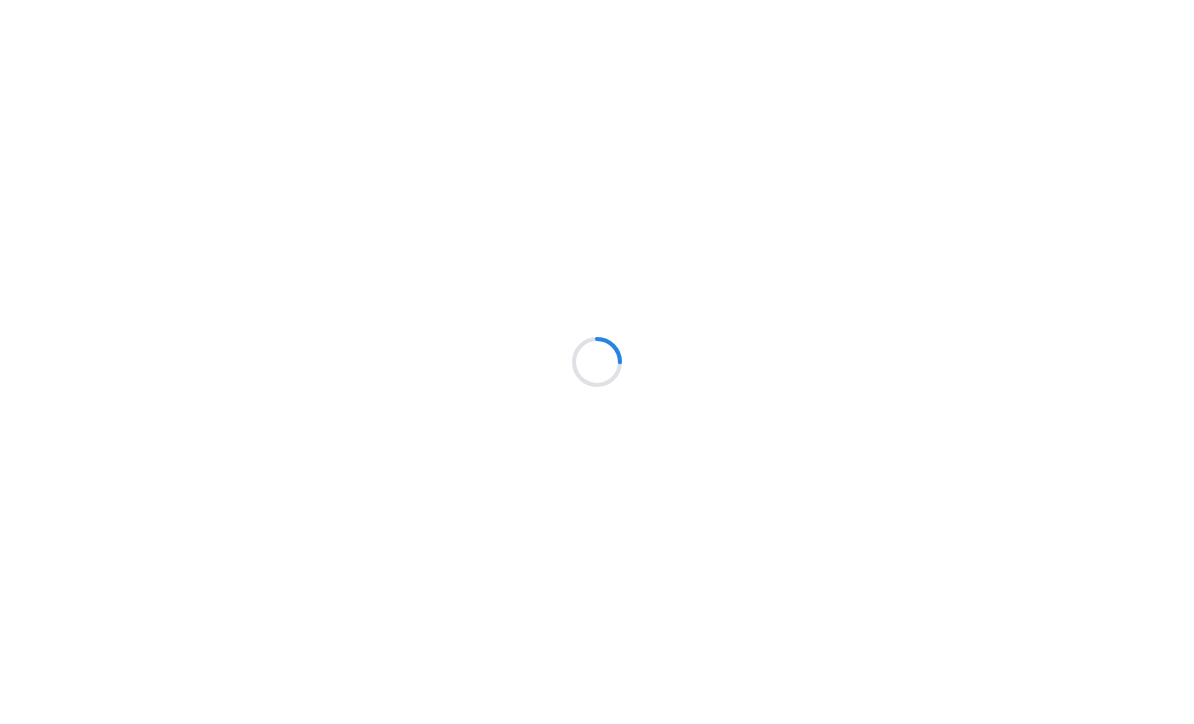 scroll, scrollTop: 0, scrollLeft: 0, axis: both 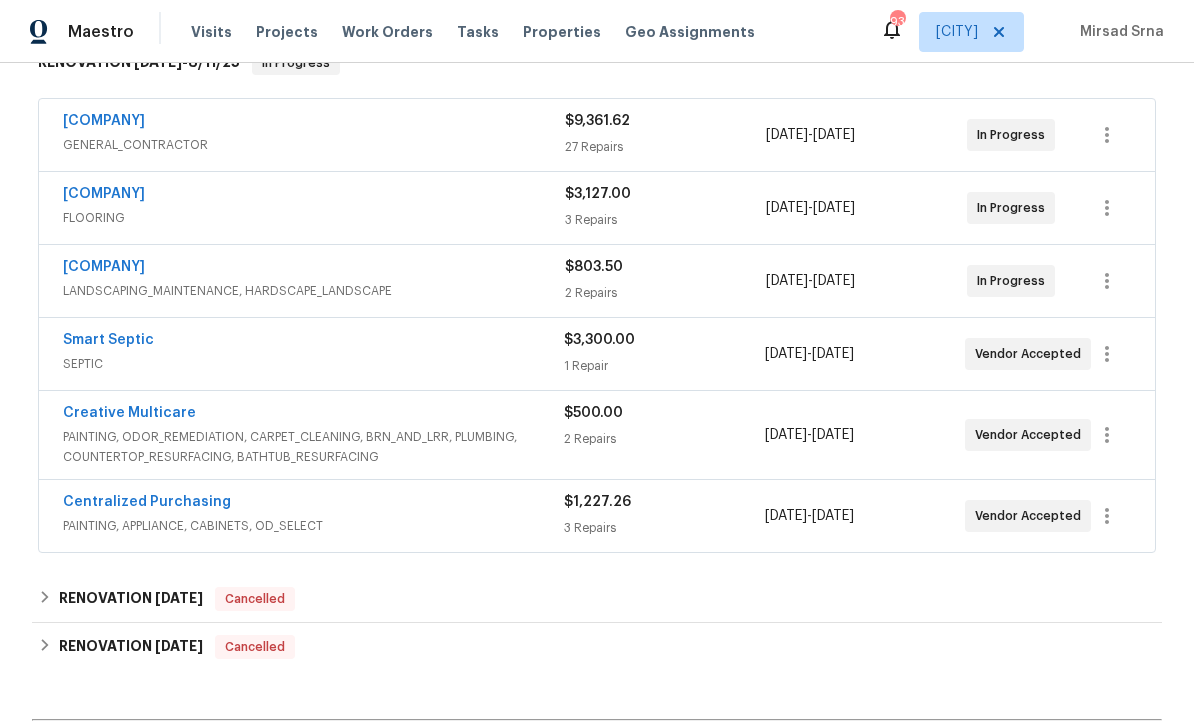 click on "Smart Septic" at bounding box center (108, 340) 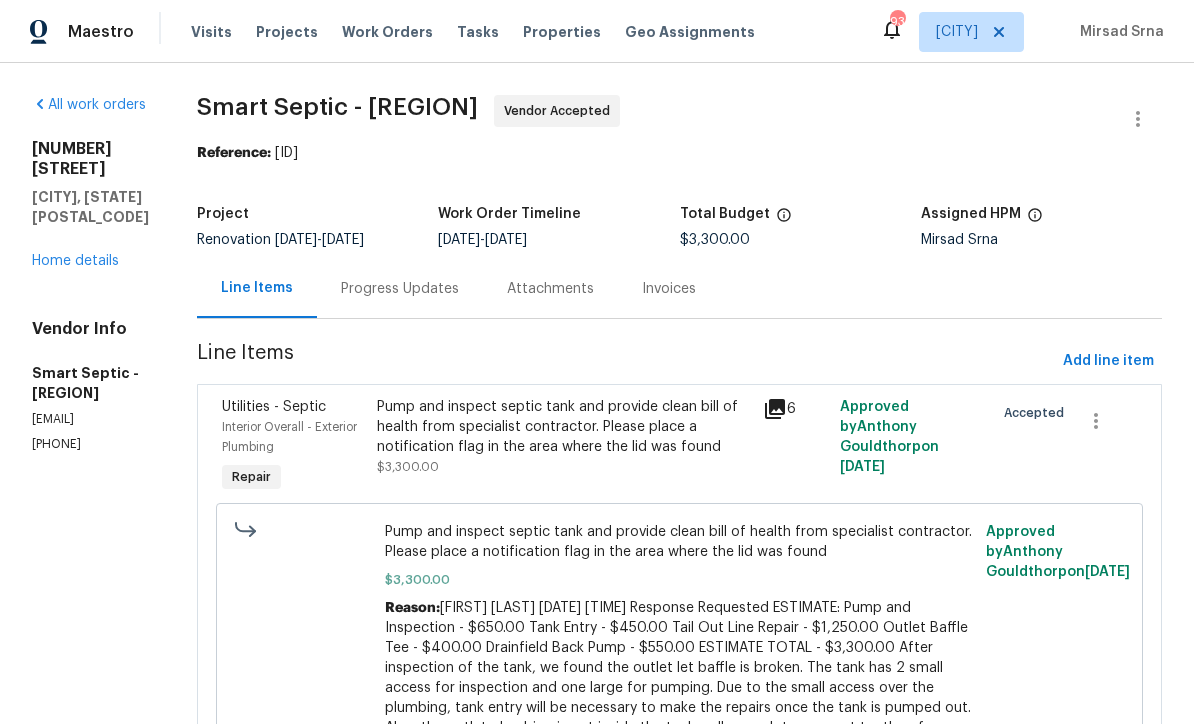 click on "Progress Updates" at bounding box center [400, 289] 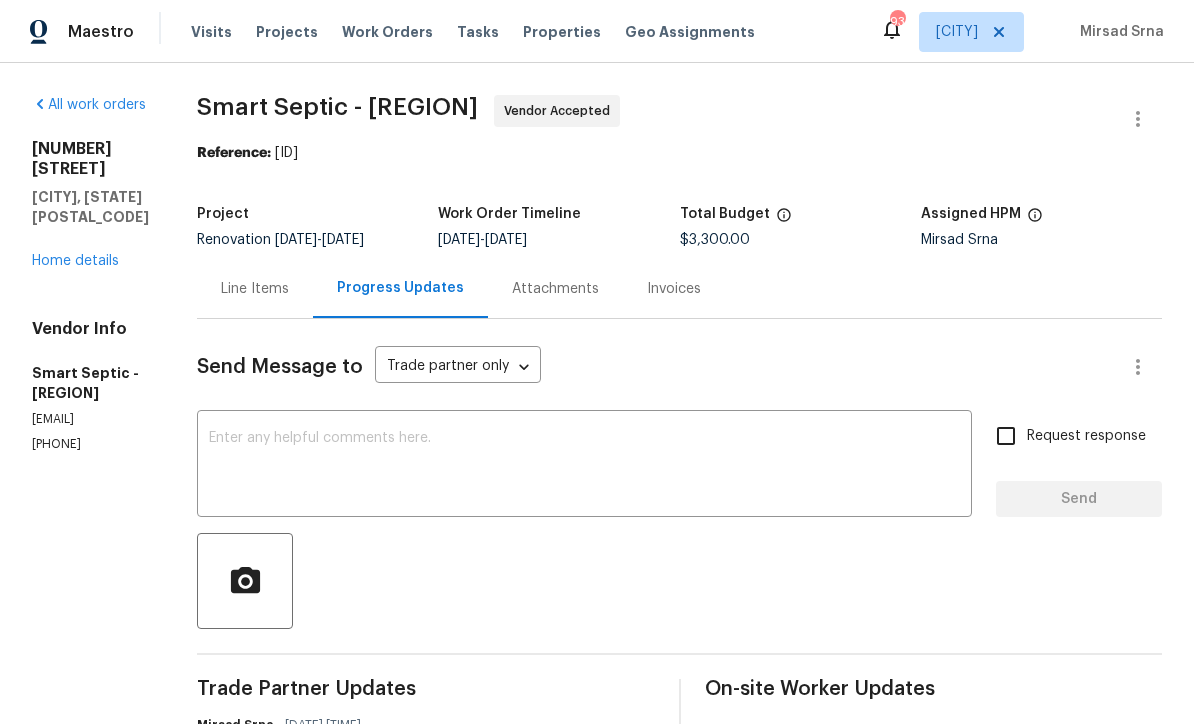 click at bounding box center (584, 466) 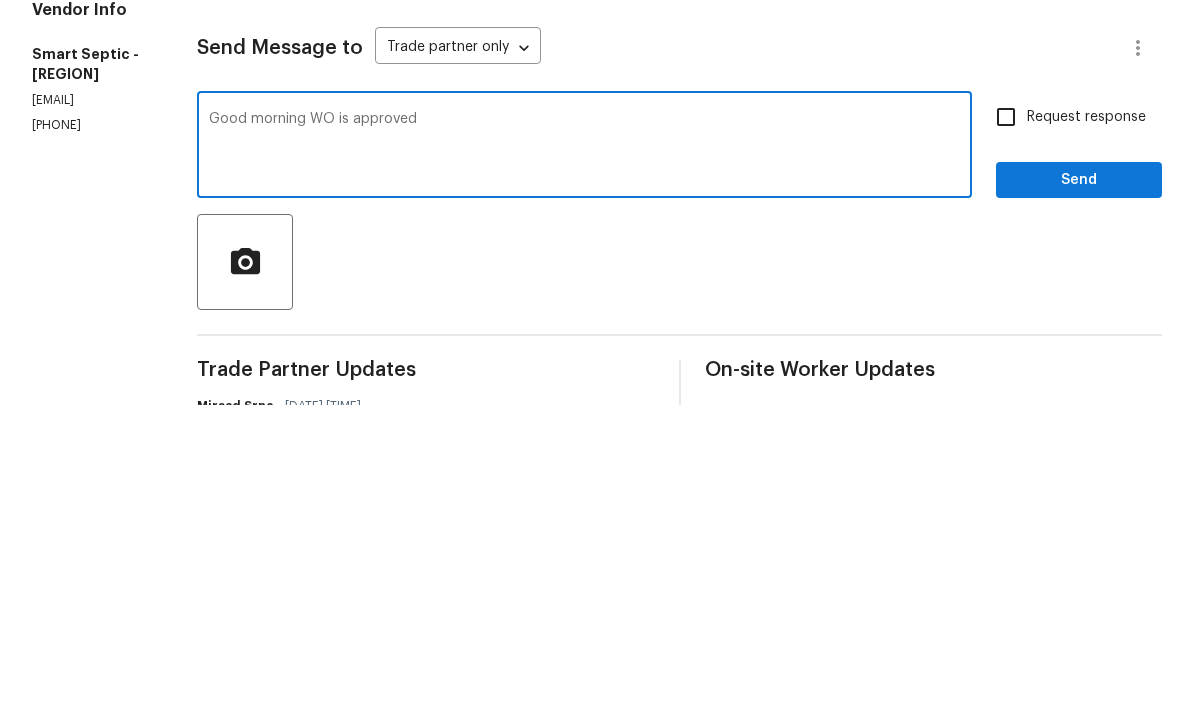 type on "Good morning WO is approved" 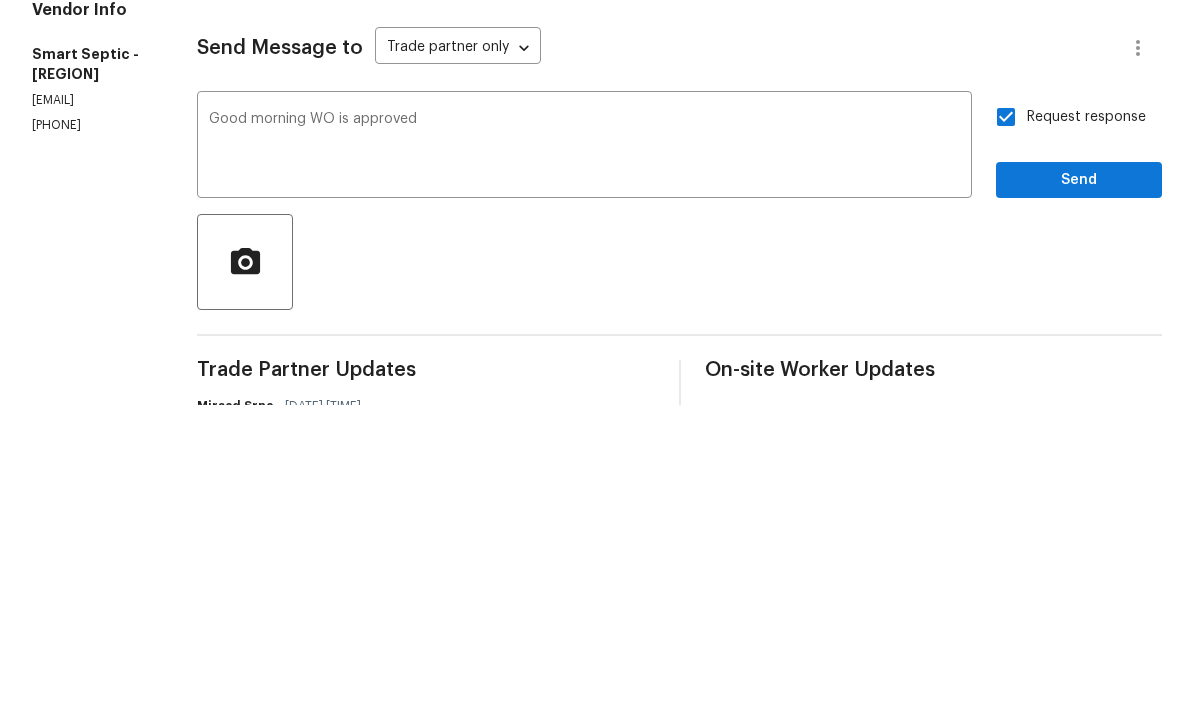 scroll, scrollTop: 66, scrollLeft: 0, axis: vertical 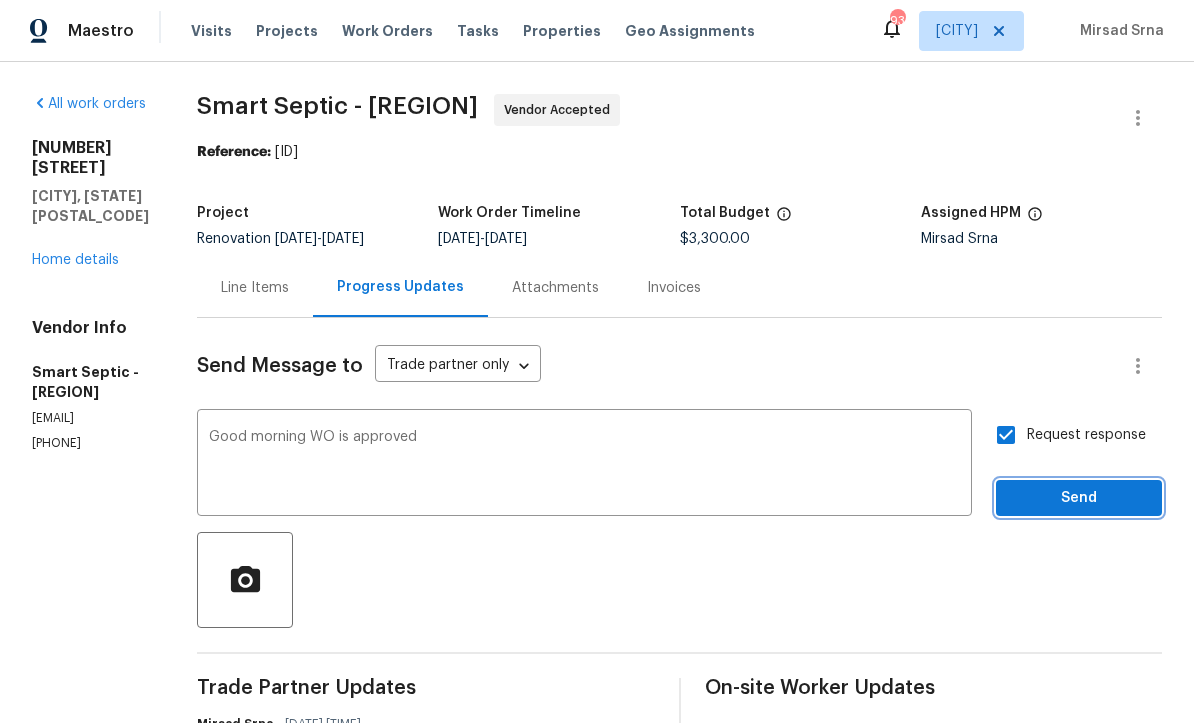 click on "Send" at bounding box center (1079, 499) 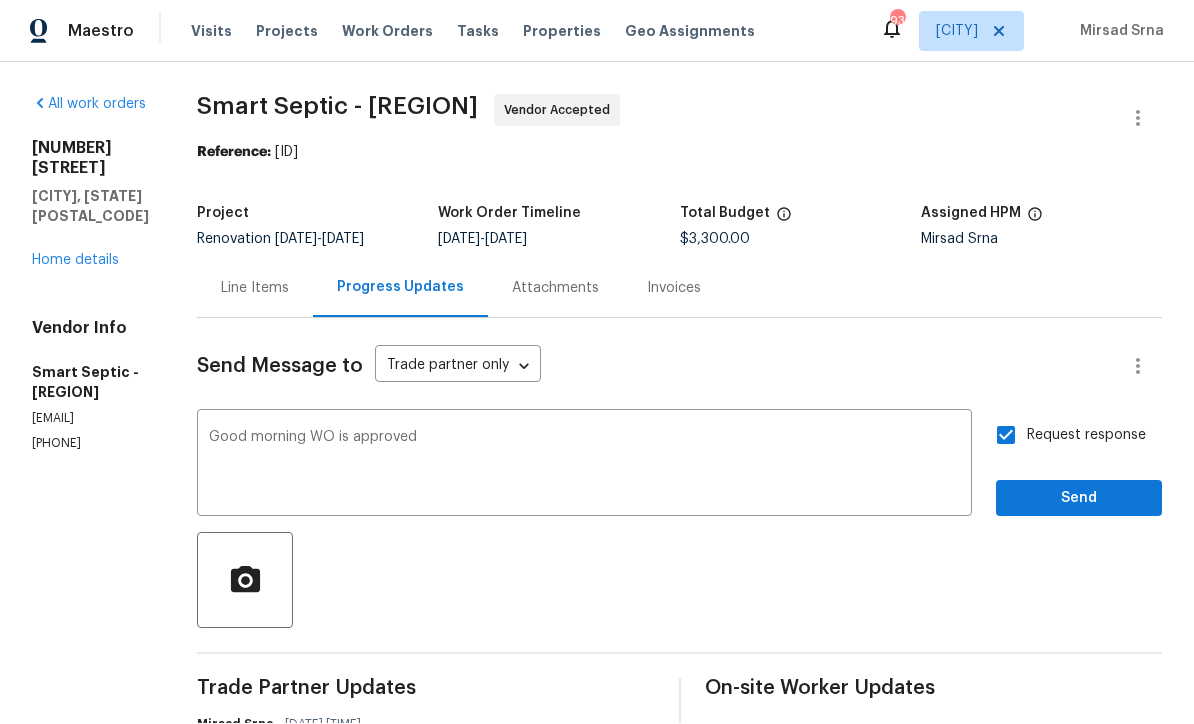 scroll, scrollTop: 38, scrollLeft: 0, axis: vertical 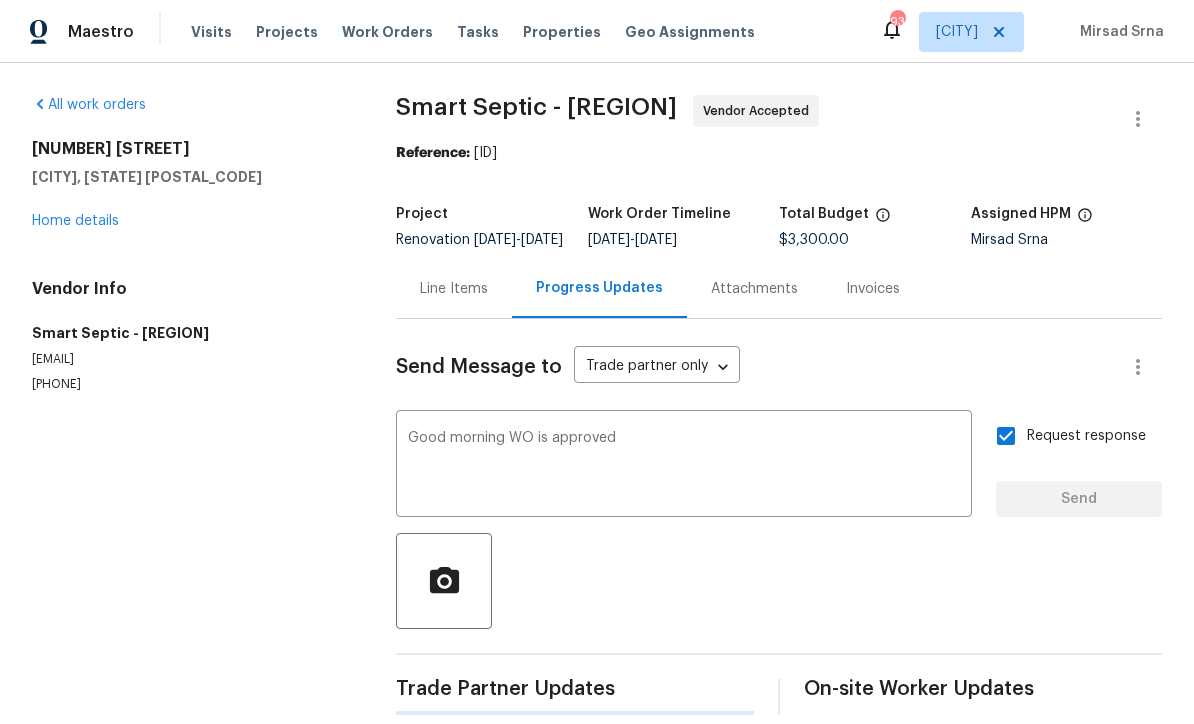 type 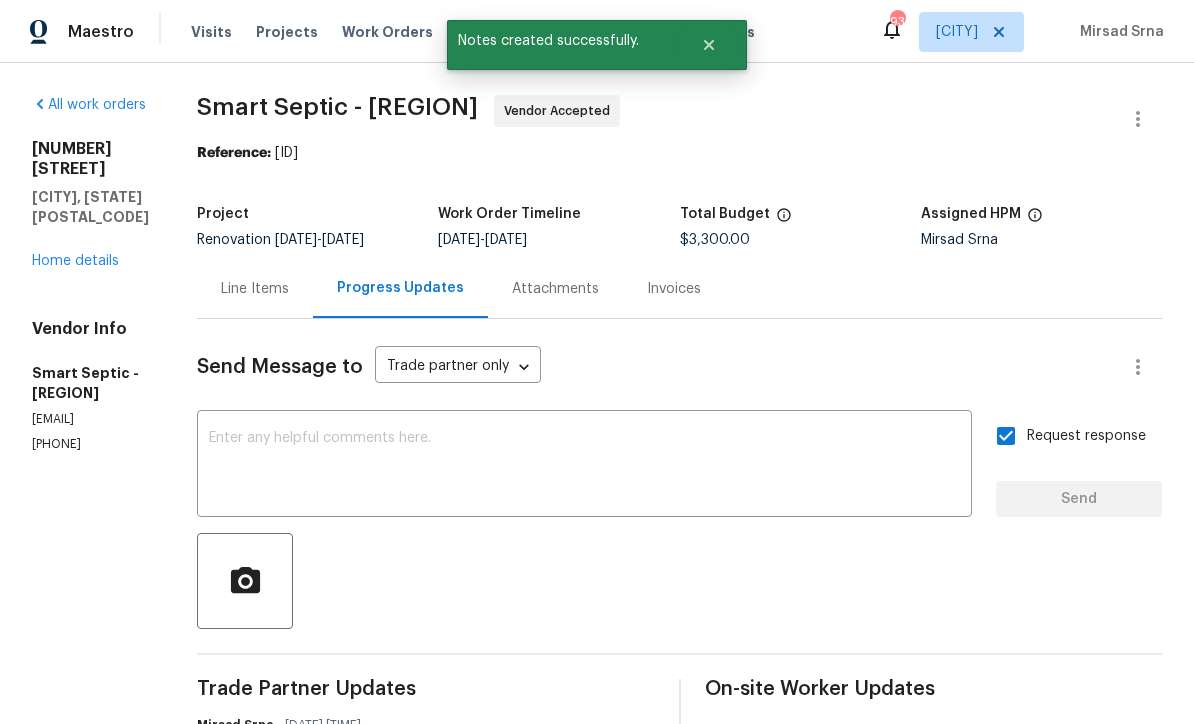 click on "Home details" at bounding box center (75, 261) 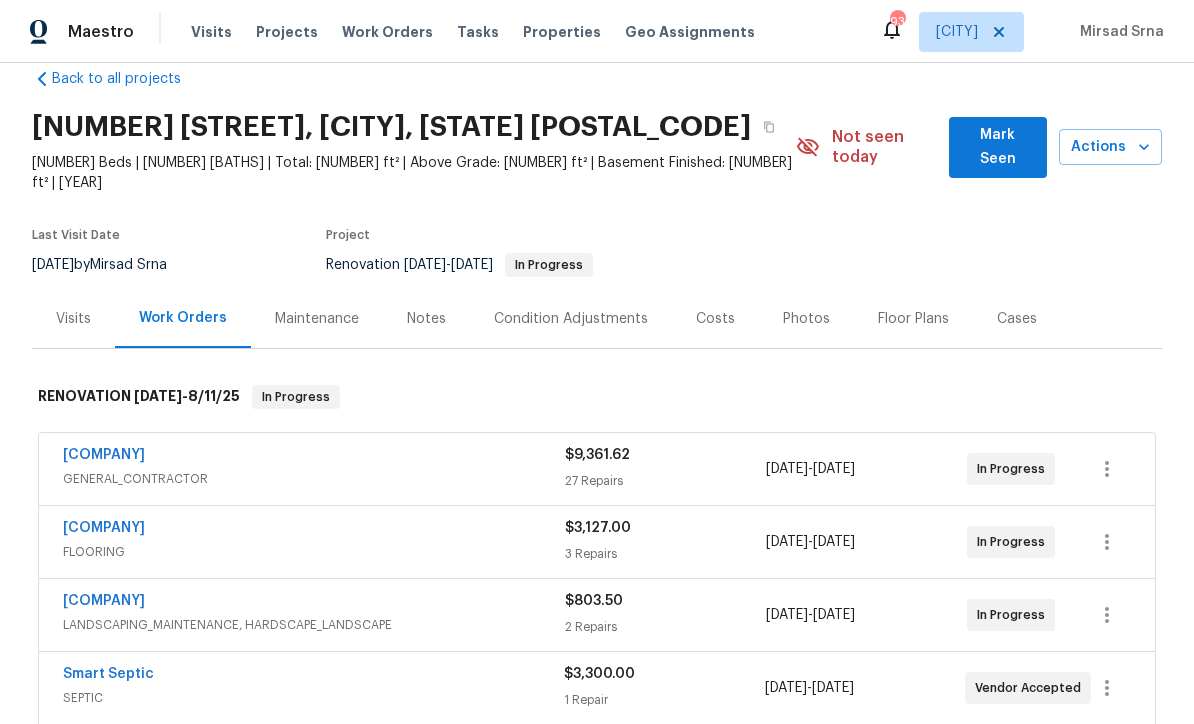 scroll, scrollTop: 31, scrollLeft: 0, axis: vertical 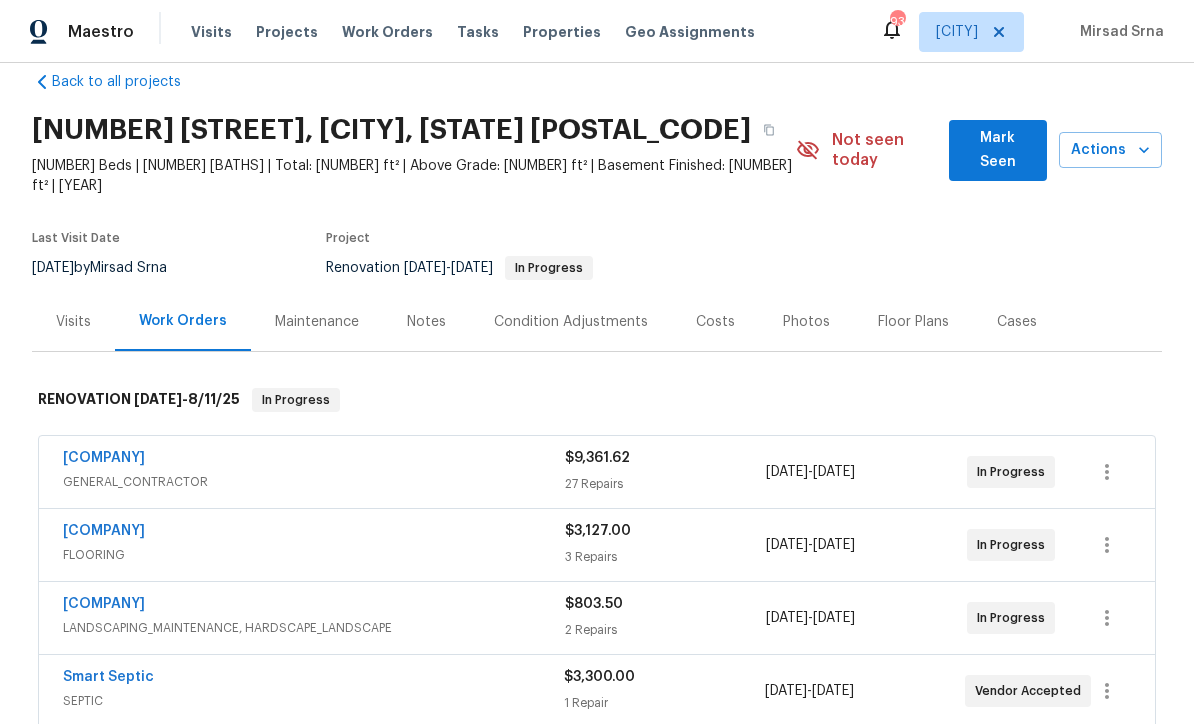 click on "Costs" at bounding box center (715, 322) 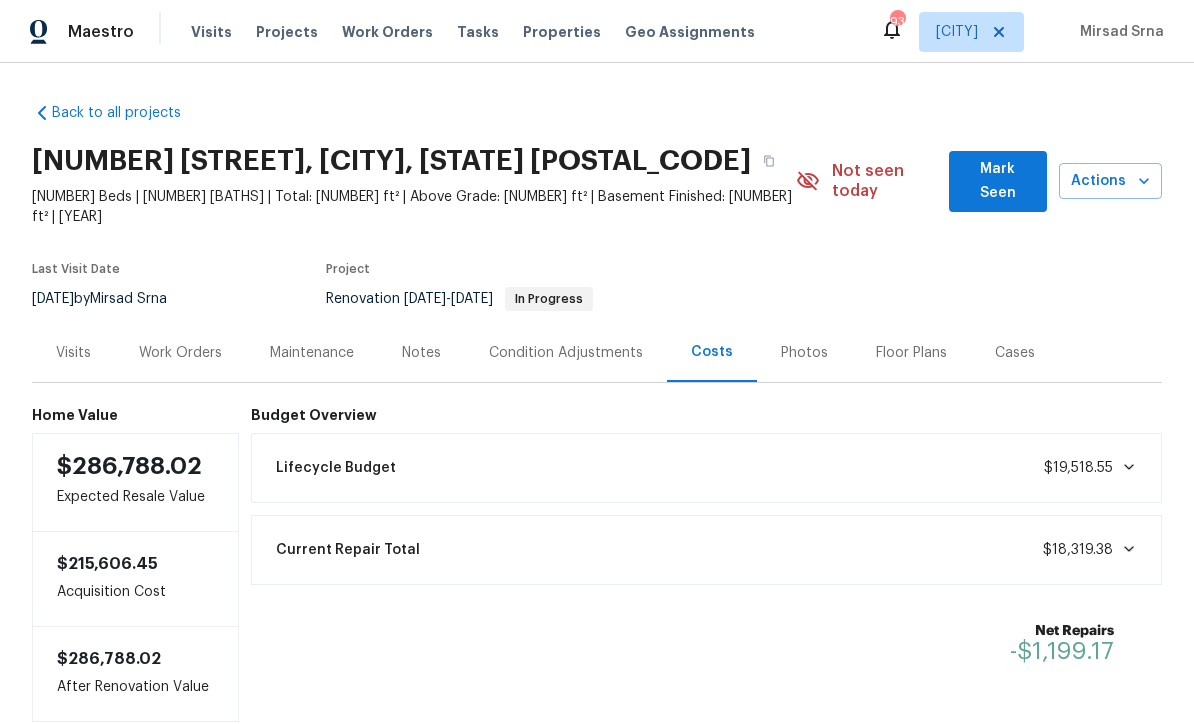 scroll, scrollTop: 0, scrollLeft: 0, axis: both 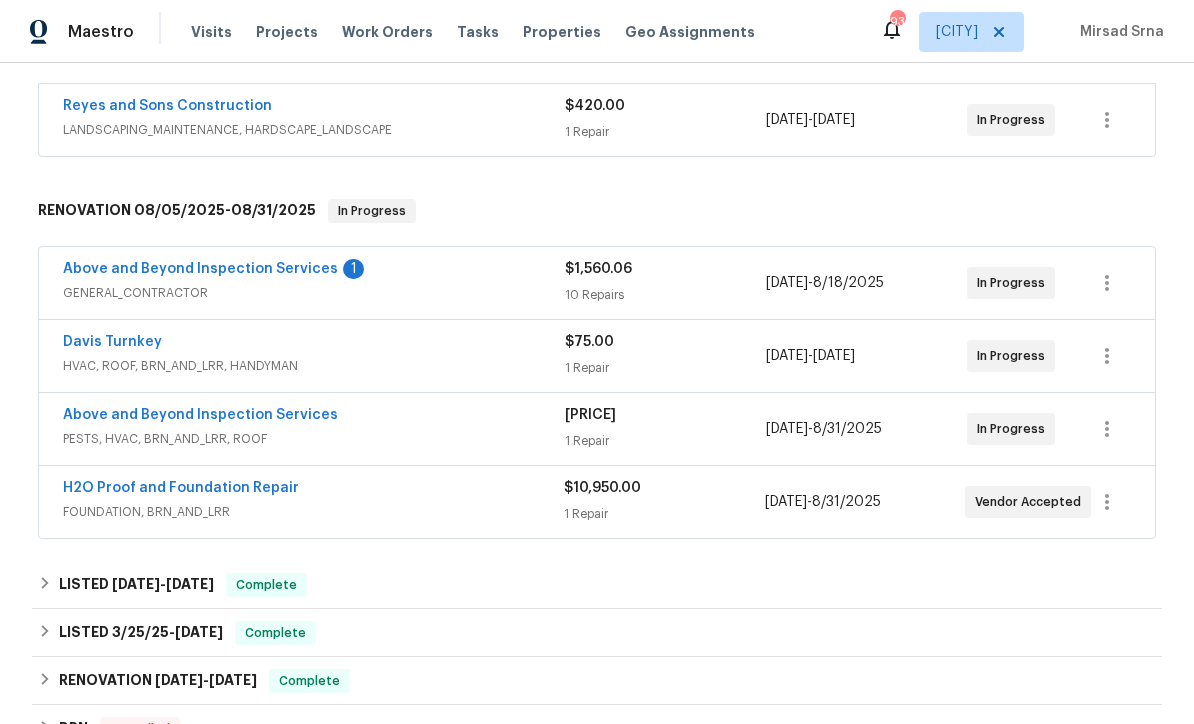 click on "Above and Beyond Inspection Services" at bounding box center (200, 269) 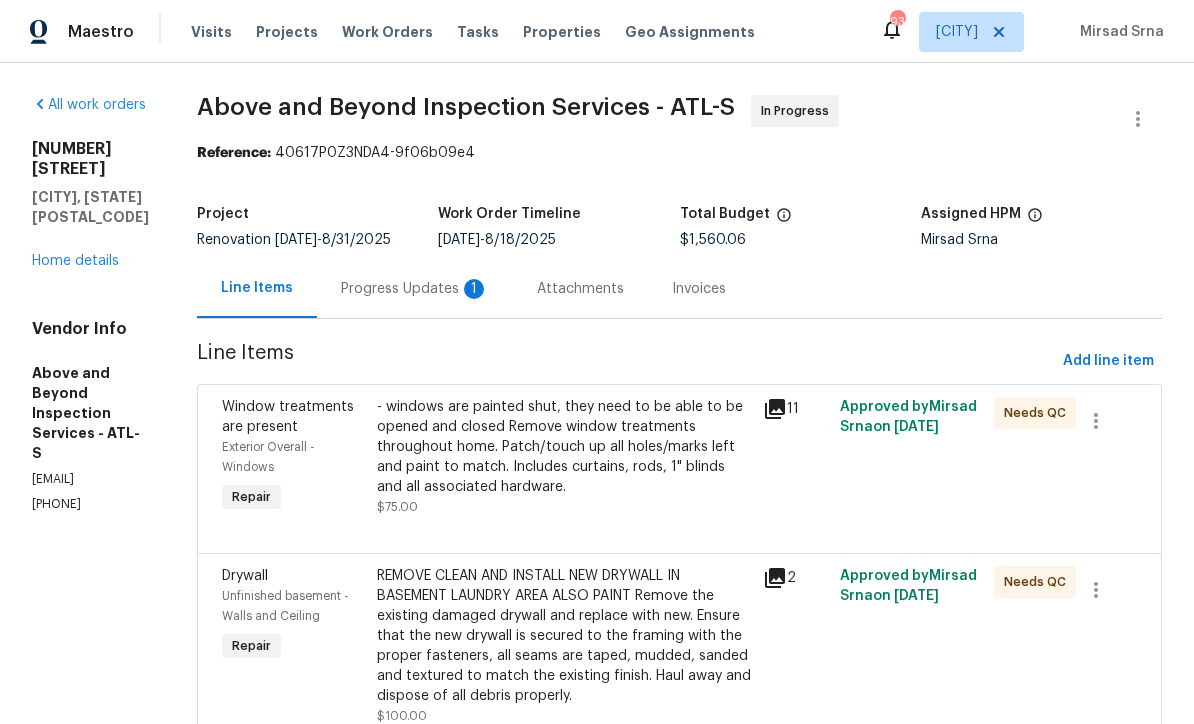click on "Progress Updates 1" at bounding box center (415, 289) 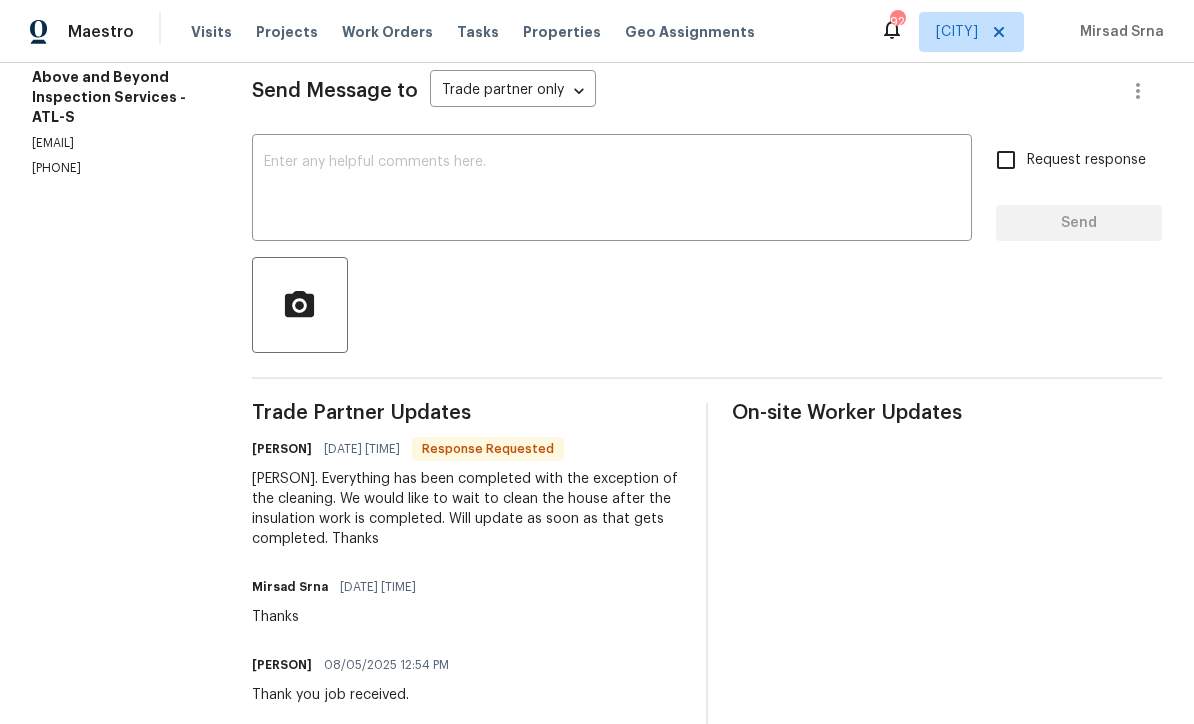 scroll, scrollTop: 262, scrollLeft: 0, axis: vertical 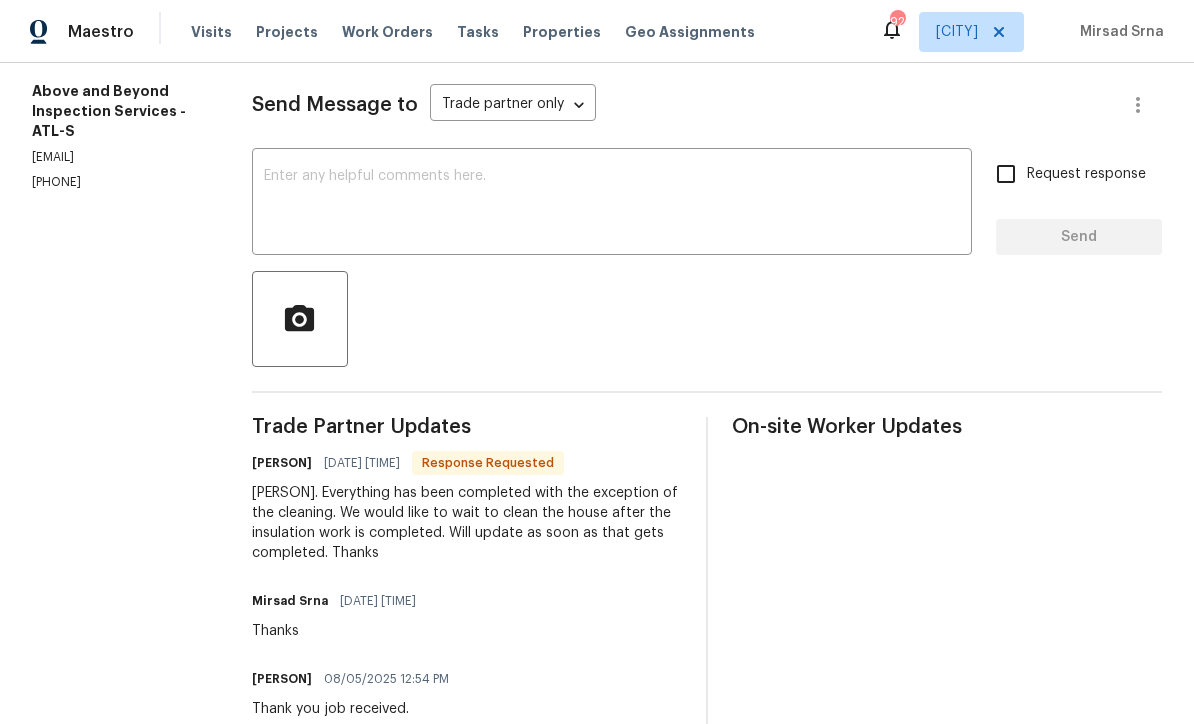 click at bounding box center (612, 204) 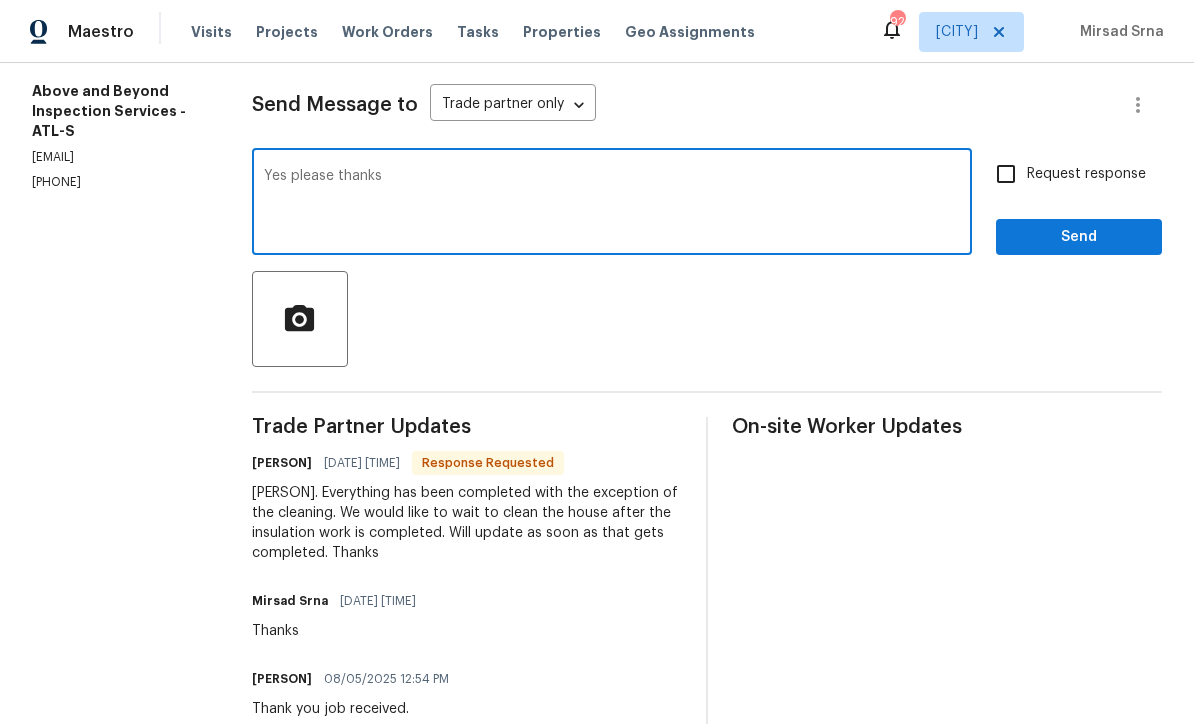 type on "Yes please thanks" 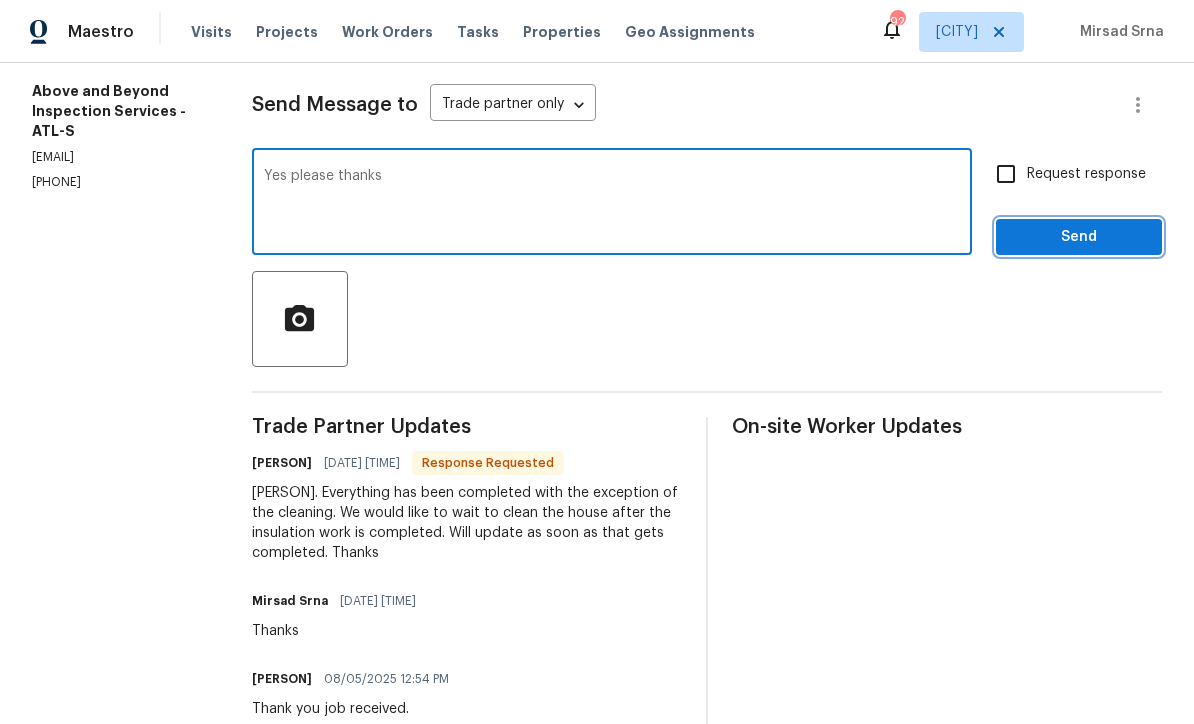 click on "Send" at bounding box center (1079, 237) 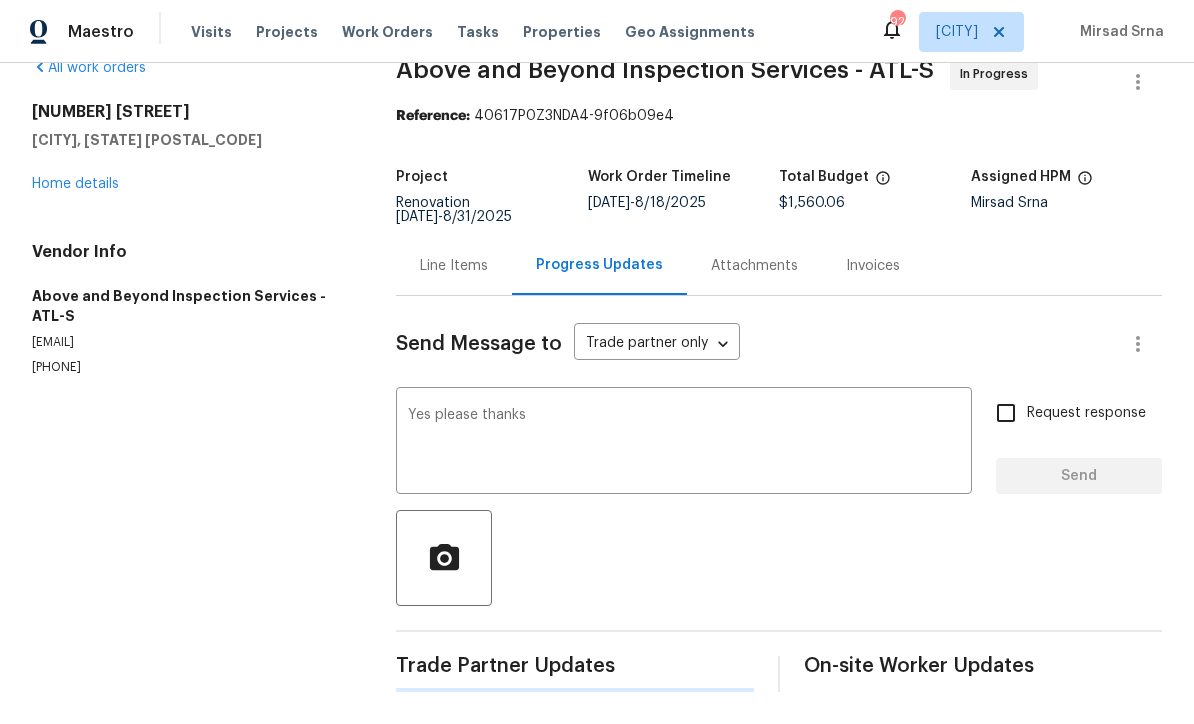 scroll, scrollTop: 0, scrollLeft: 0, axis: both 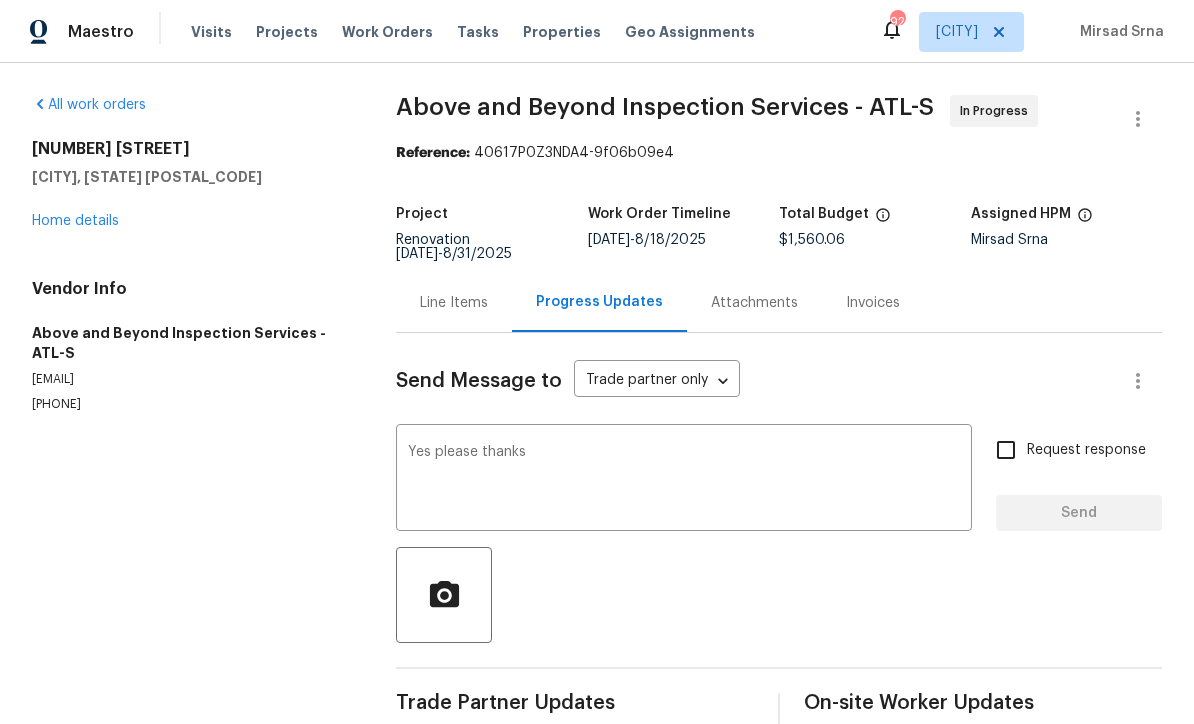 type 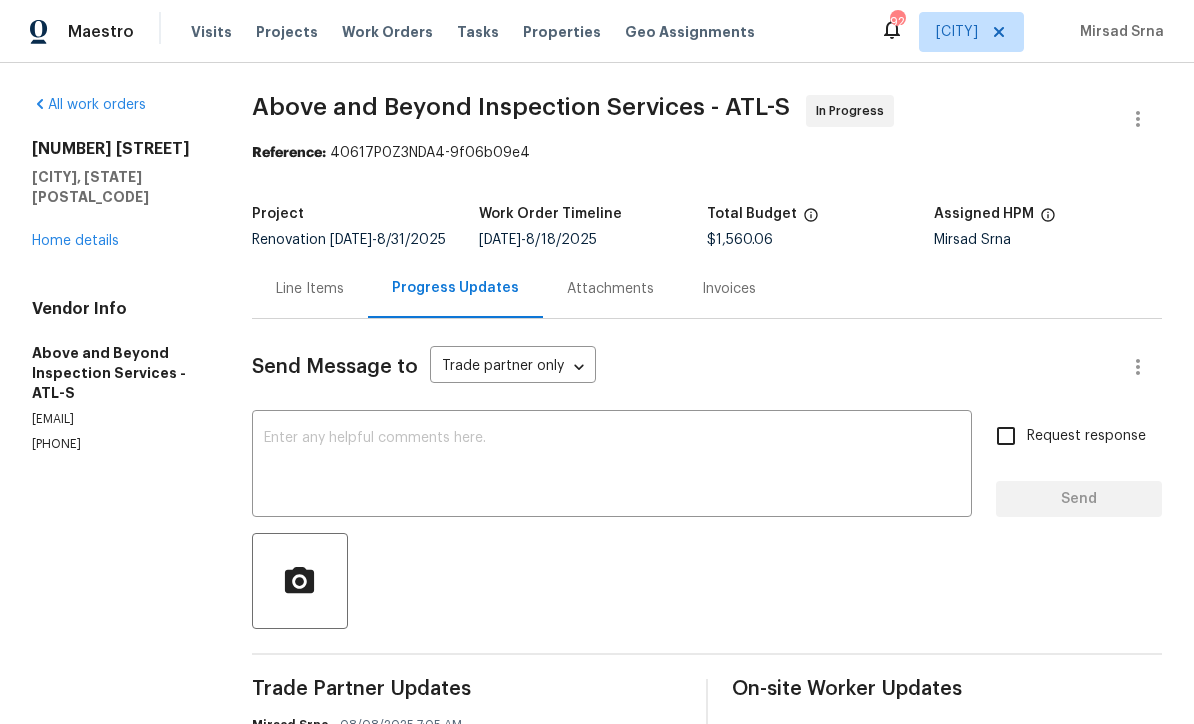 scroll, scrollTop: 0, scrollLeft: 0, axis: both 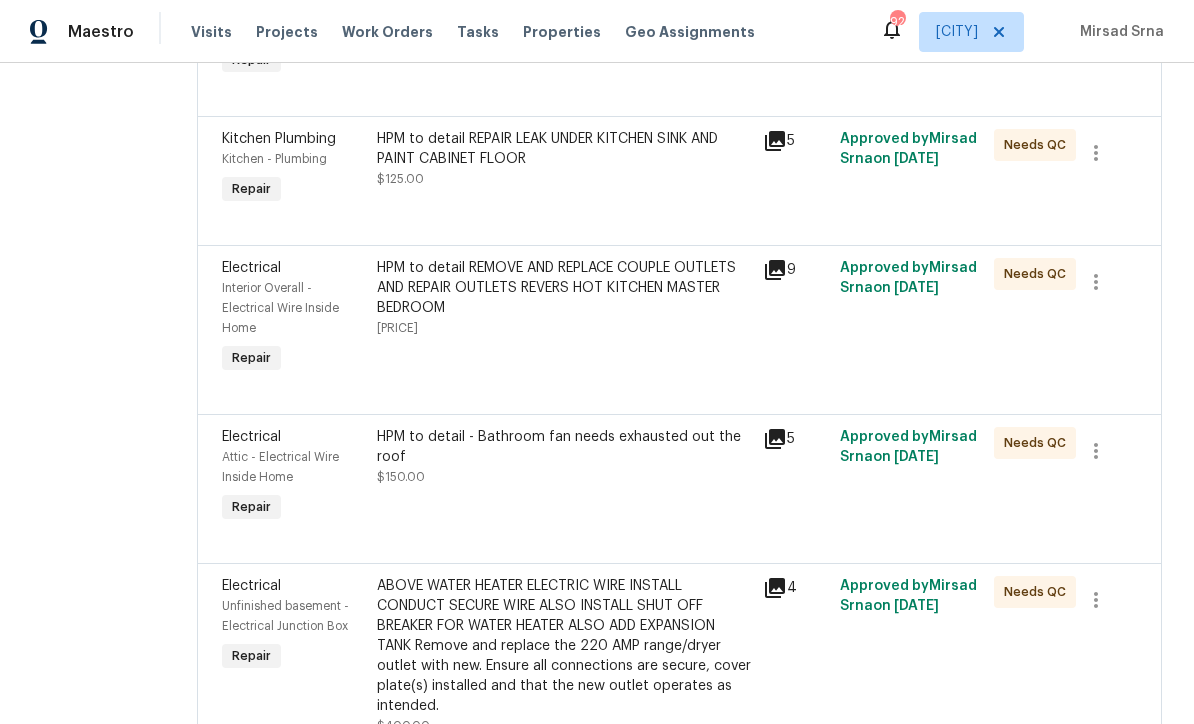 click on "HPM to detail
REMOVE AND REPLACE COUPLE OUTLETS AND REPAIR OUTLETS REVERS HOT KITCHEN MASTER BEDROOM" at bounding box center [564, 288] 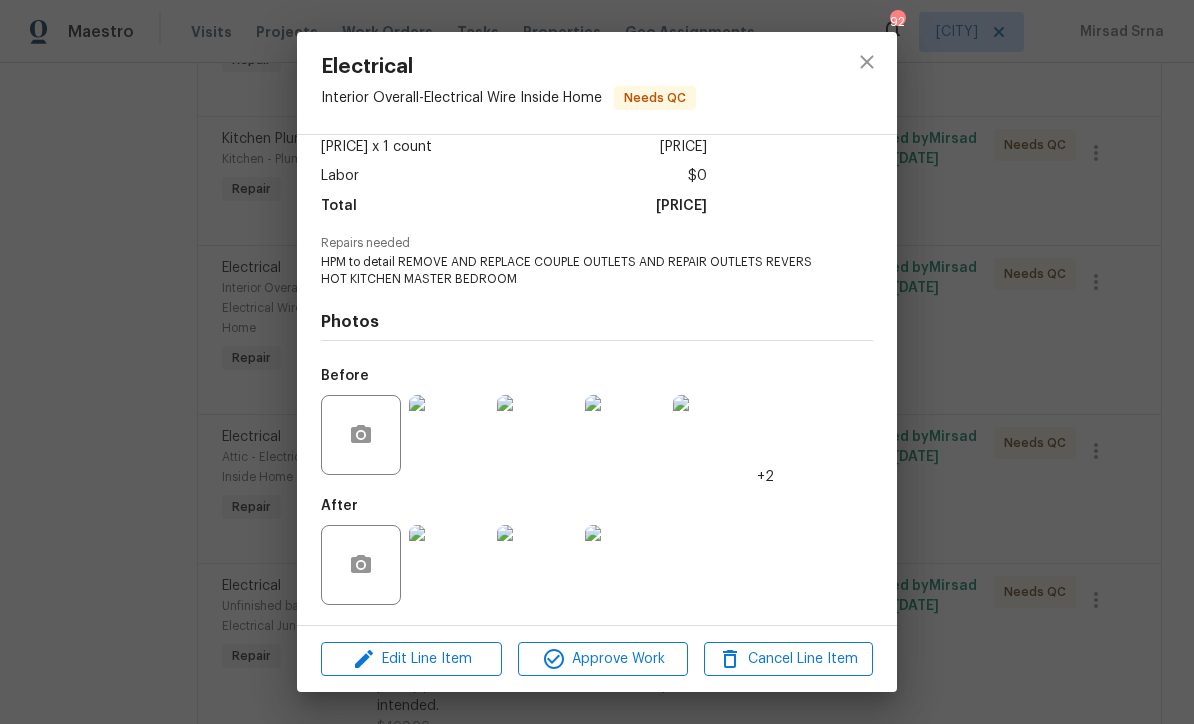 scroll, scrollTop: 118, scrollLeft: 0, axis: vertical 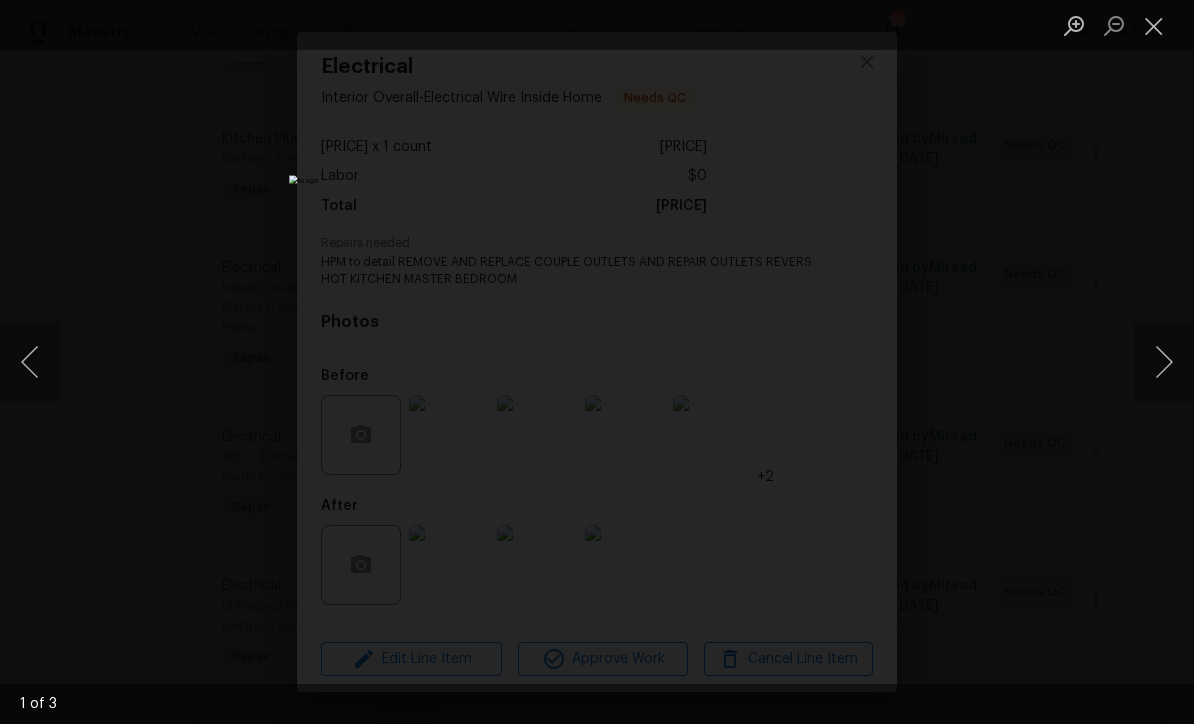 click at bounding box center [1164, 362] 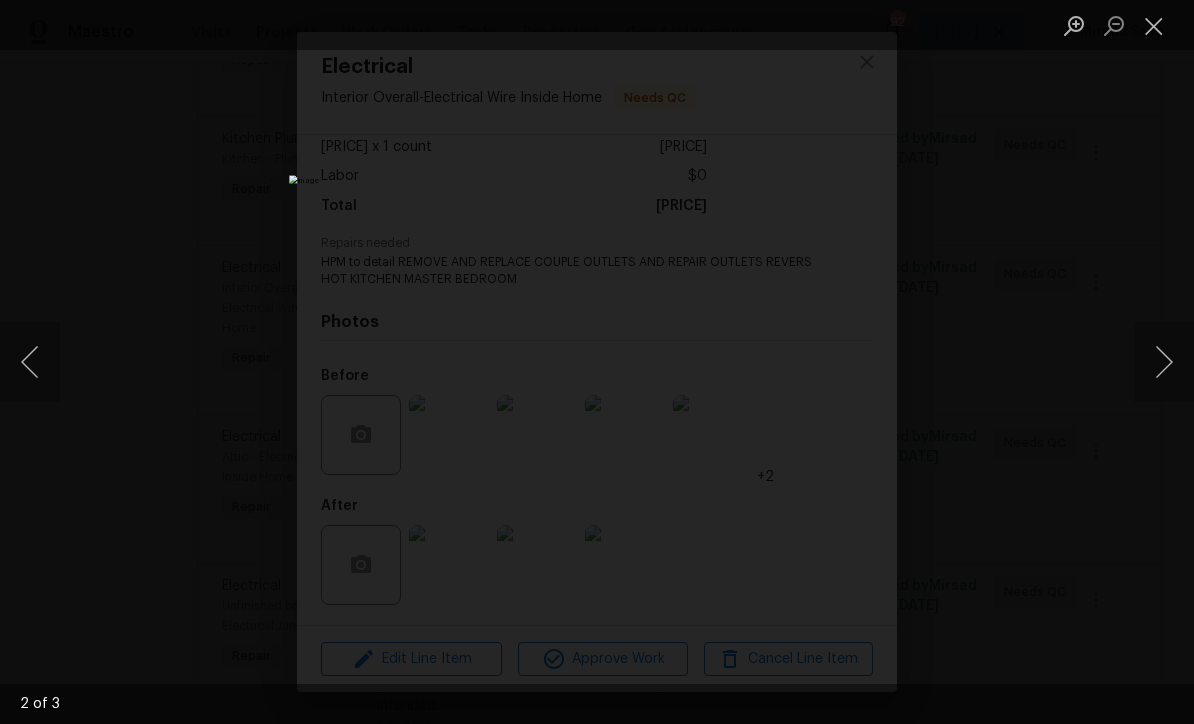 click at bounding box center (1164, 362) 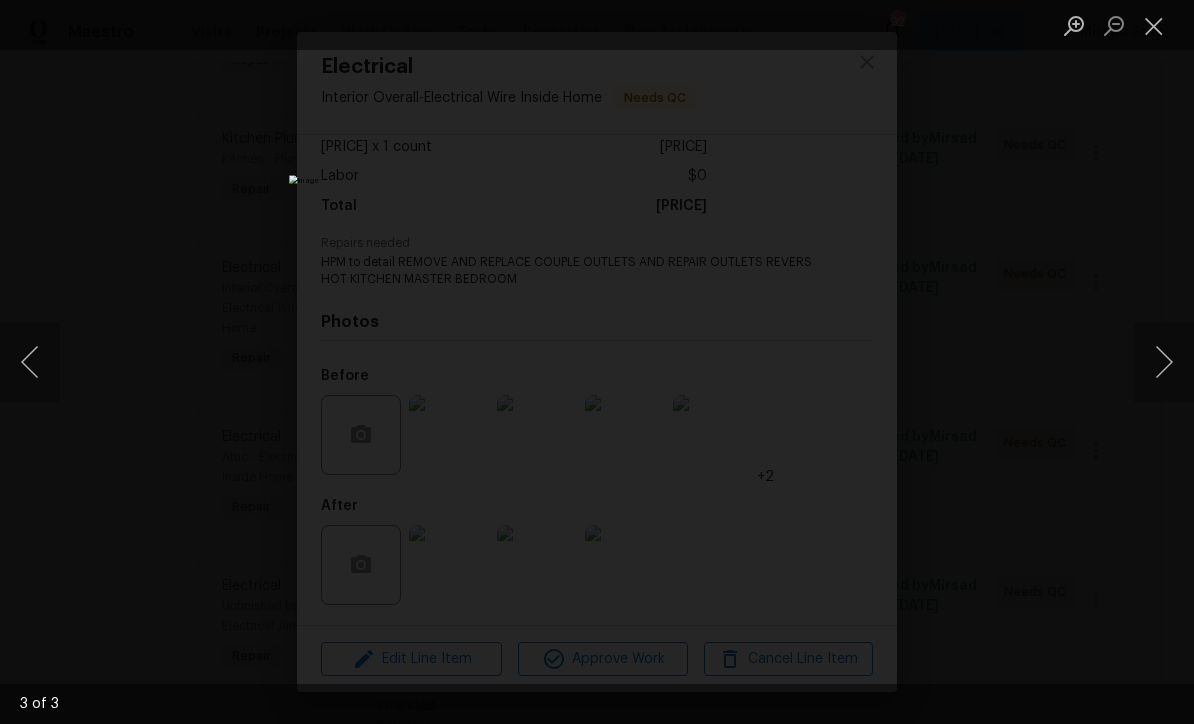 click at bounding box center [1164, 362] 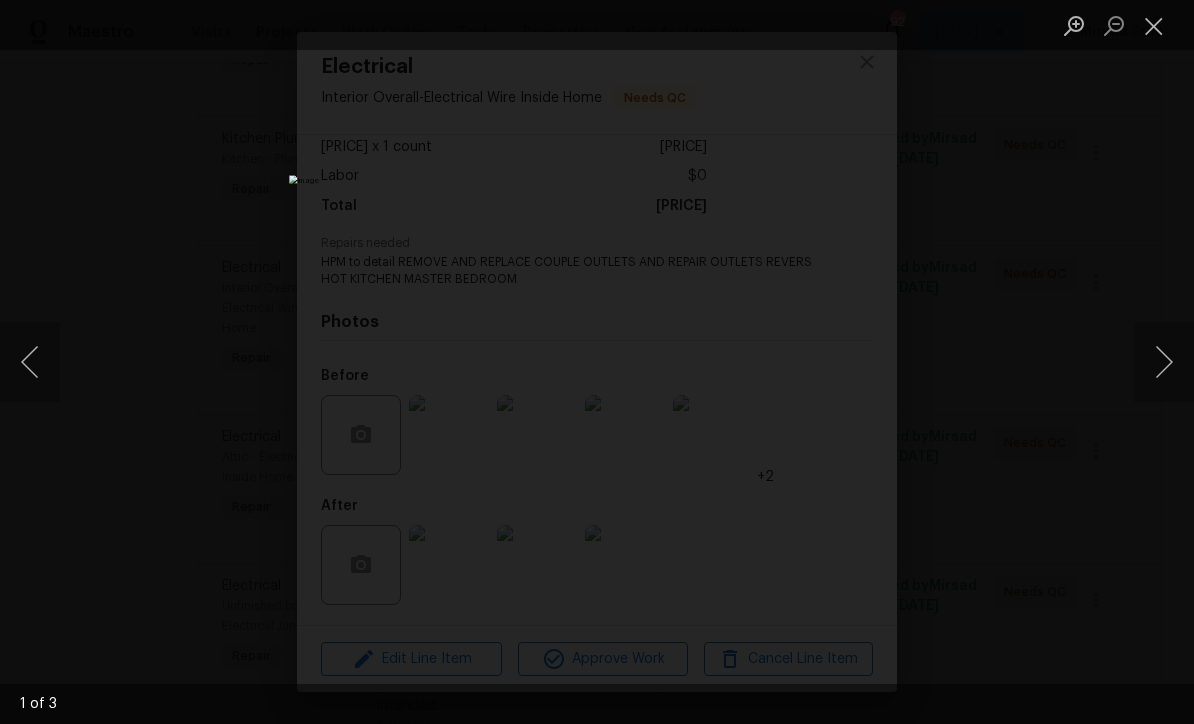 click at bounding box center [1154, 25] 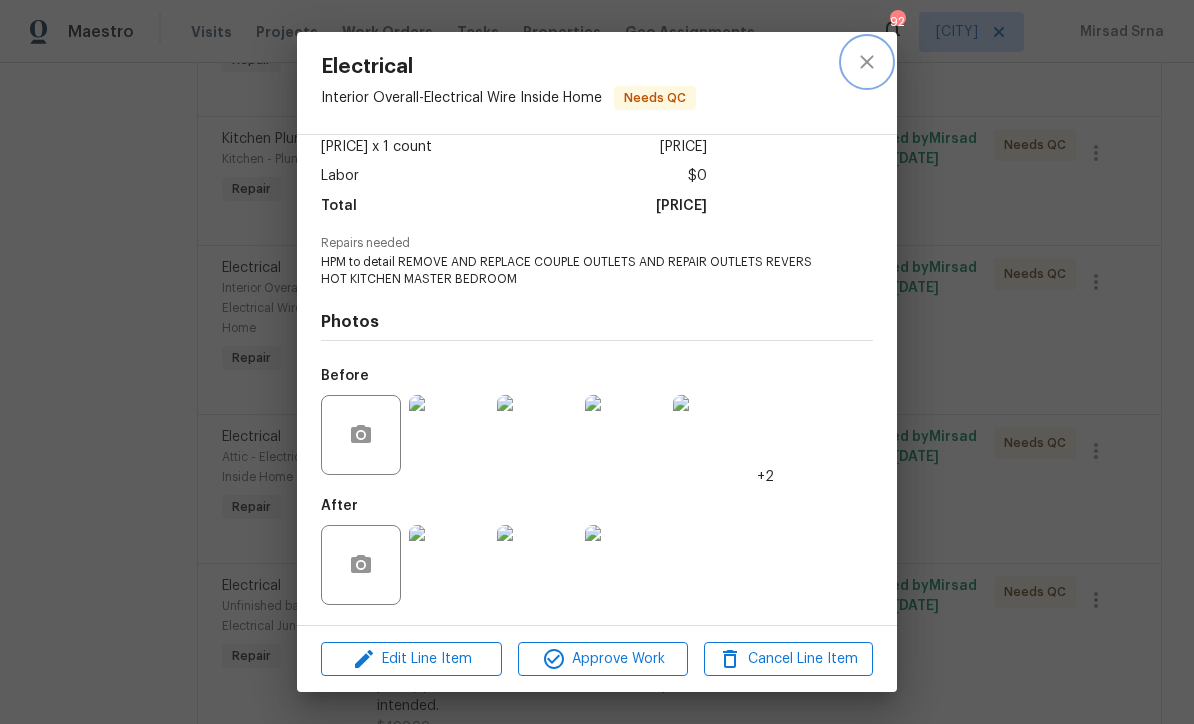 click 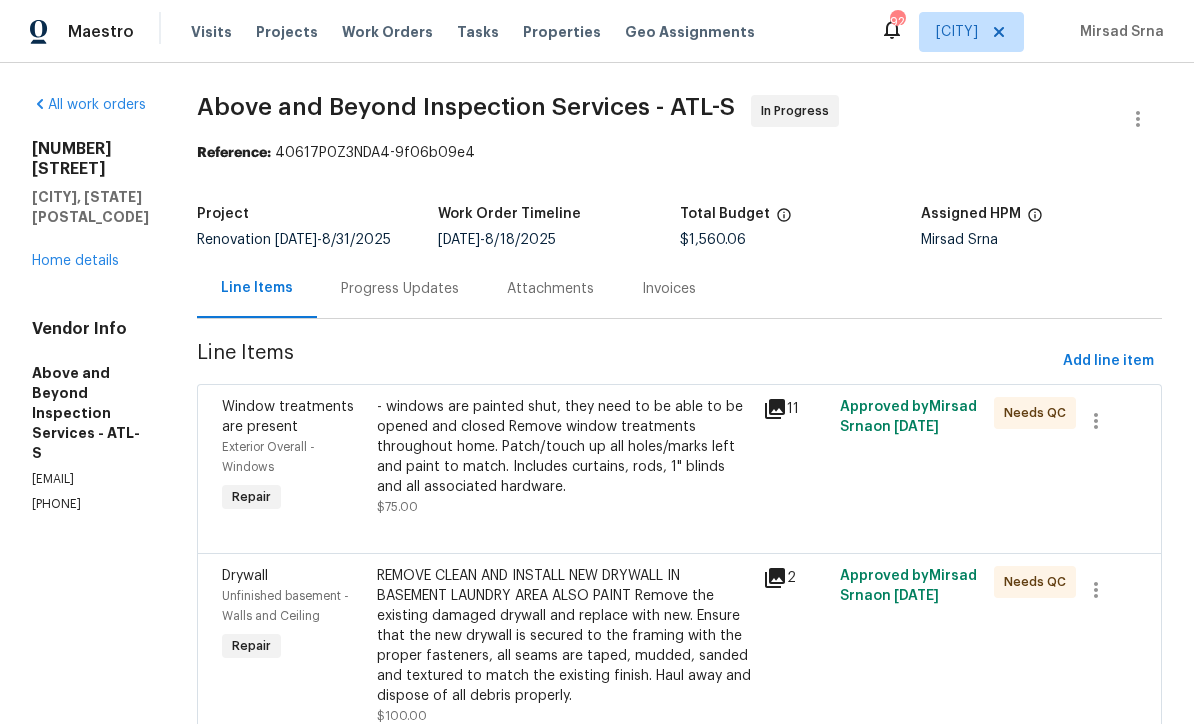 scroll, scrollTop: 0, scrollLeft: 0, axis: both 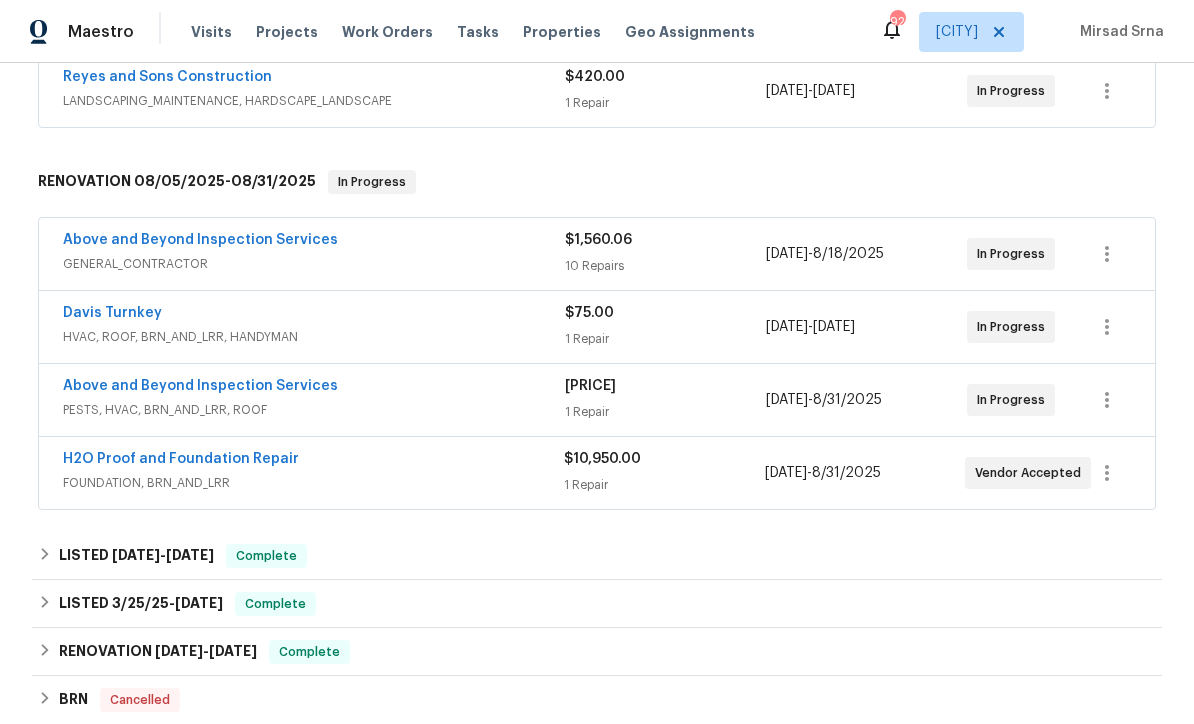 click on "H2O Proof and Foundation Repair" at bounding box center [181, 459] 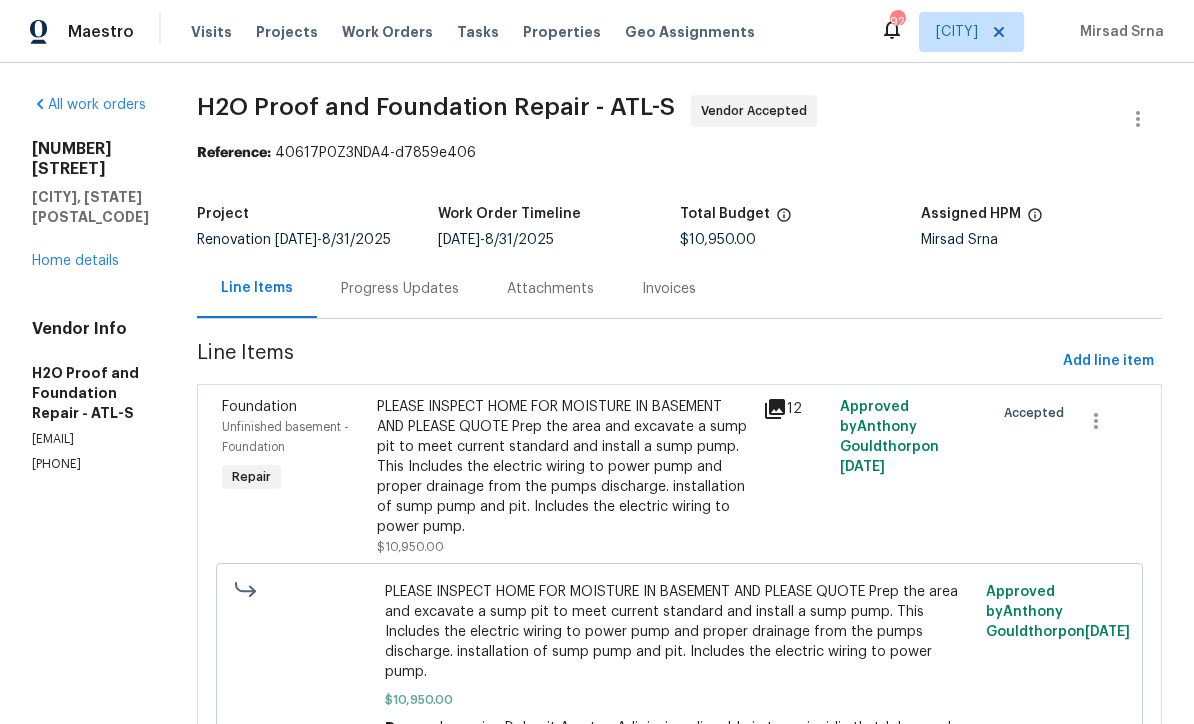 click on "Progress Updates" at bounding box center (400, 289) 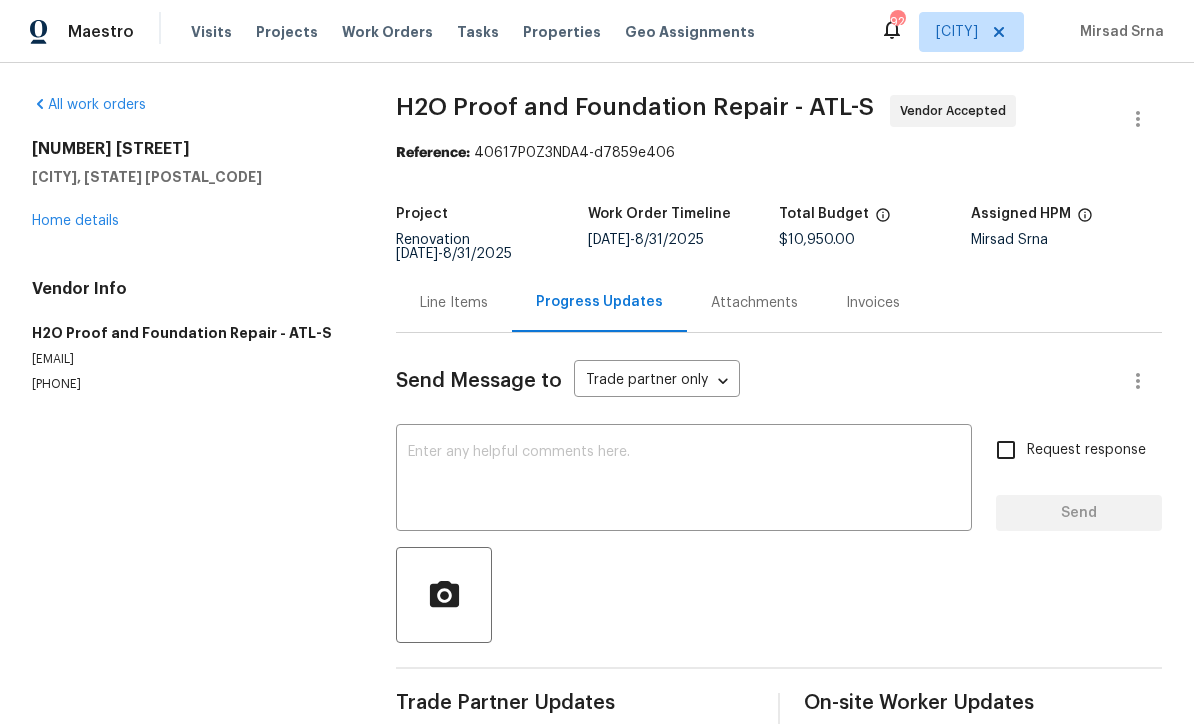 click at bounding box center [684, 480] 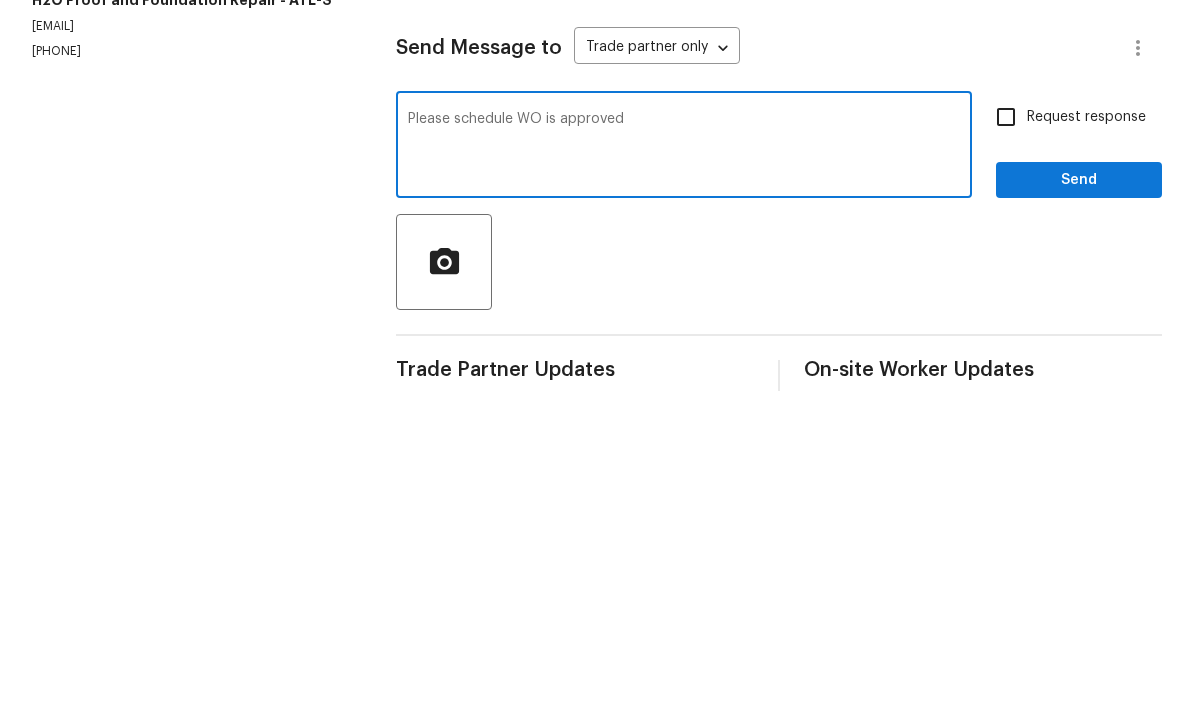 type on "Please schedule WO is approved" 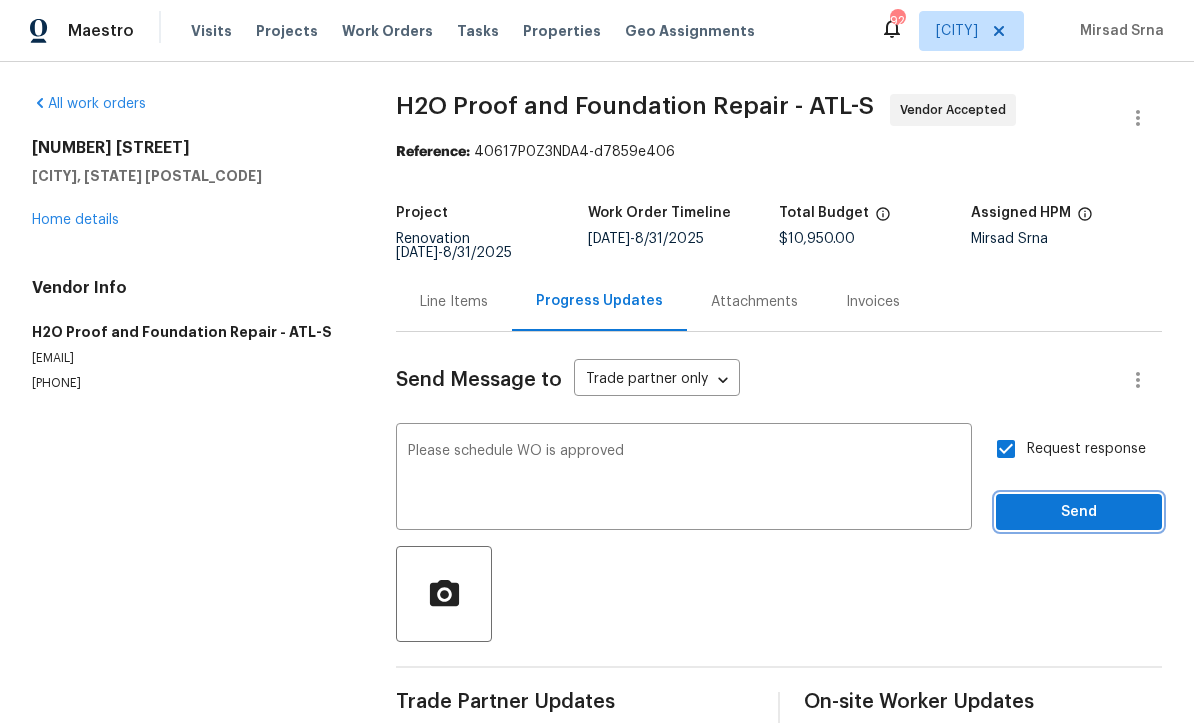 click on "Send" at bounding box center [1079, 513] 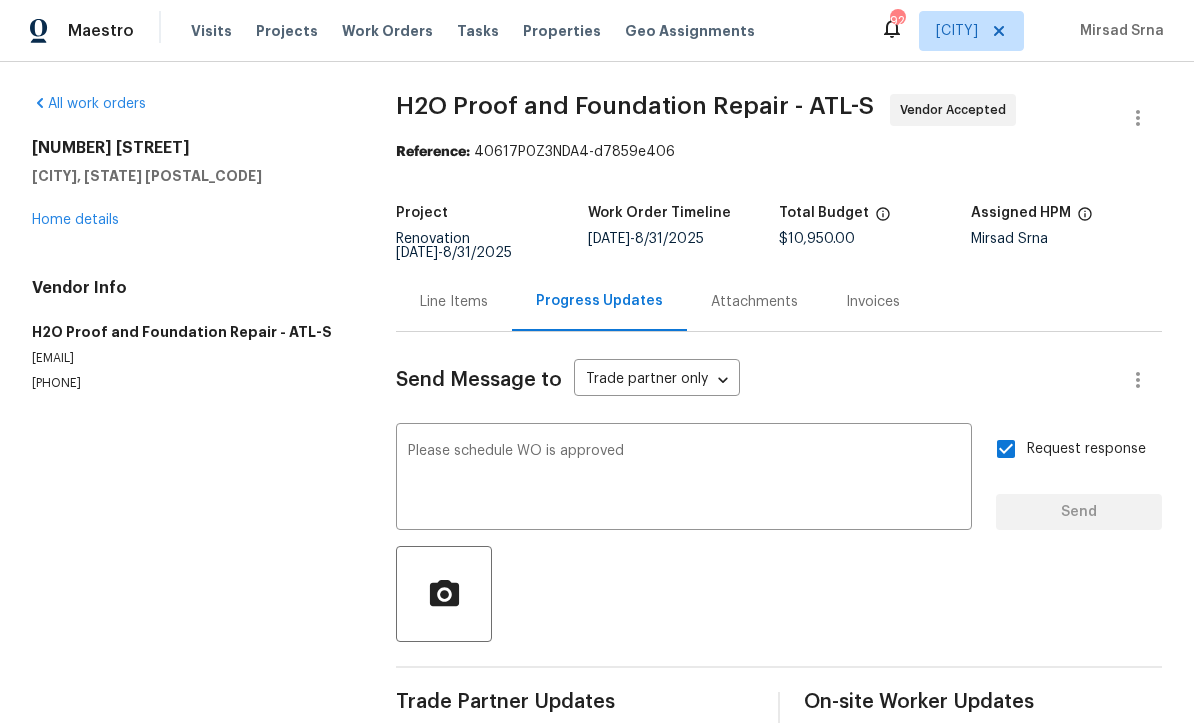 scroll, scrollTop: 38, scrollLeft: 0, axis: vertical 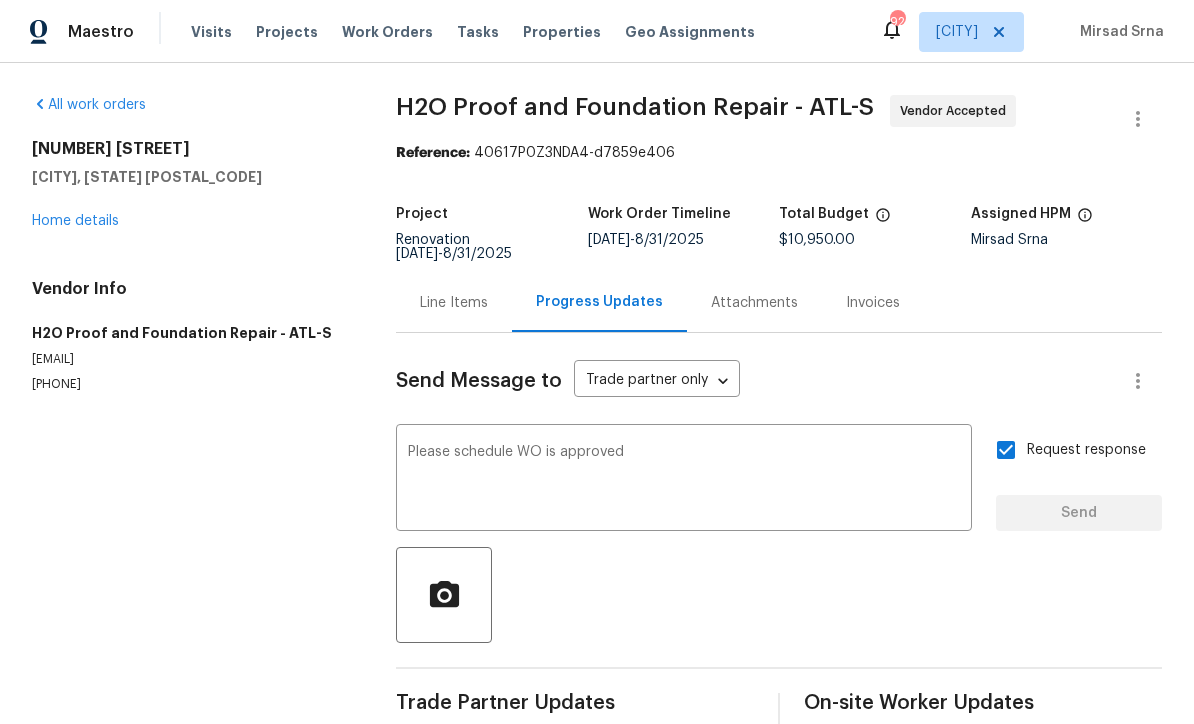 type 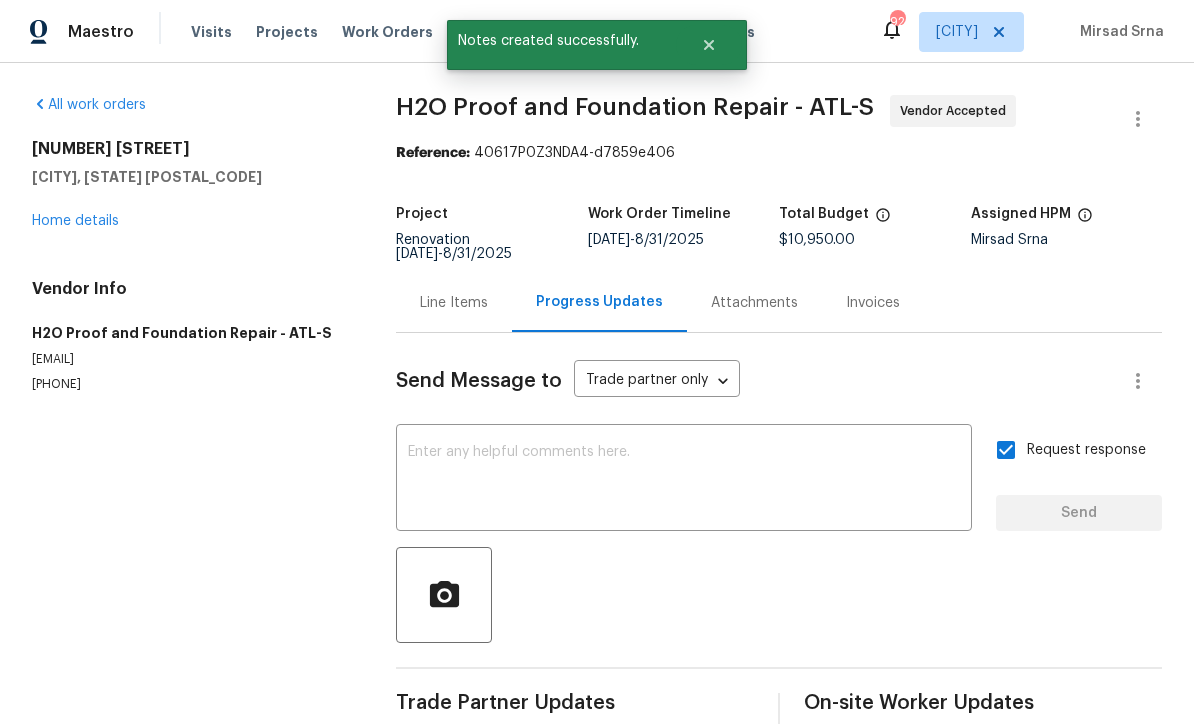 click on "Home details" at bounding box center (75, 221) 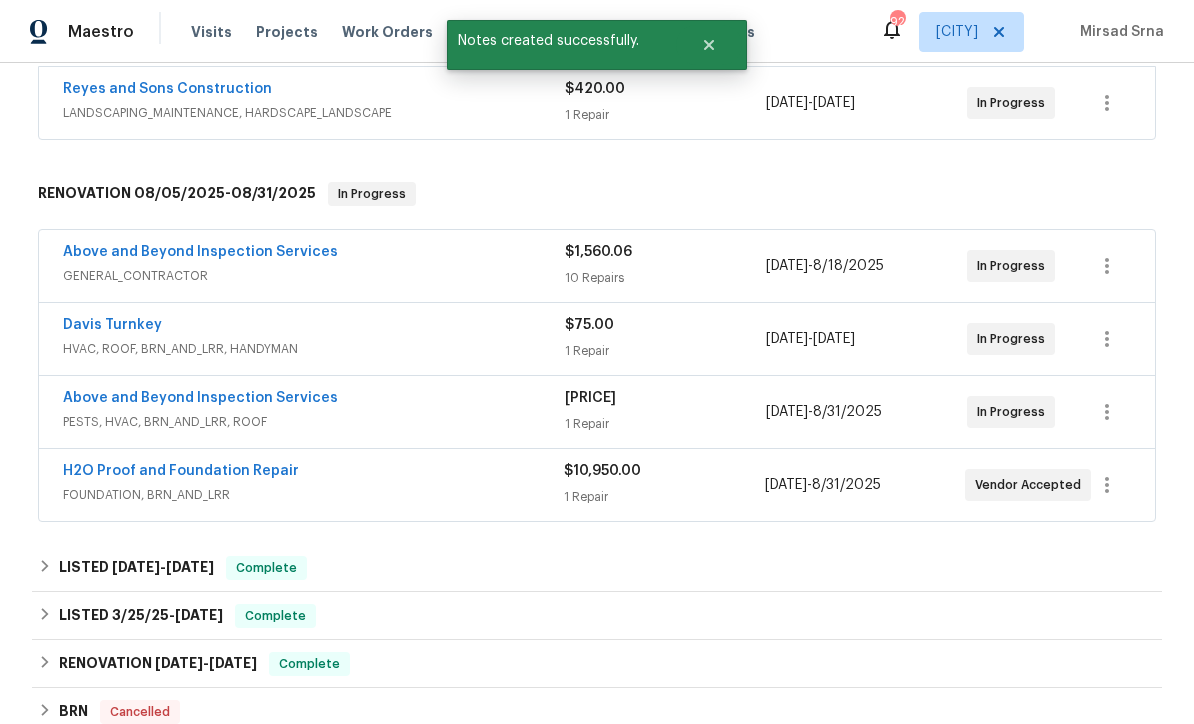 scroll, scrollTop: 402, scrollLeft: 0, axis: vertical 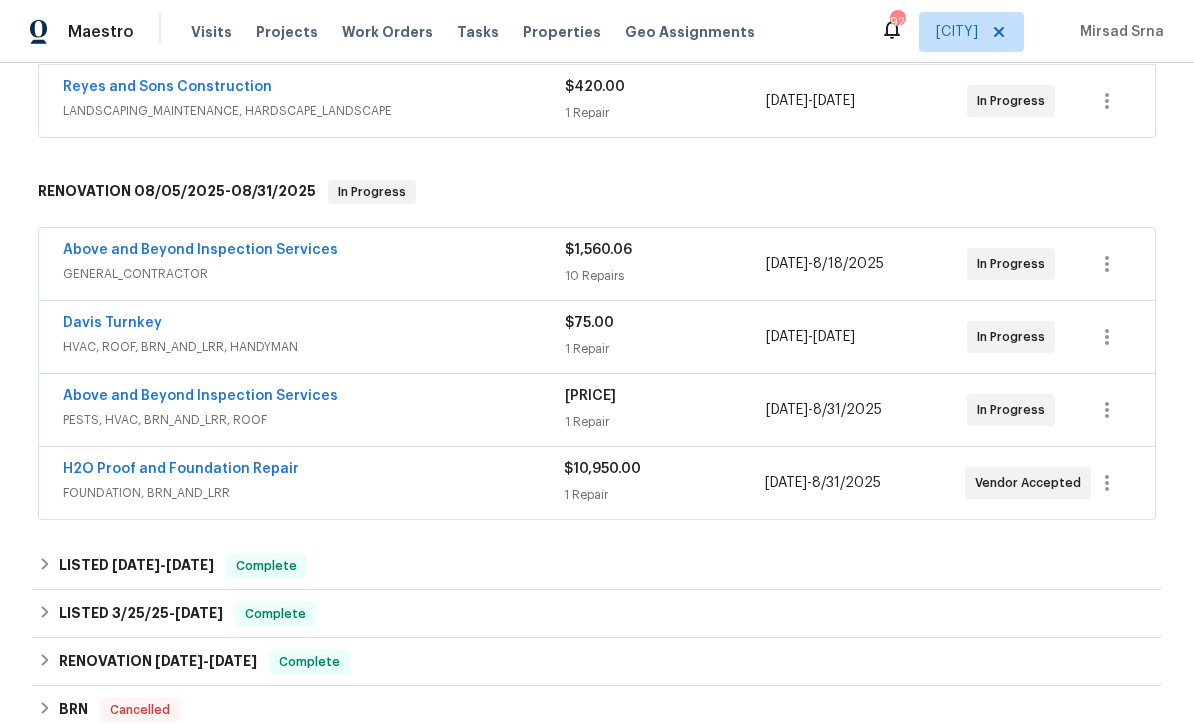 click on "Above and Beyond Inspection Services" at bounding box center (200, 396) 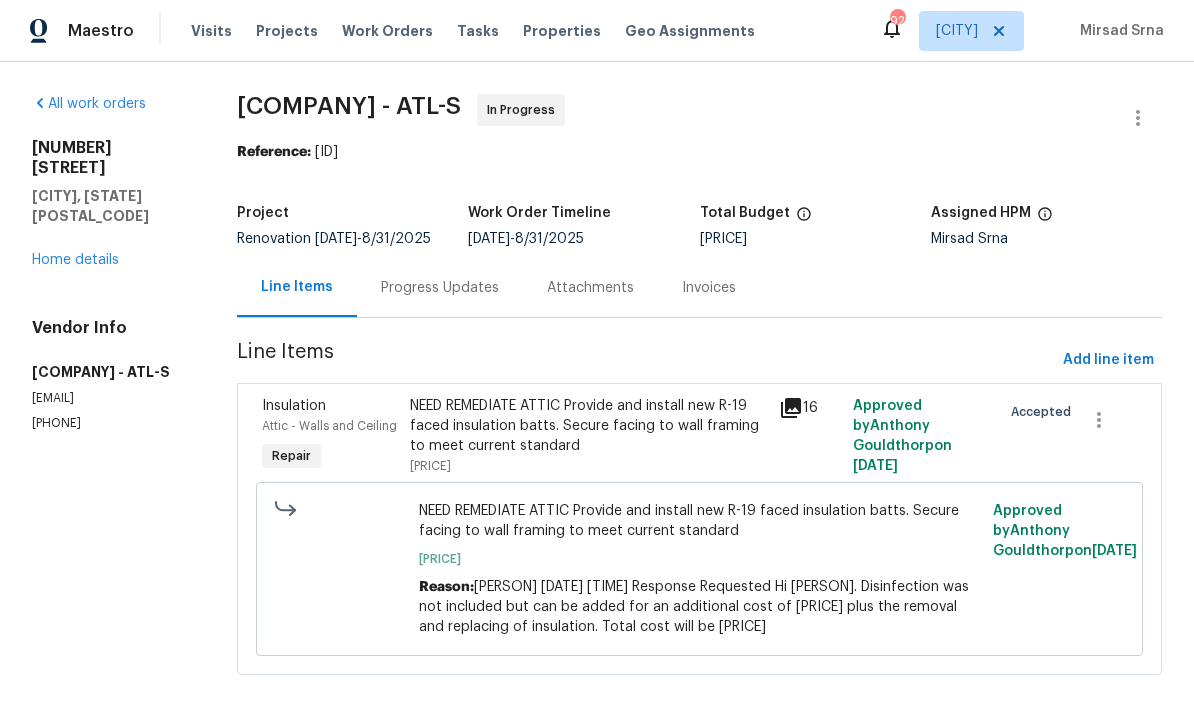 scroll, scrollTop: 65, scrollLeft: 0, axis: vertical 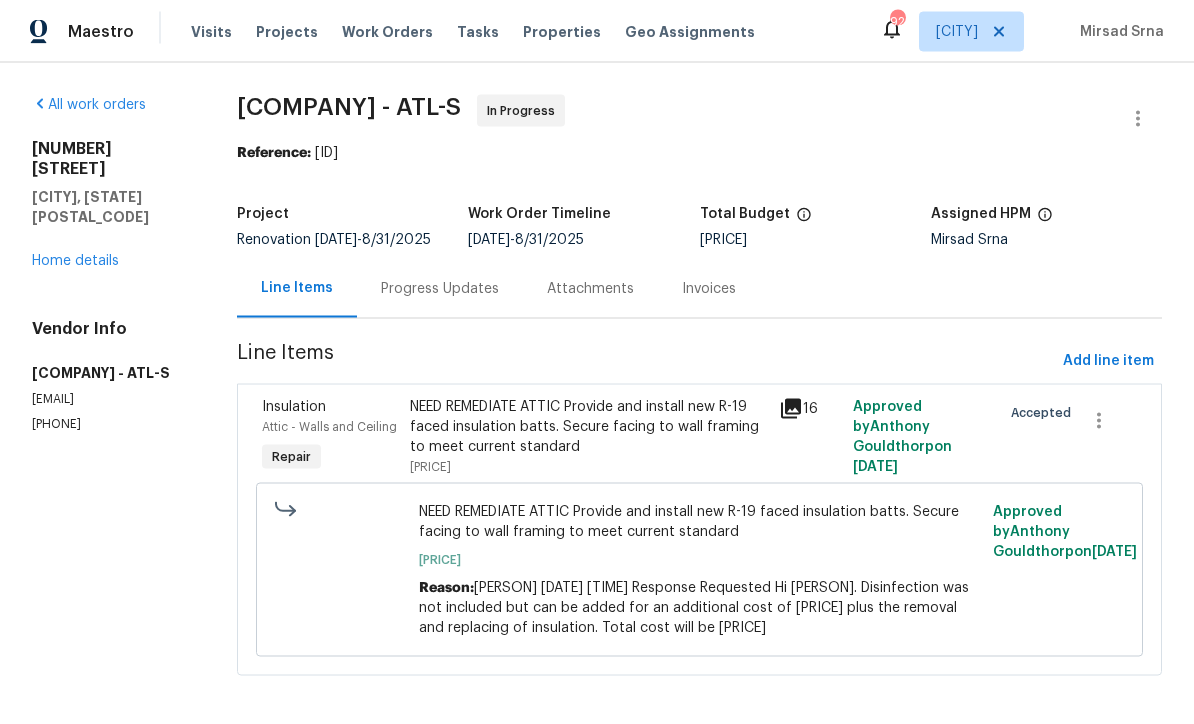 click on "Progress Updates" at bounding box center (440, 289) 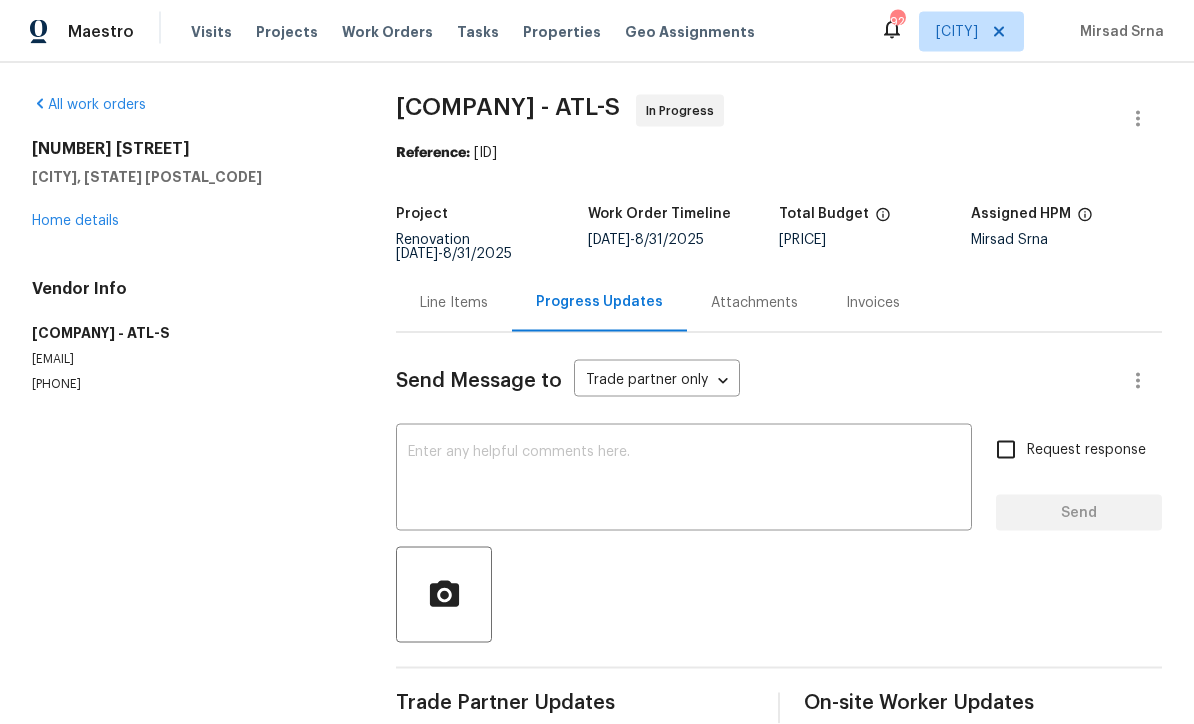 scroll, scrollTop: 13, scrollLeft: 0, axis: vertical 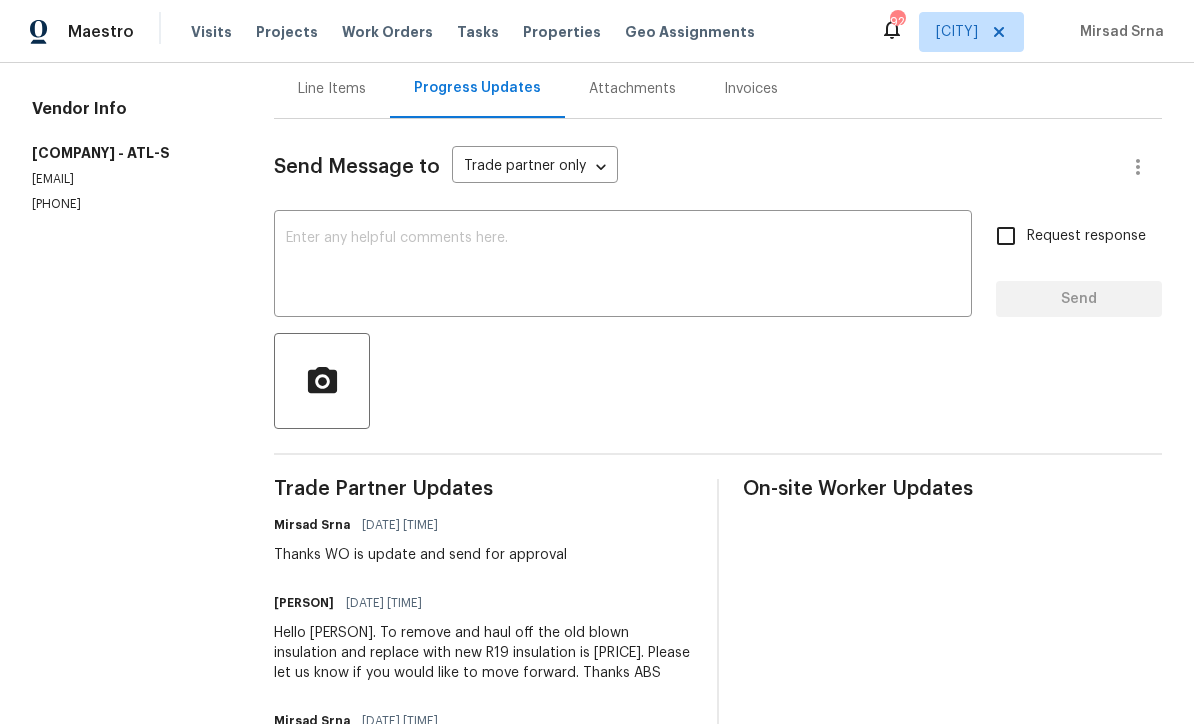 click at bounding box center [623, 266] 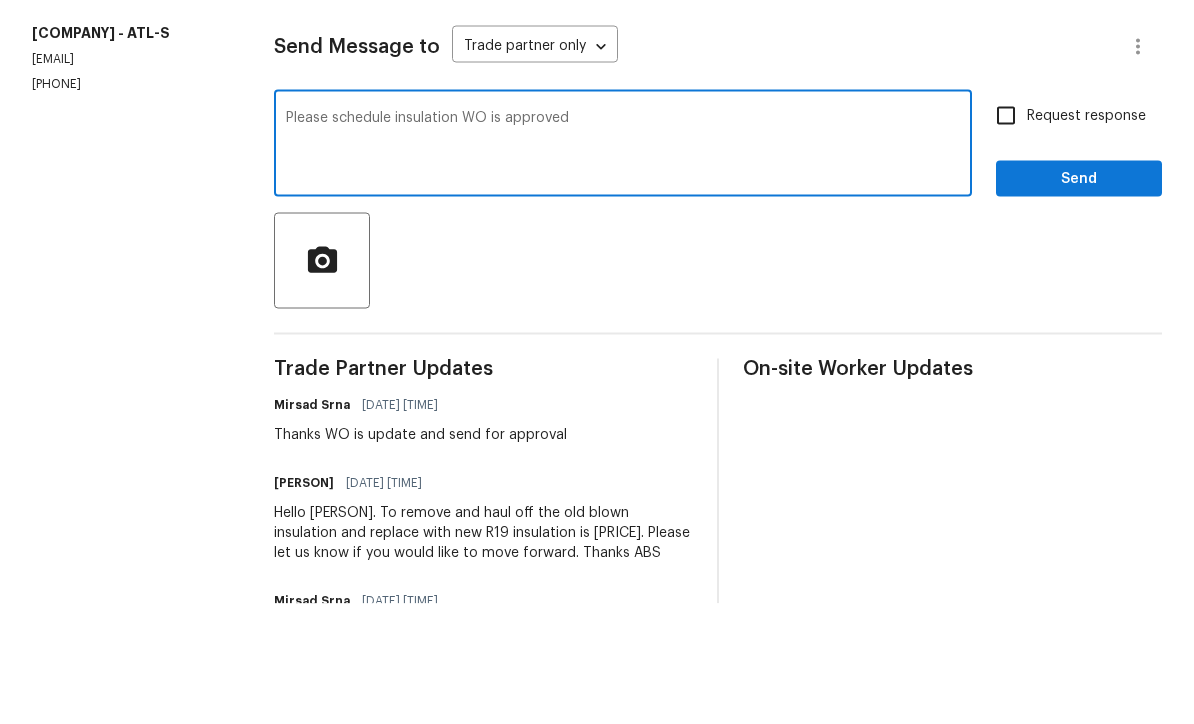 type on "Please schedule insulation WO is approved" 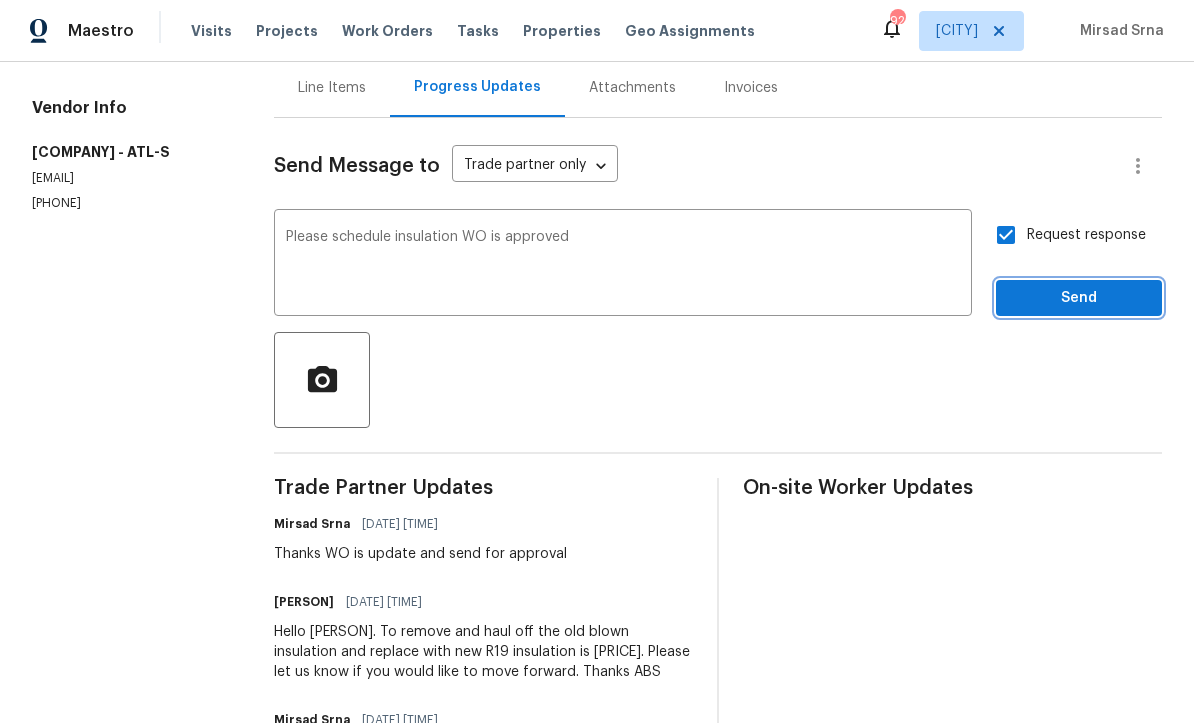 click on "Send" at bounding box center (1079, 299) 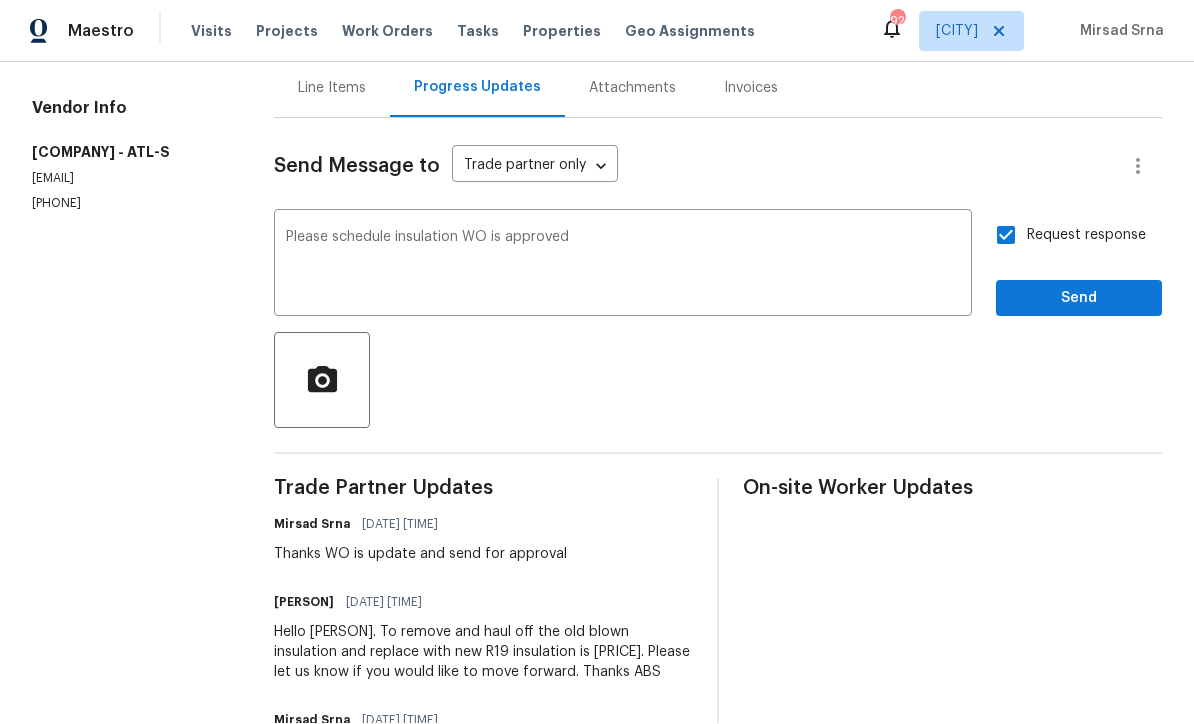 scroll, scrollTop: 38, scrollLeft: 0, axis: vertical 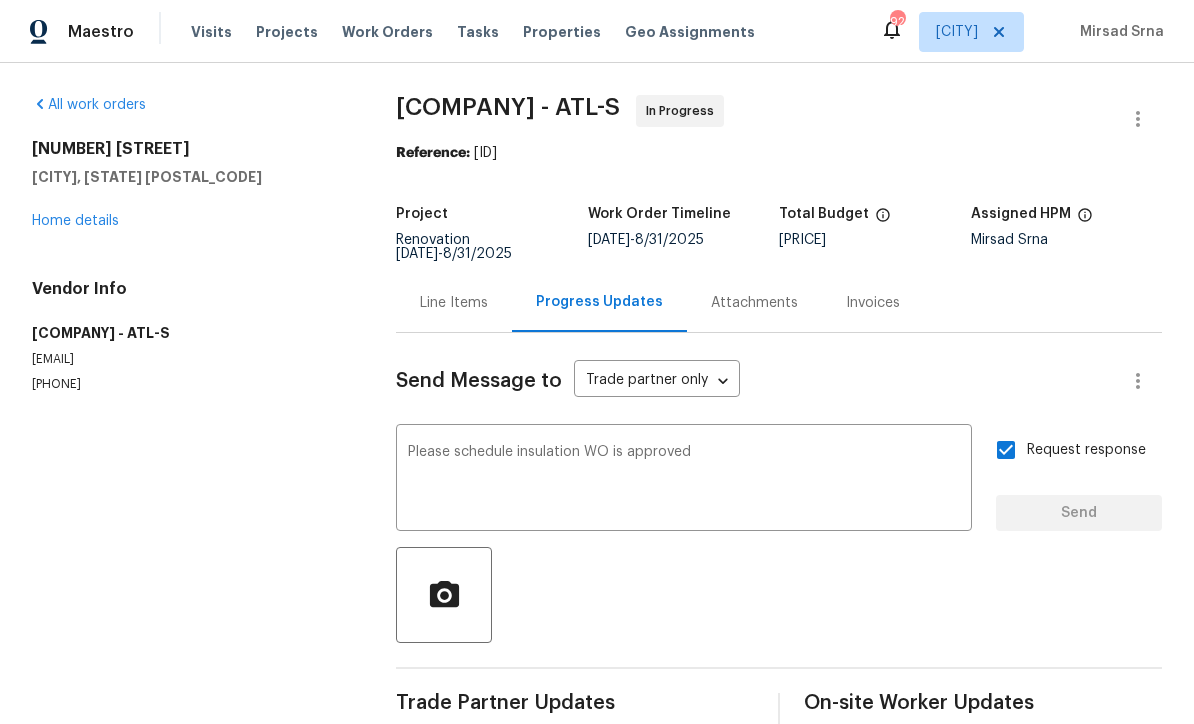 type 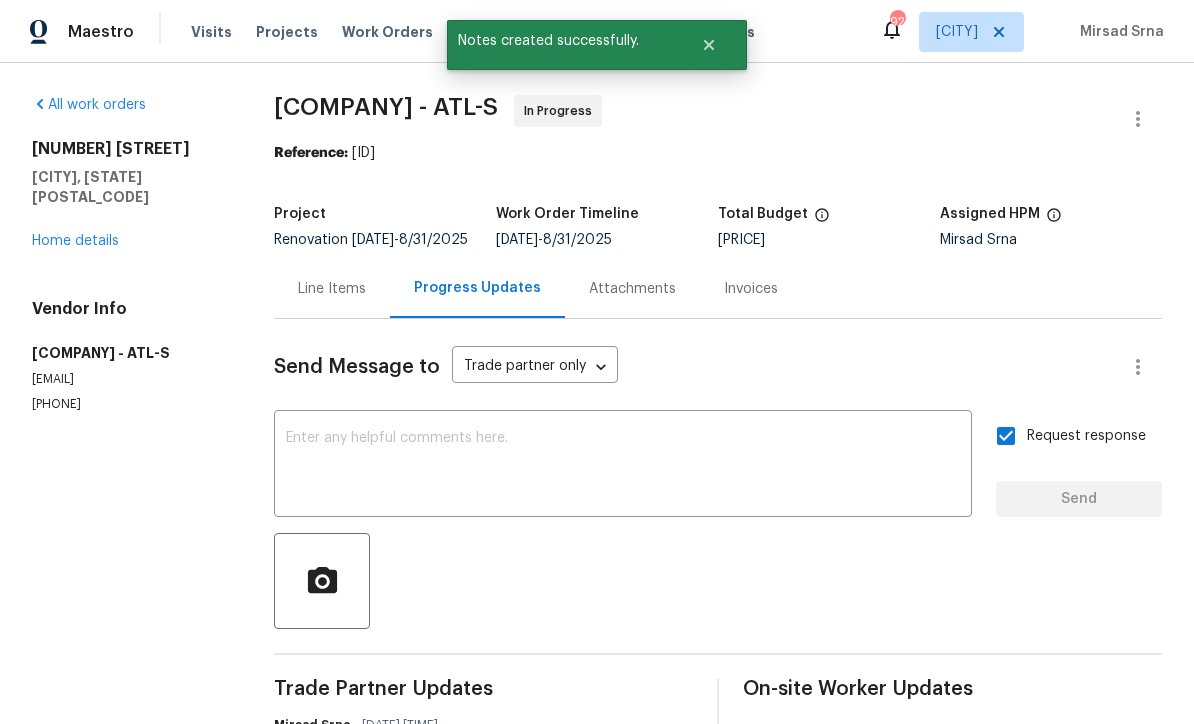 click on "Home details" at bounding box center (75, 241) 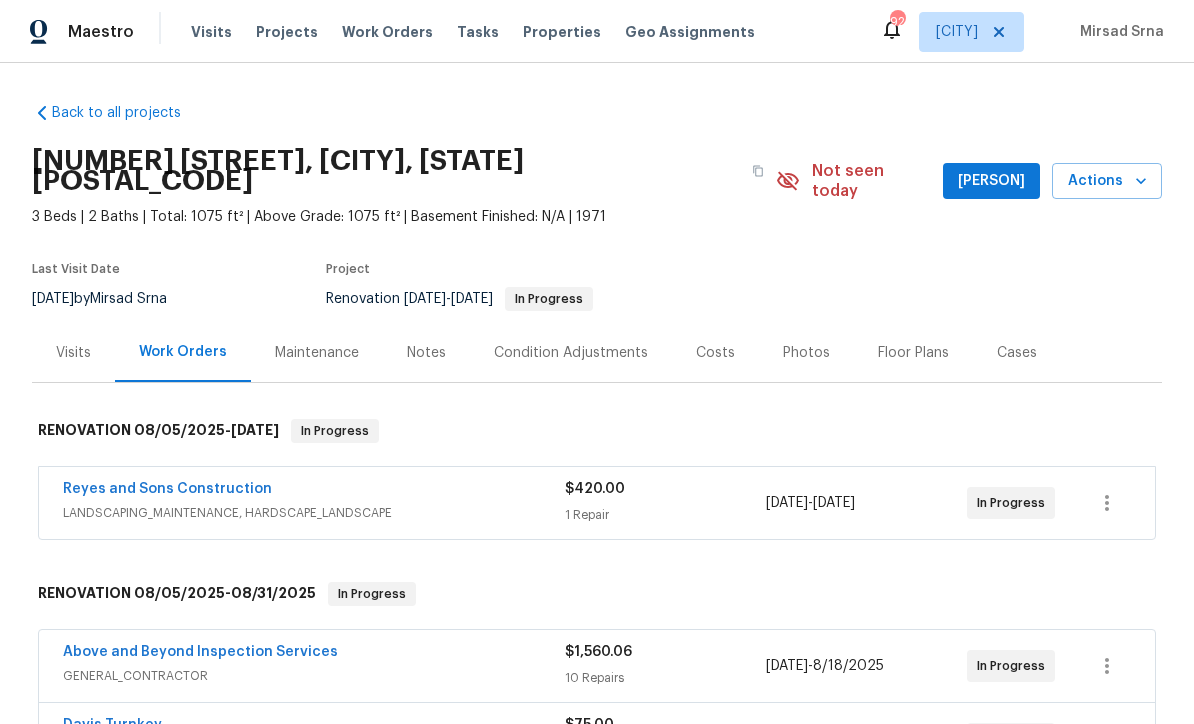 scroll, scrollTop: 0, scrollLeft: 0, axis: both 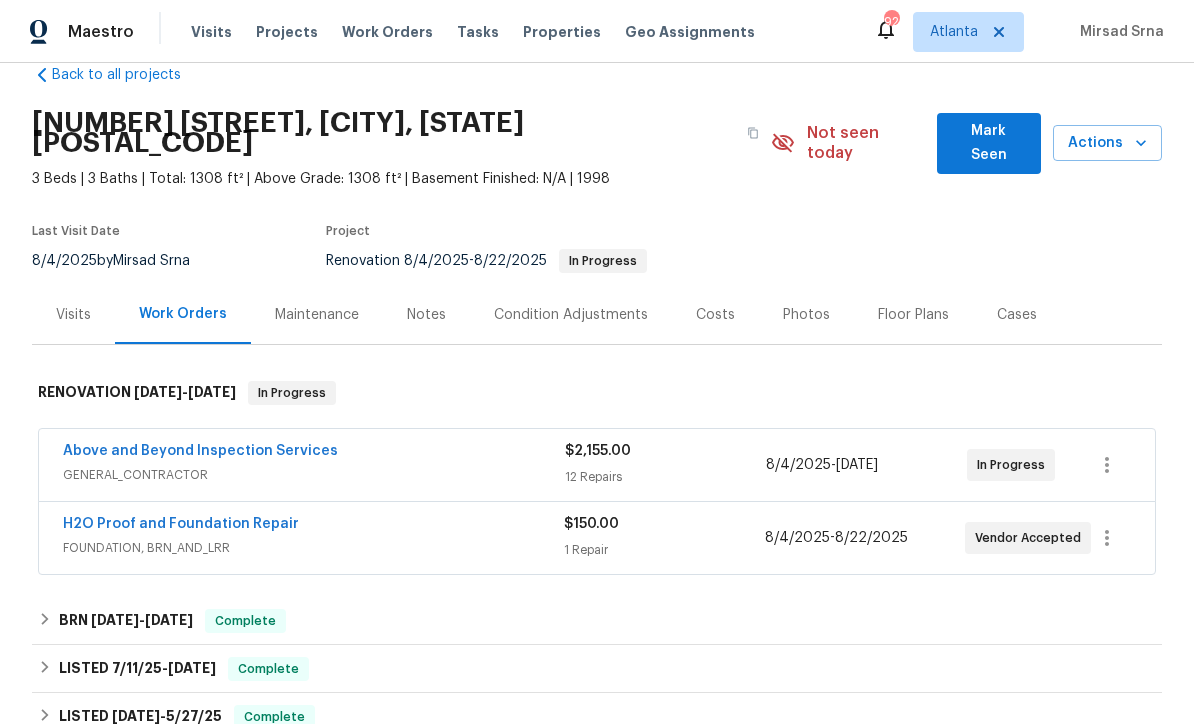 click on "Mark Seen" at bounding box center [989, 143] 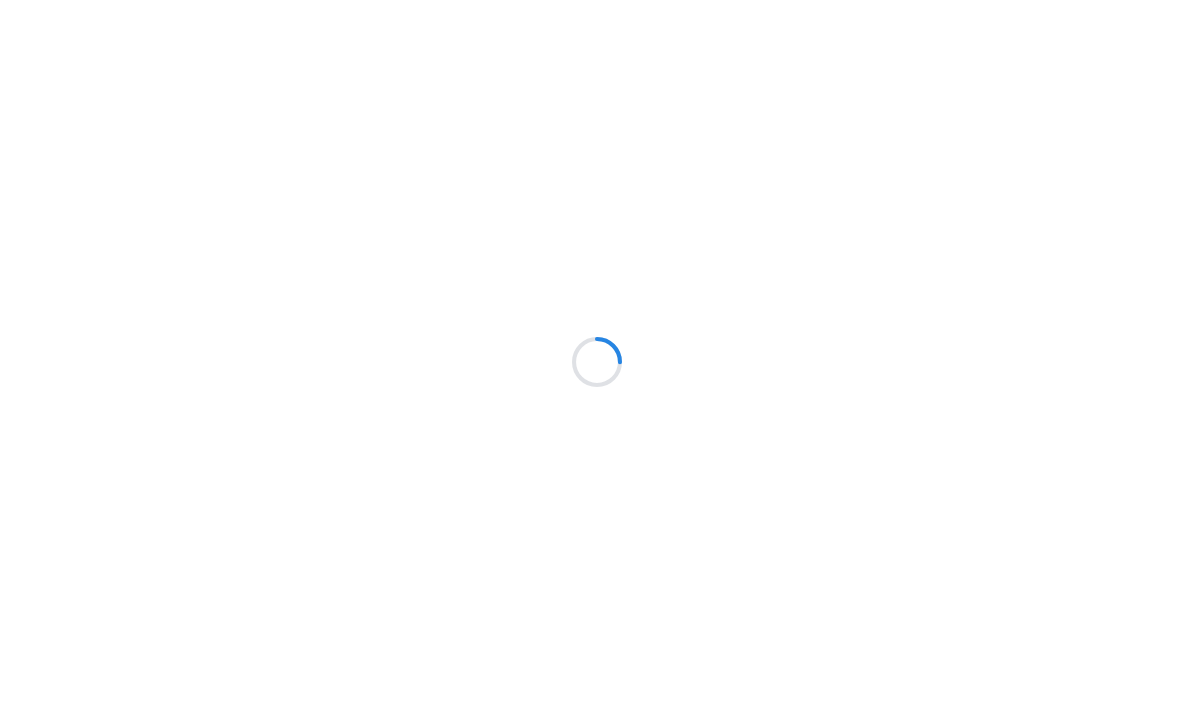 scroll, scrollTop: 0, scrollLeft: 0, axis: both 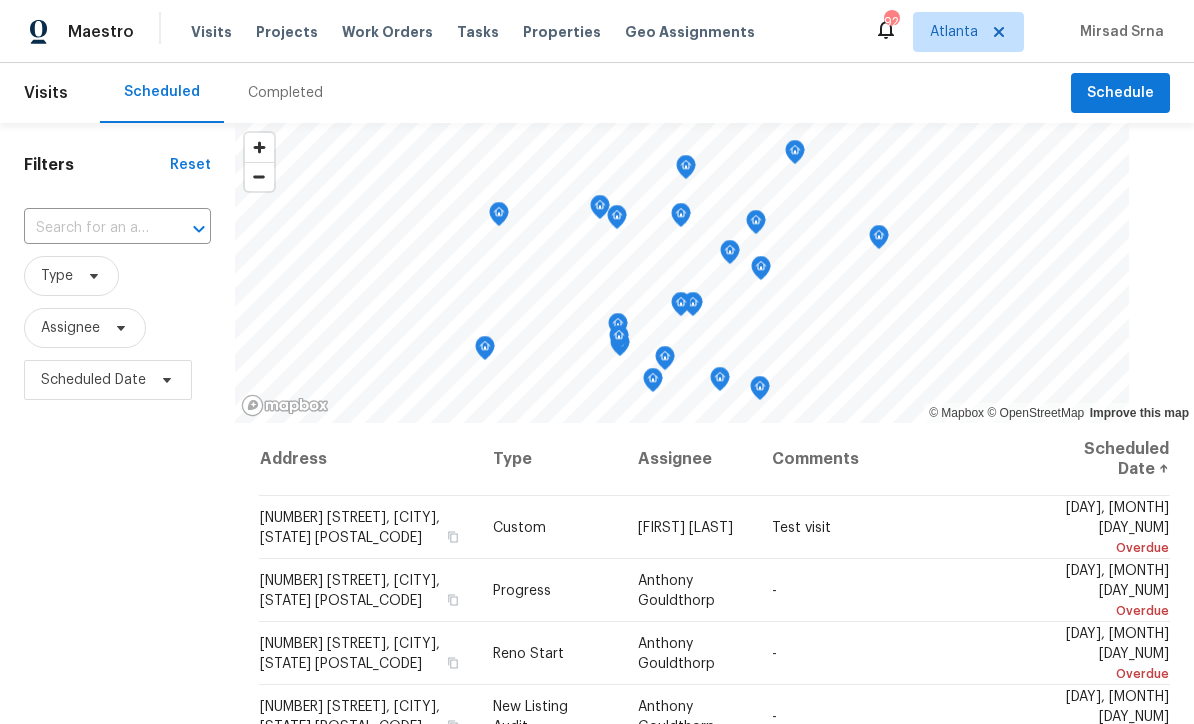 click at bounding box center (89, 228) 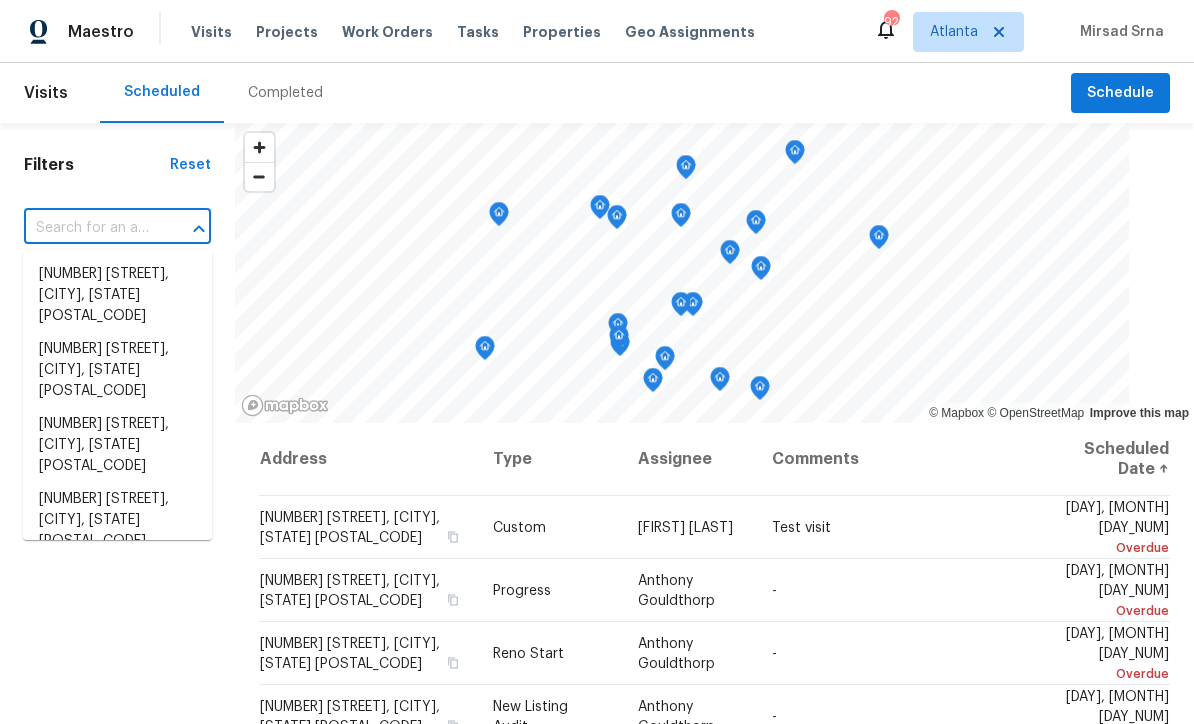 scroll, scrollTop: 0, scrollLeft: 0, axis: both 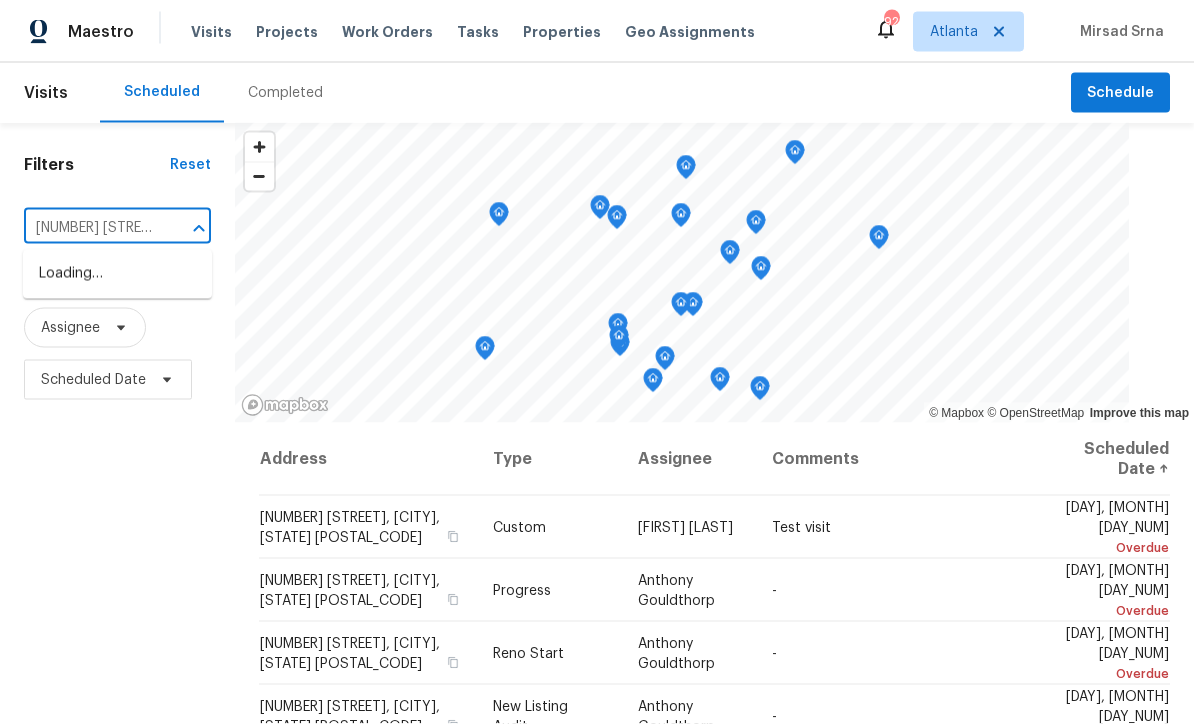 type on "[NUMBER] [STREET], [CITY], [STATE] [POSTAL_CODE]" 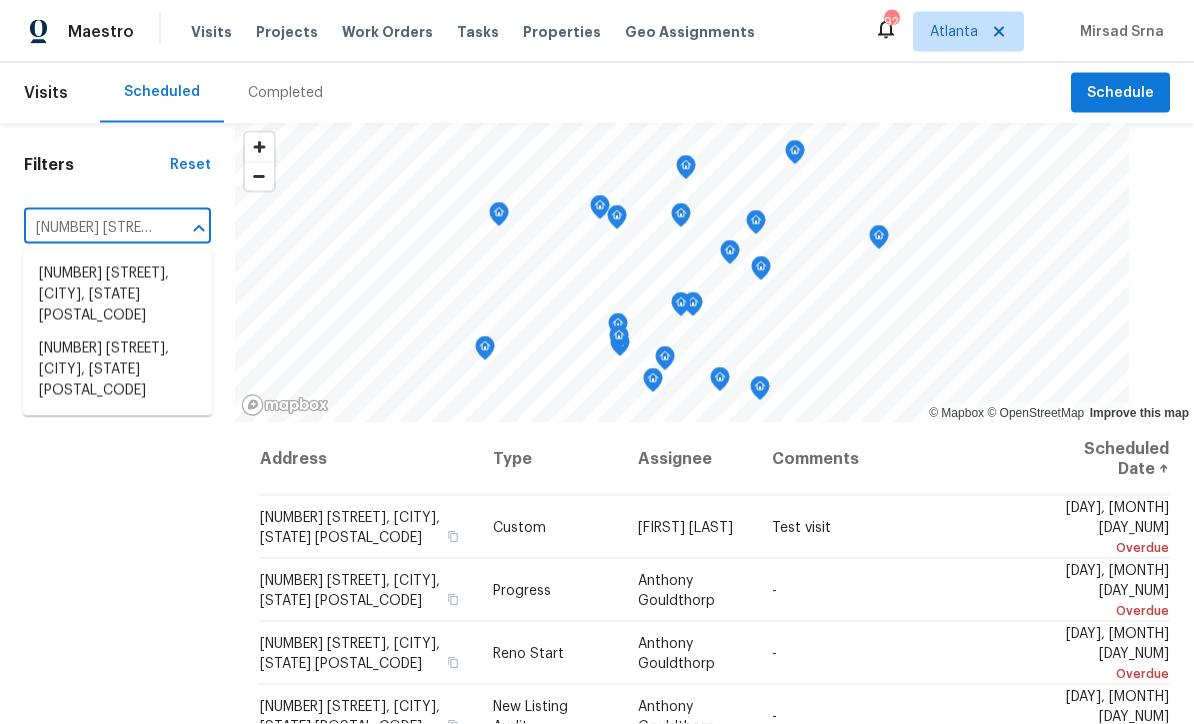 click on "145 Carroll St, Temple, GA 30179" at bounding box center (117, 295) 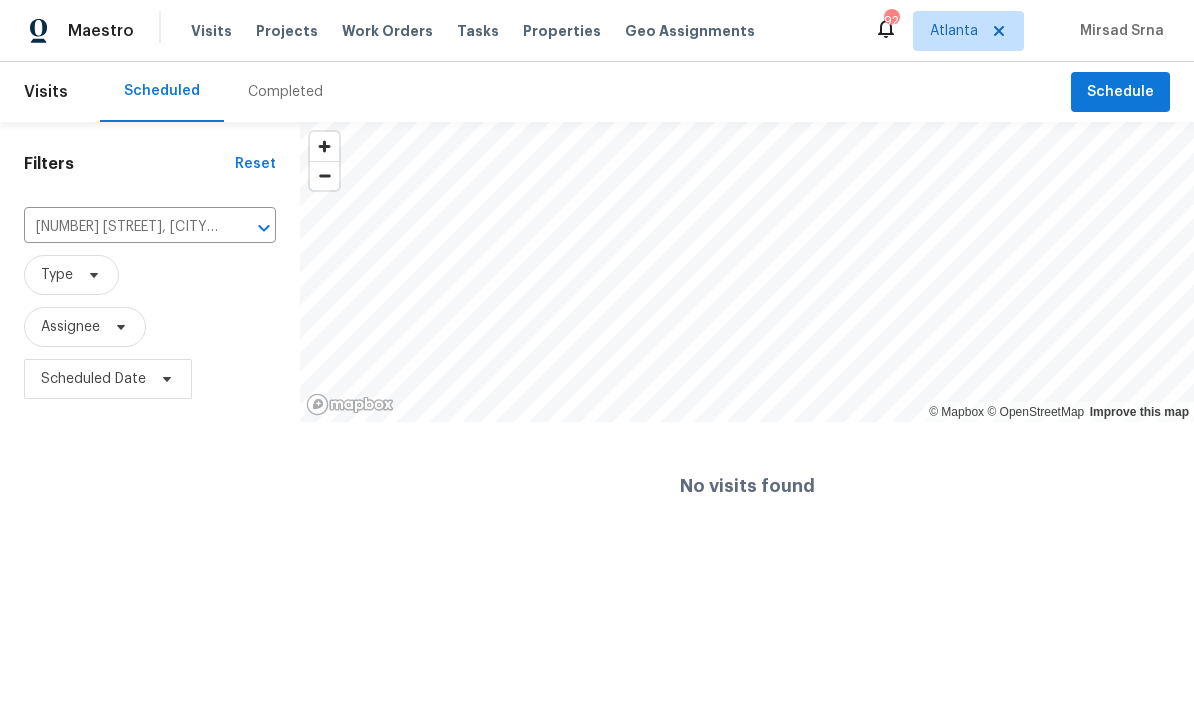 click 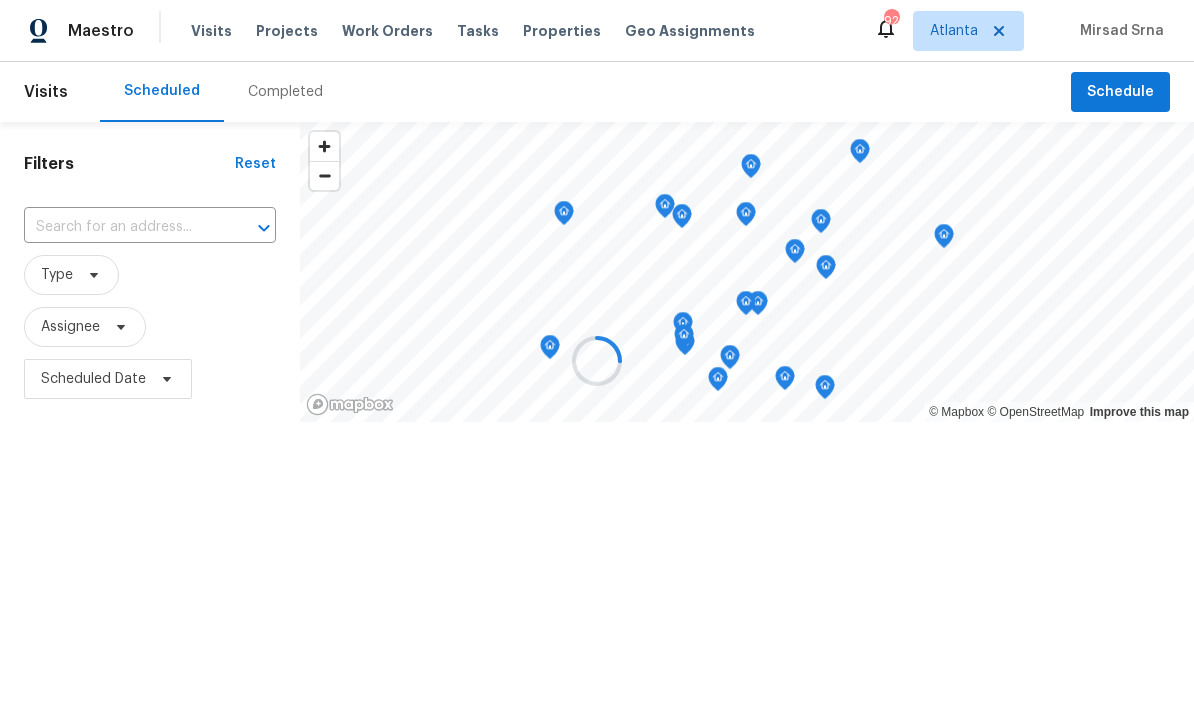 scroll, scrollTop: 1, scrollLeft: 0, axis: vertical 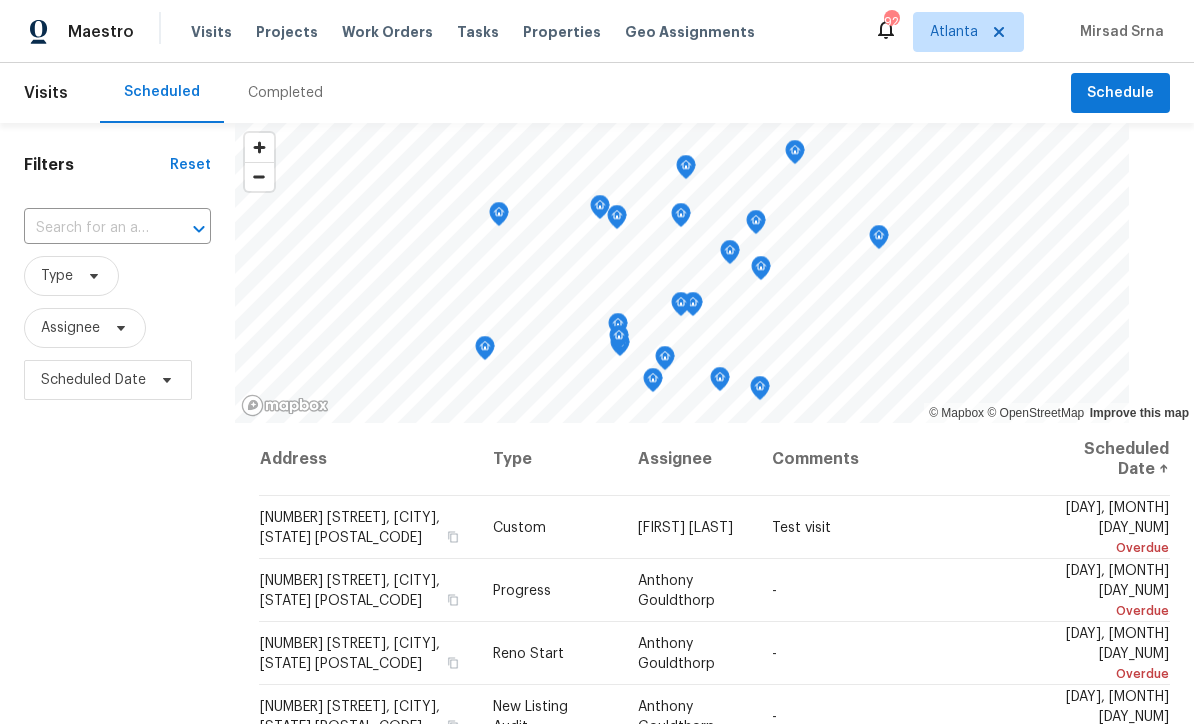 click at bounding box center [89, 228] 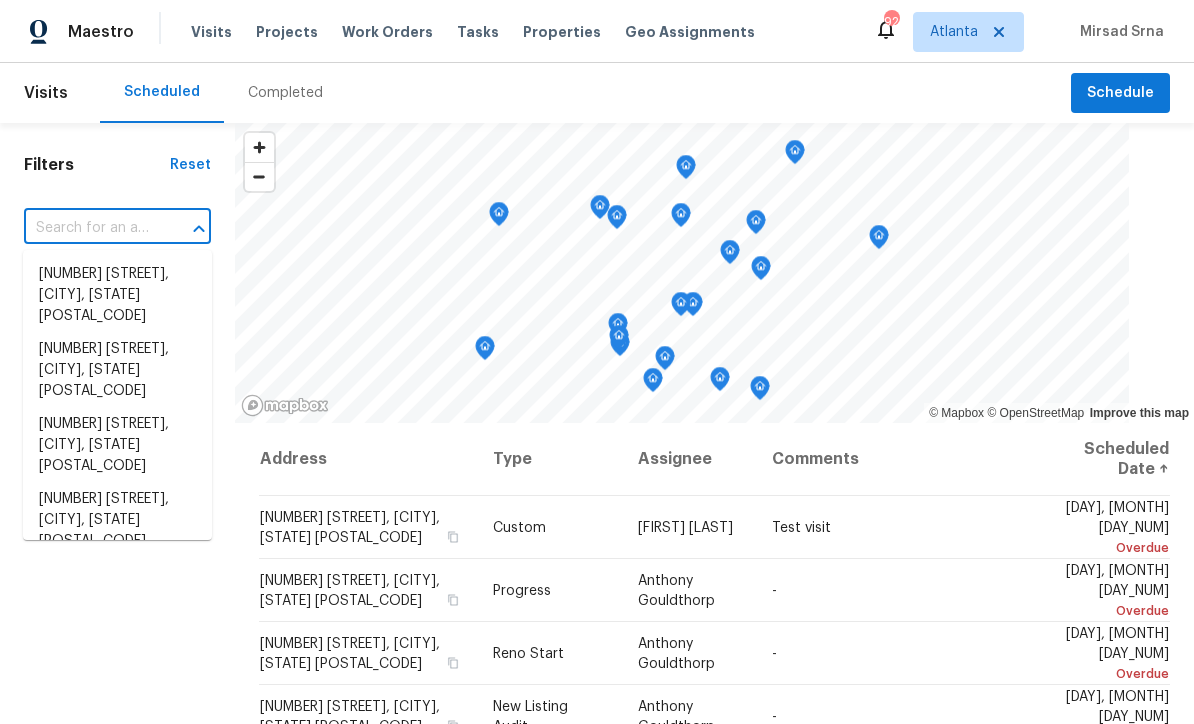 scroll, scrollTop: 0, scrollLeft: 0, axis: both 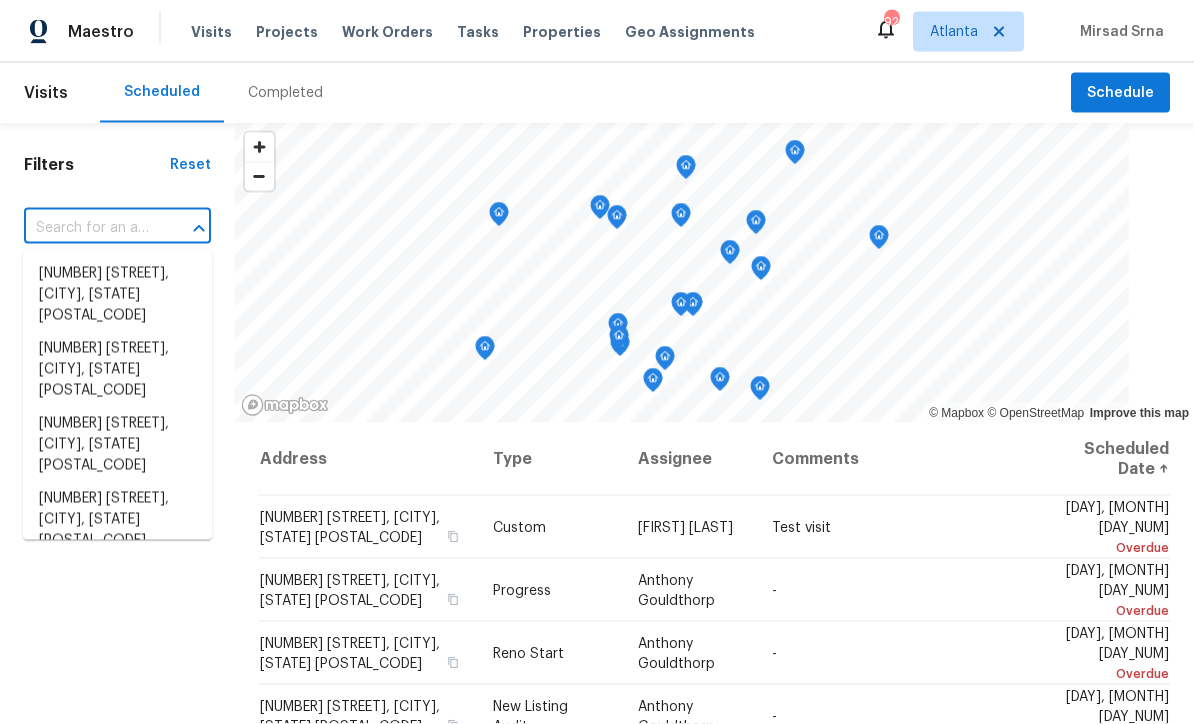 click at bounding box center (89, 228) 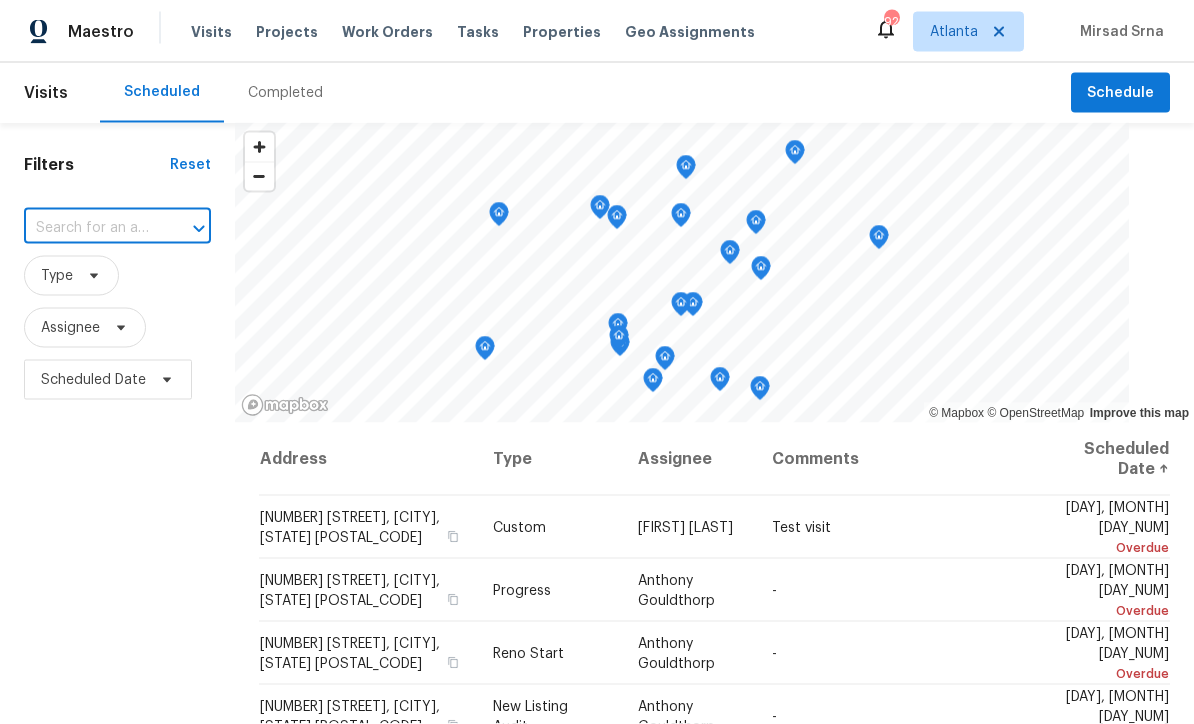paste on "[NUMBER] [STREET], [CITY], [STATE] [POSTAL_CODE]" 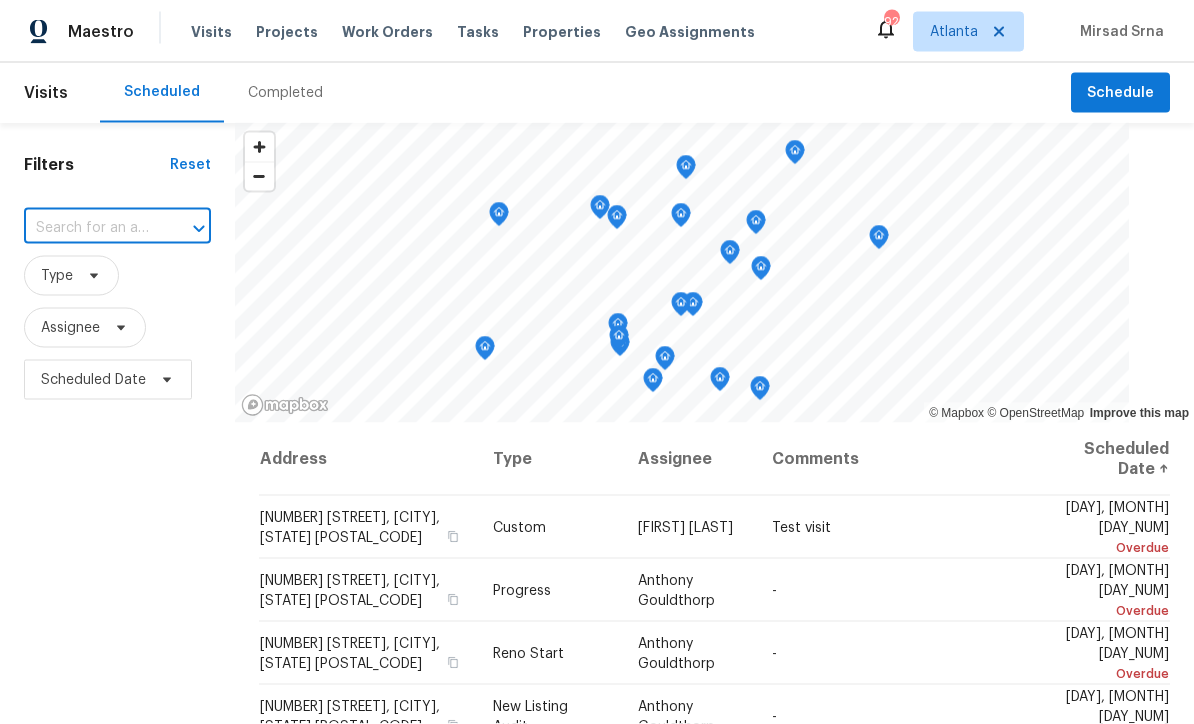type on "[NUMBER] [STREET], [CITY], [STATE] [POSTAL_CODE]" 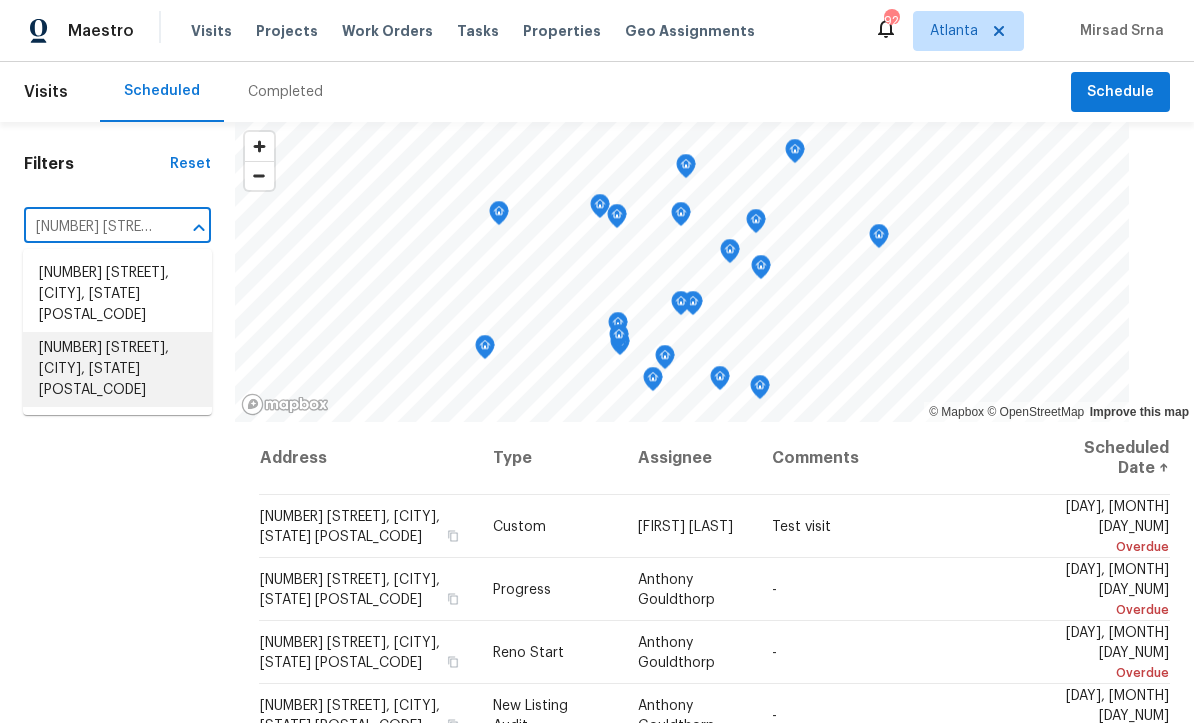 click on "[NUMBER] [STREET], [CITY], [STATE] [POSTAL_CODE]" at bounding box center (117, 370) 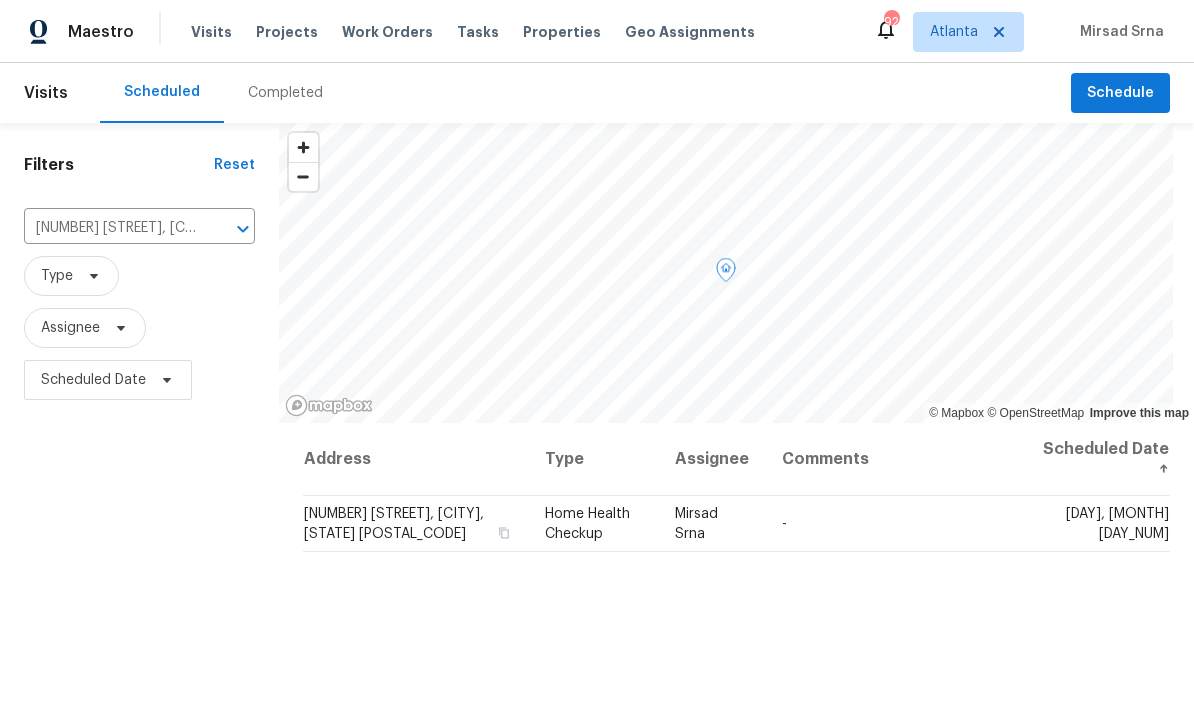 click 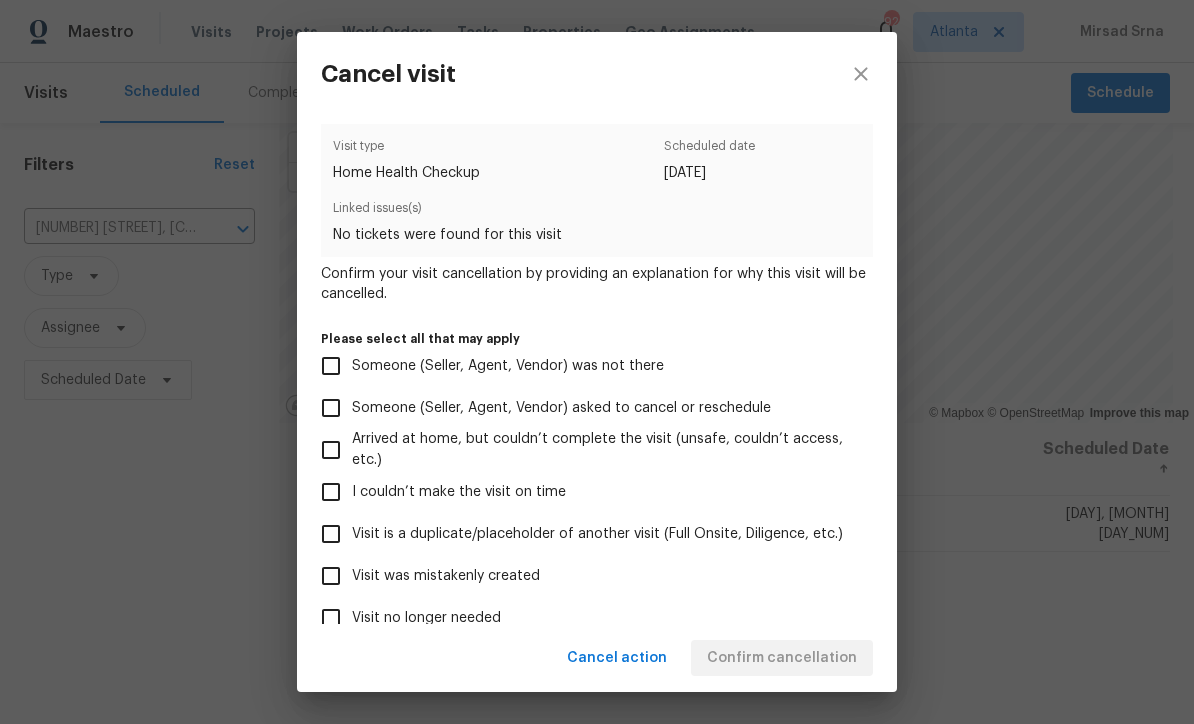 click on "Visit was mistakenly created" at bounding box center [331, 576] 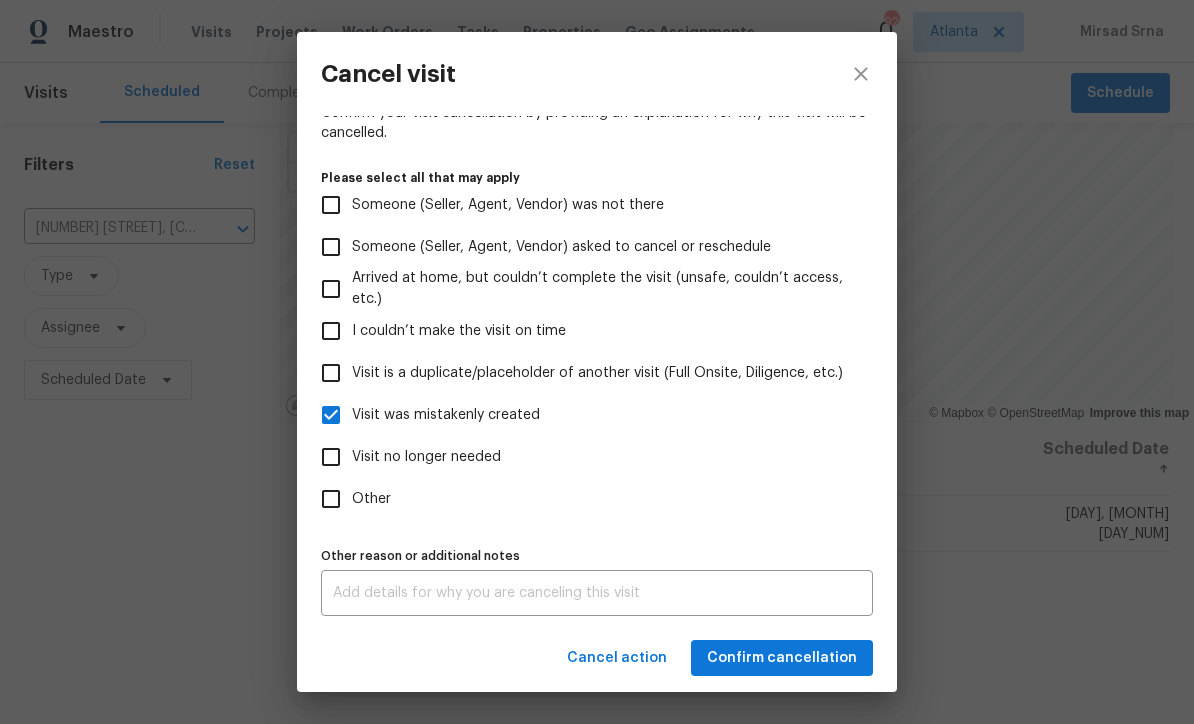 scroll, scrollTop: 169, scrollLeft: 0, axis: vertical 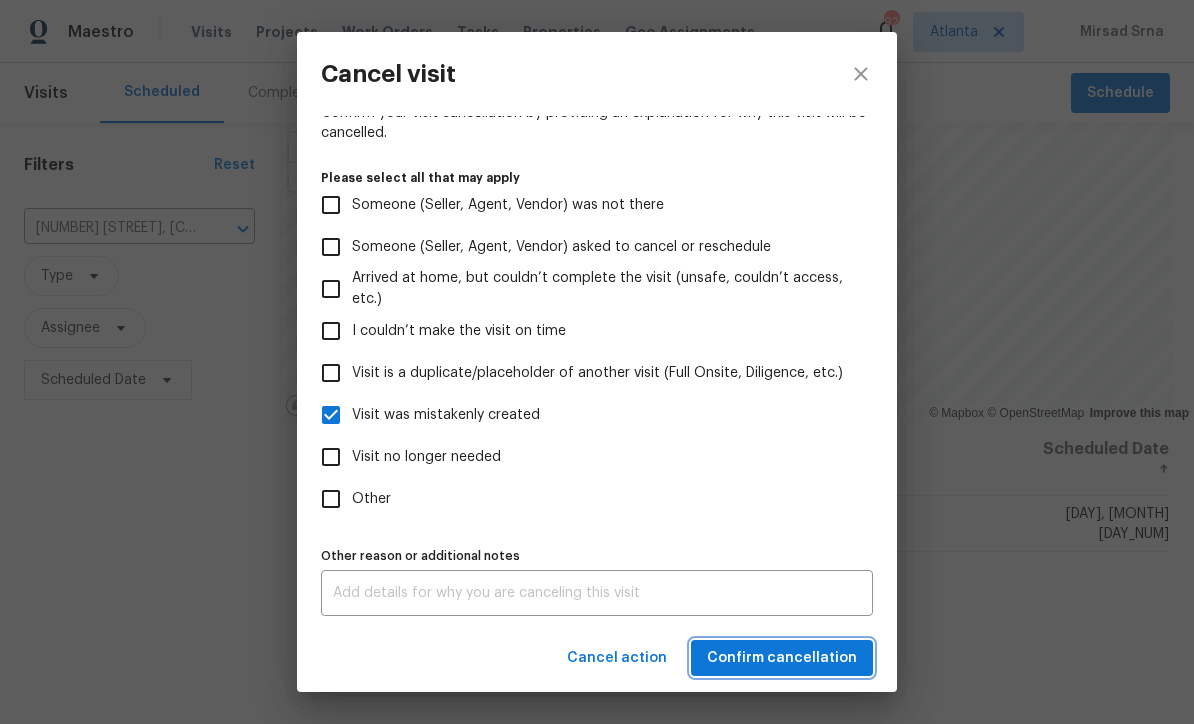 click on "Confirm cancellation" at bounding box center [782, 658] 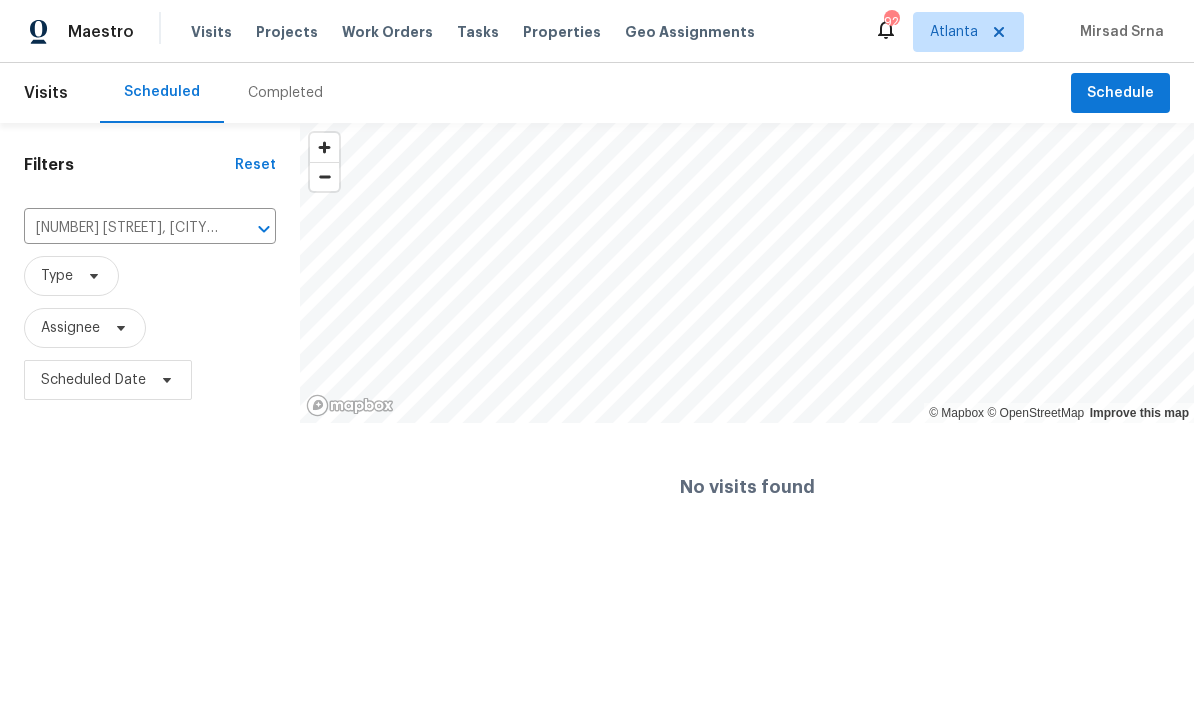 click 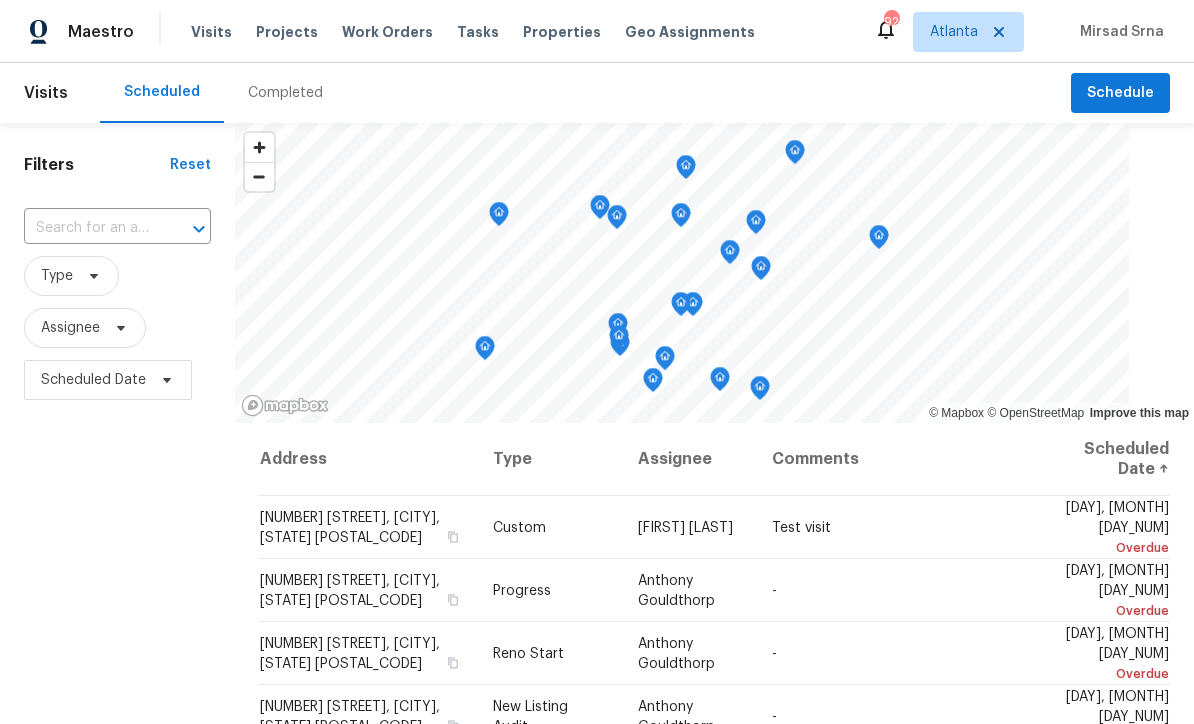 click at bounding box center (89, 228) 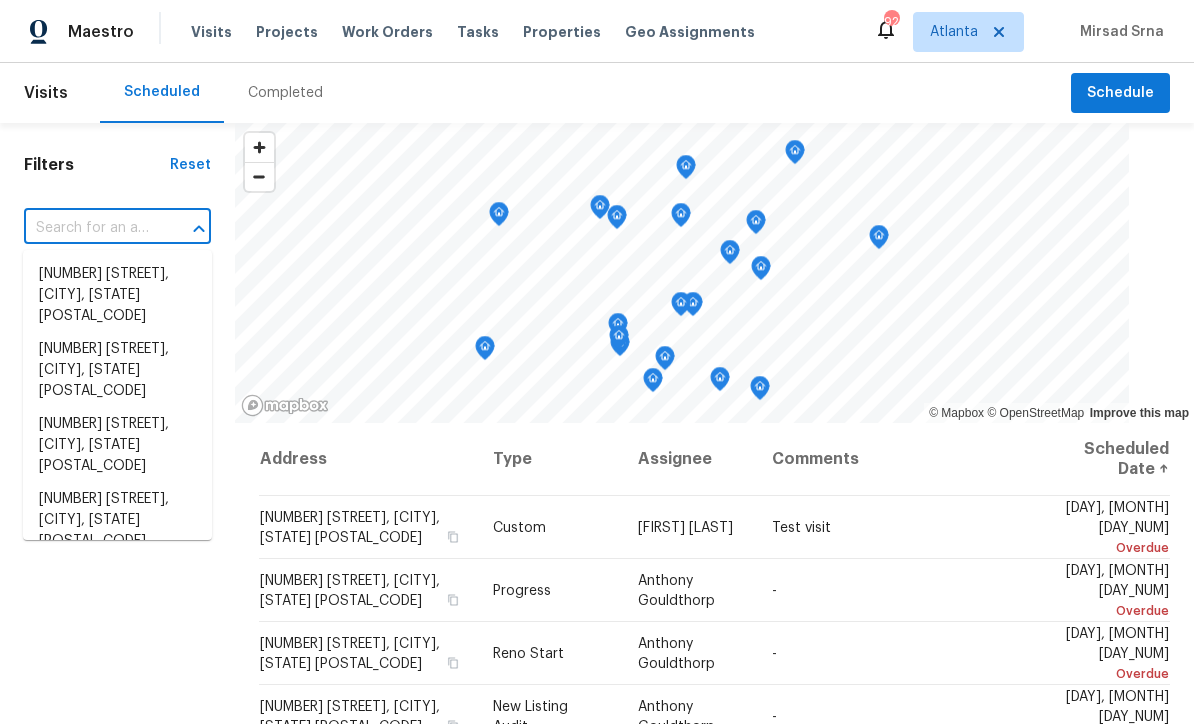 paste on "574 Pool Rd Hiram, GA 30141" 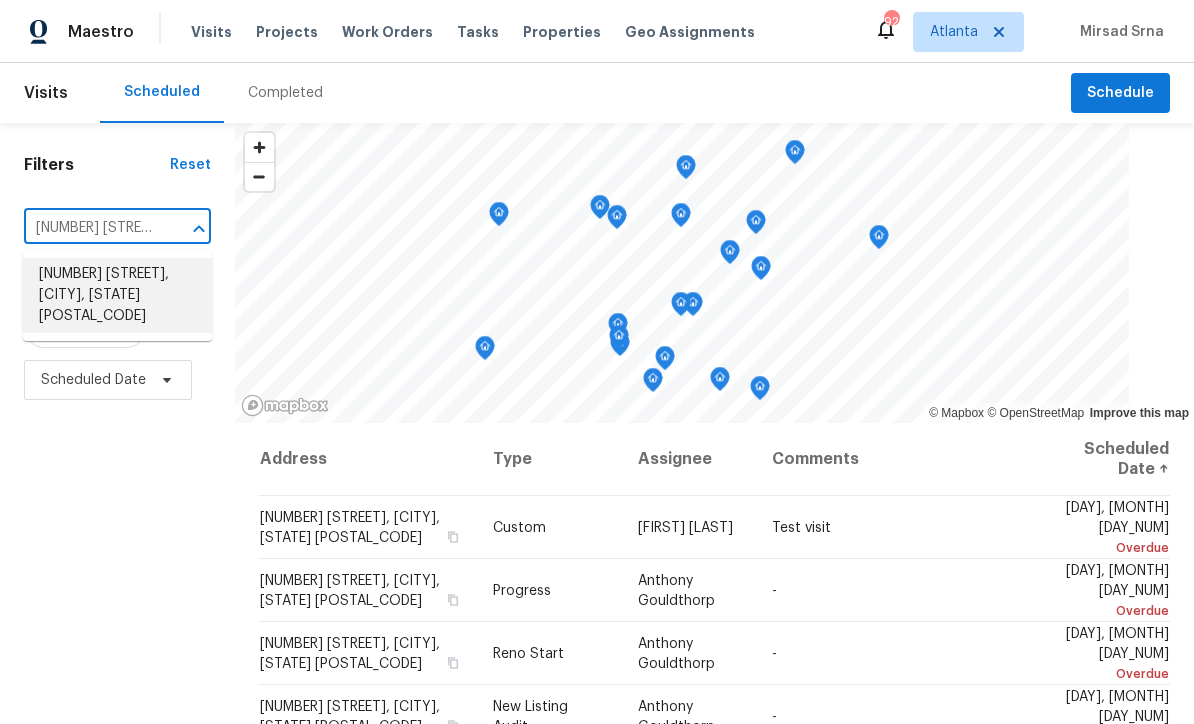 click on "574 Pool Rd, Hiram, GA 30141" at bounding box center [117, 295] 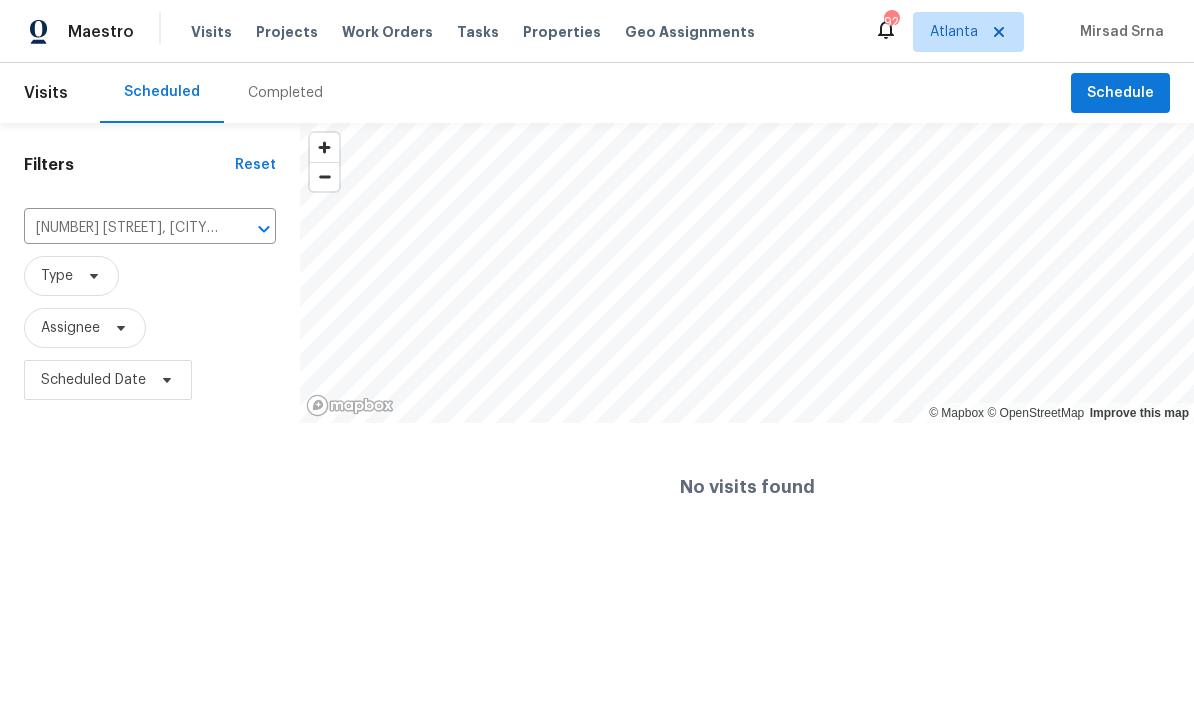 click 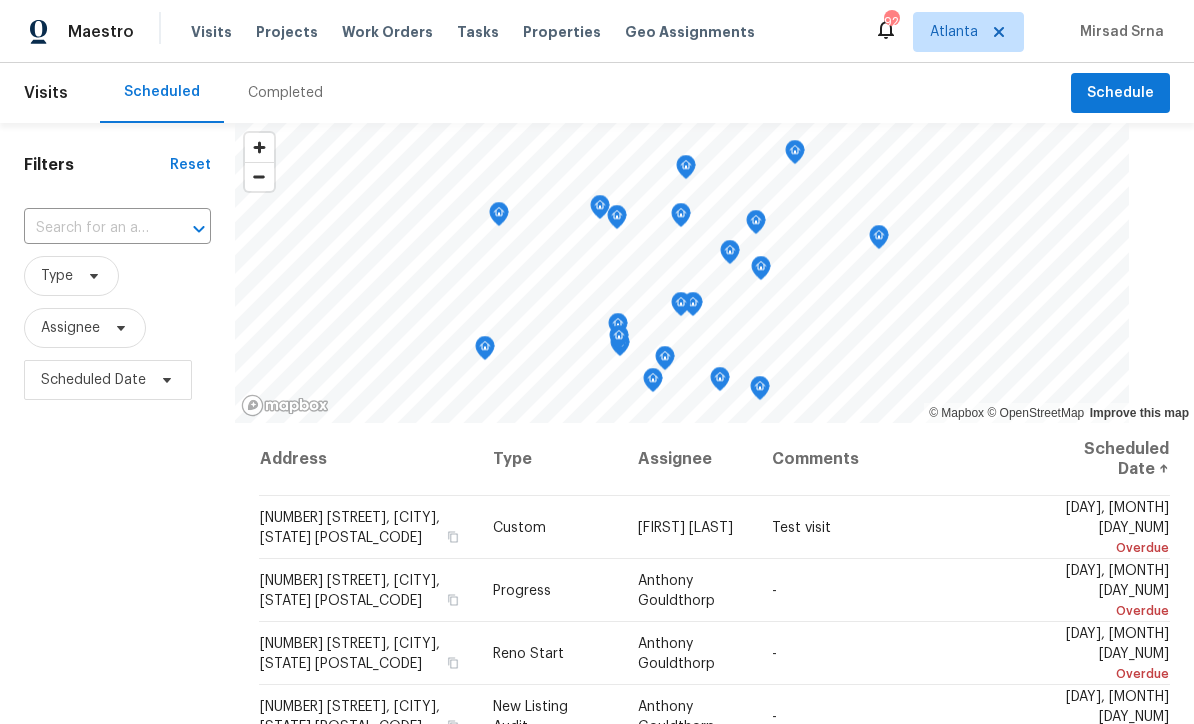 click at bounding box center (89, 228) 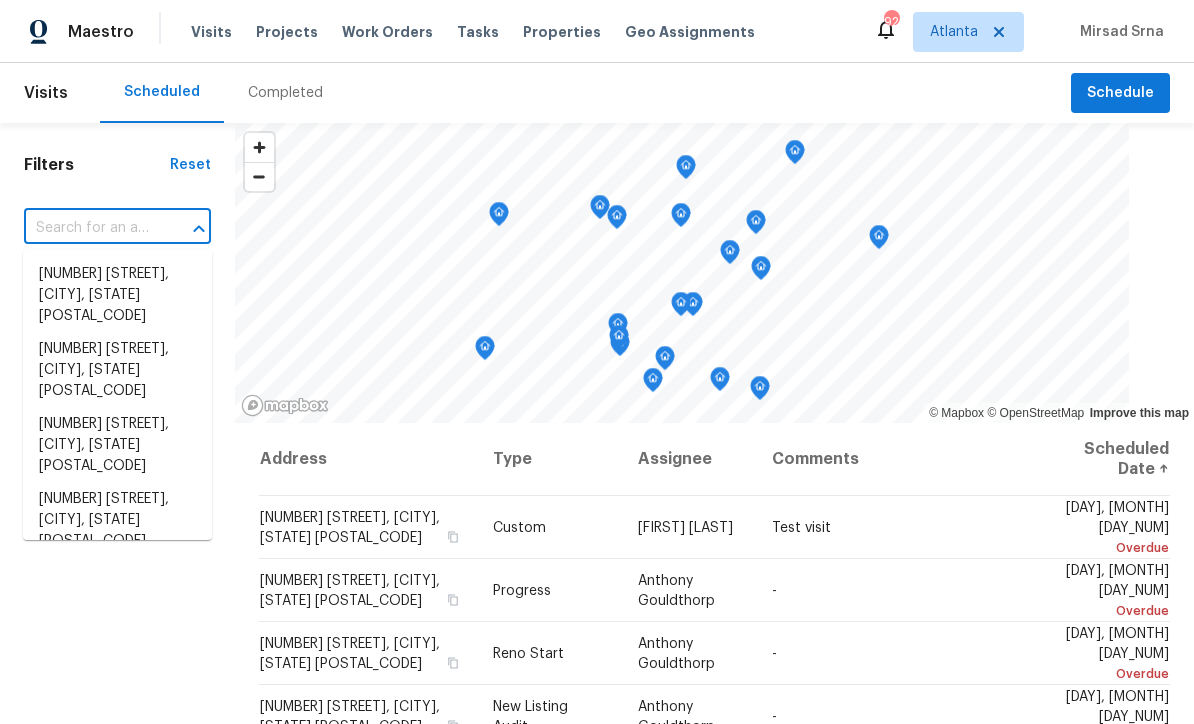 click at bounding box center [89, 228] 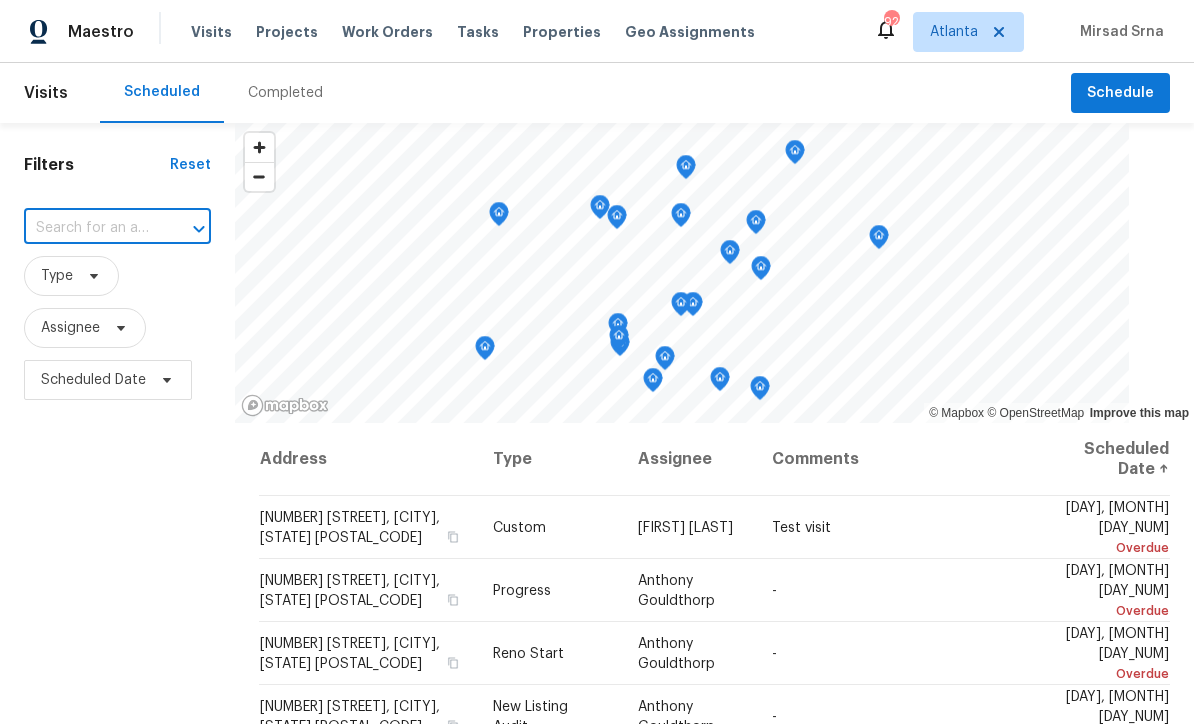 paste on "[NUMBER] [STREET] [SUFFIX] [CITY], [STATE] [POSTAL_CODE]" 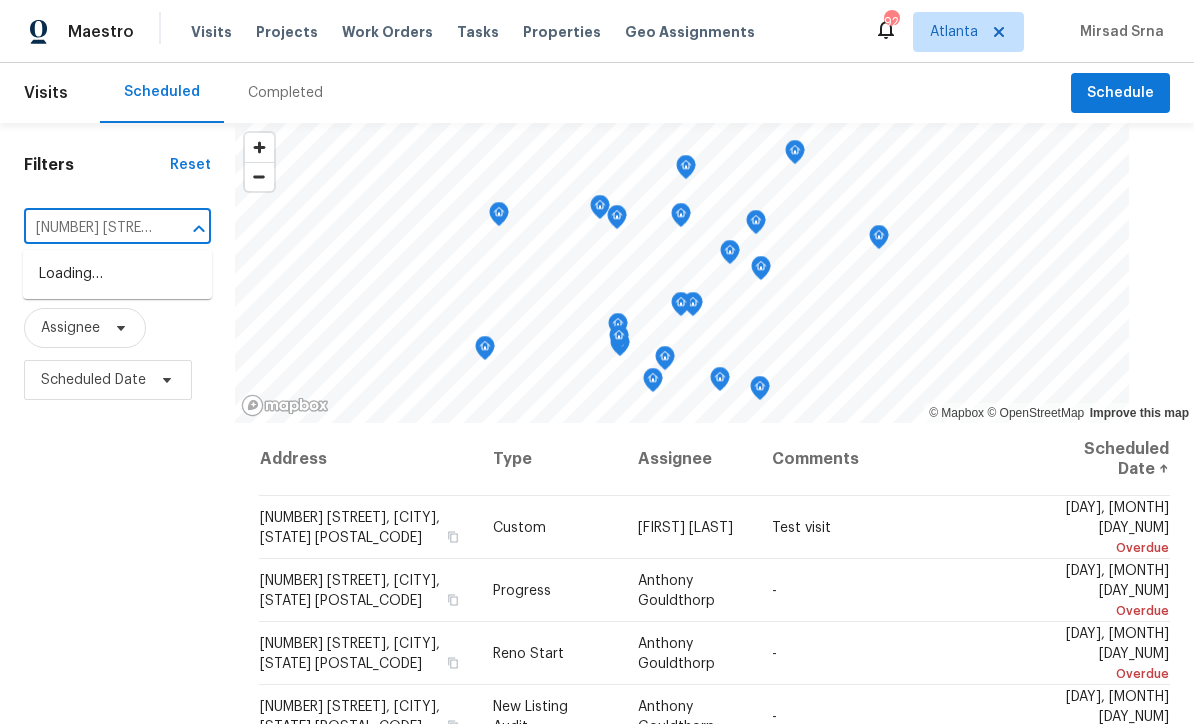 type on "[NUMBER] [STREET] [SUFFIX] [CITY], [STATE] [POSTAL_CODE]" 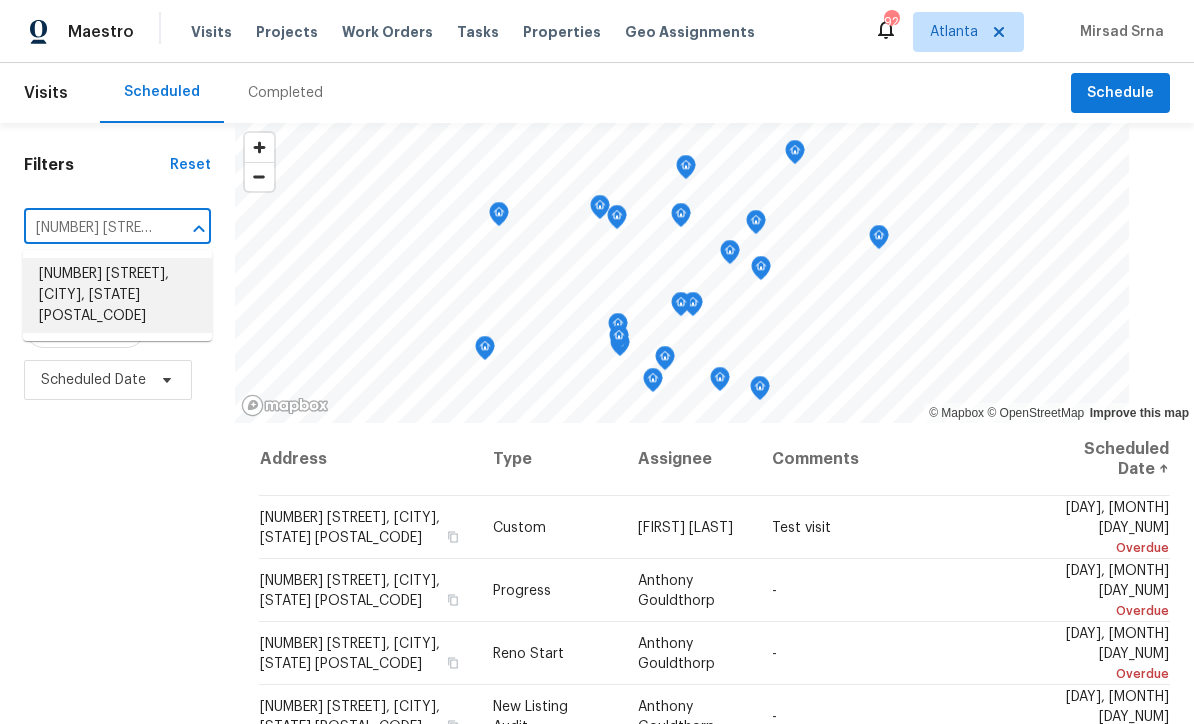 click on "148 Hill Side Way, Hiram, GA 30141" at bounding box center [117, 295] 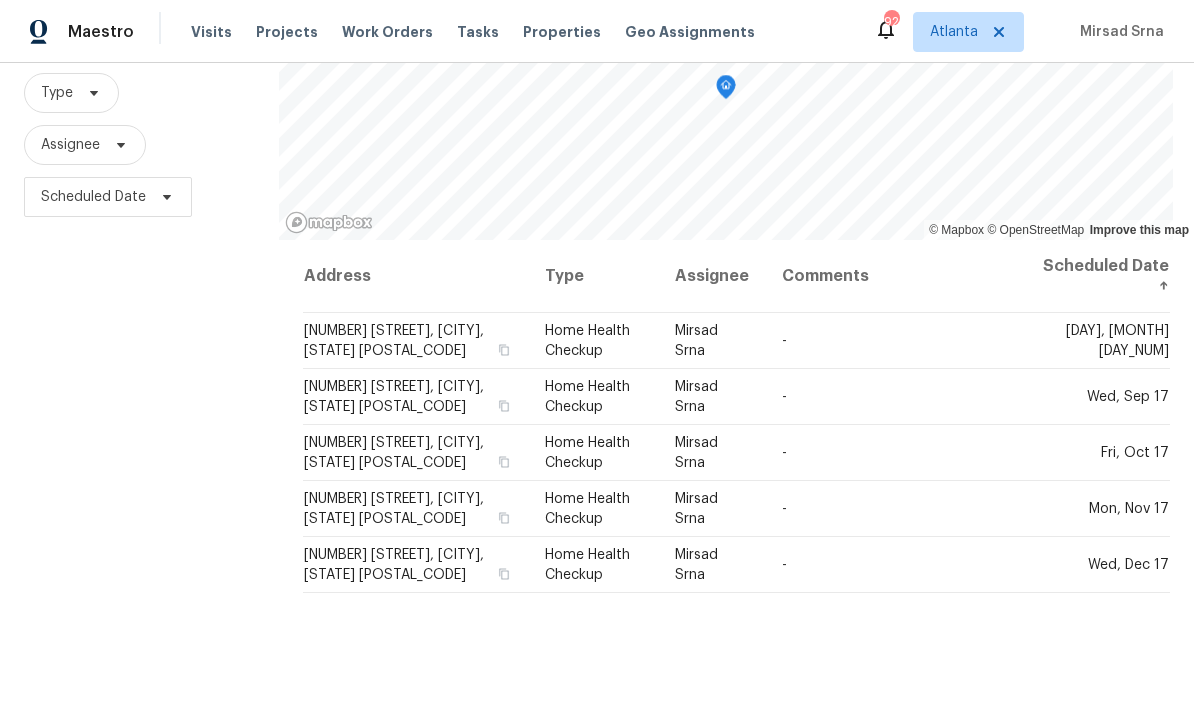 scroll, scrollTop: 184, scrollLeft: 0, axis: vertical 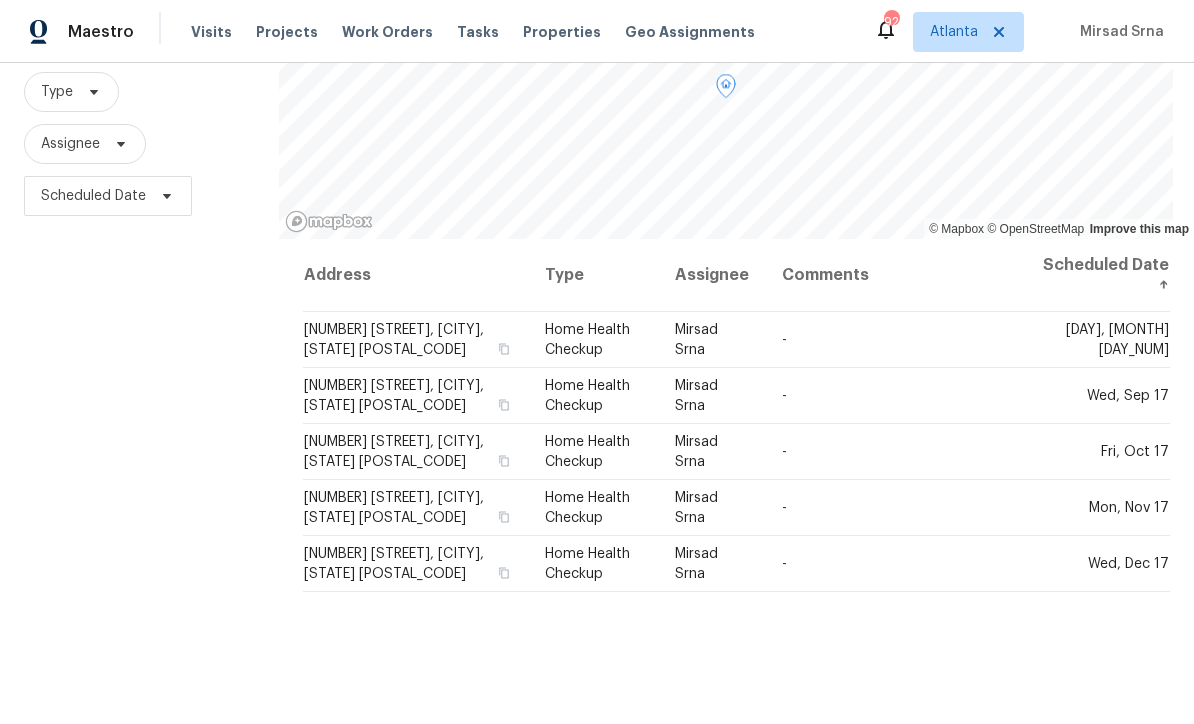 click 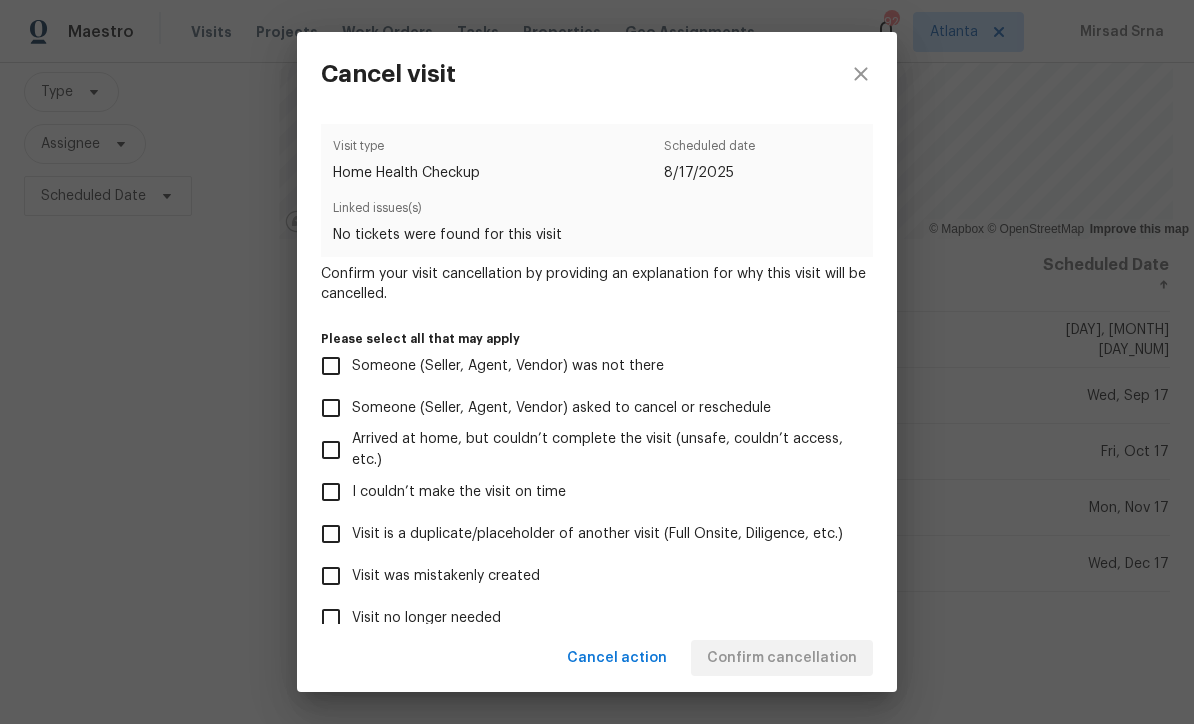 click on "Visit was mistakenly created" at bounding box center [331, 576] 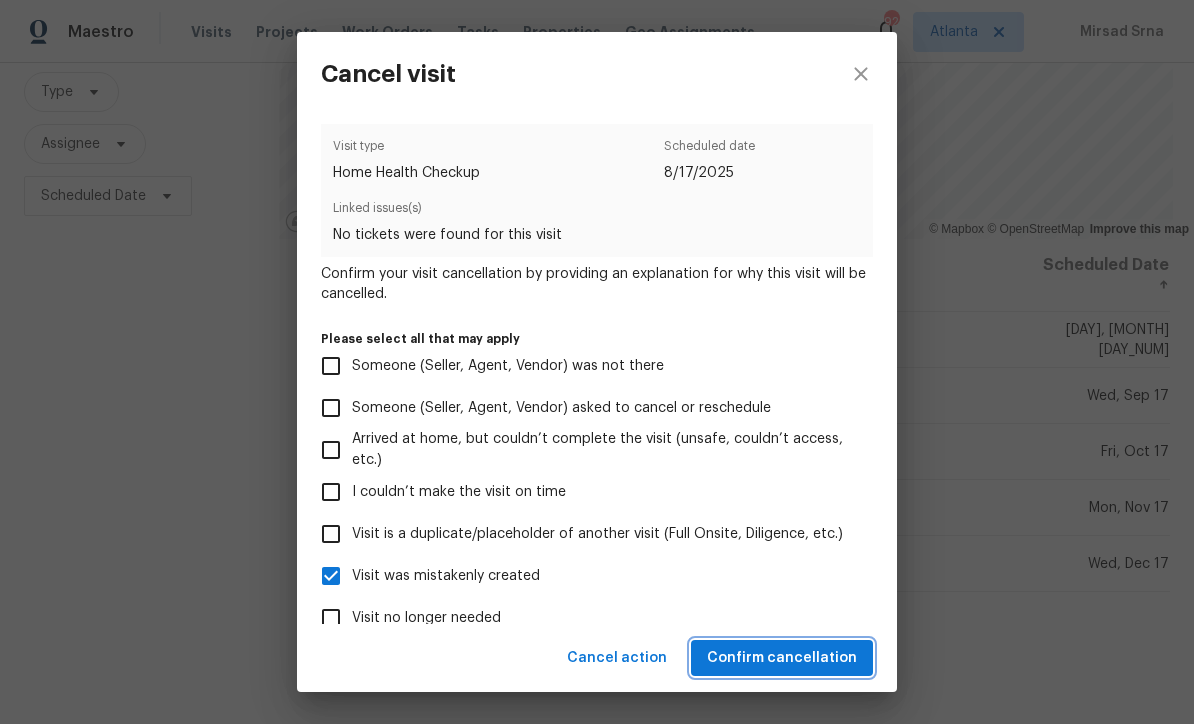 click on "Confirm cancellation" at bounding box center [782, 658] 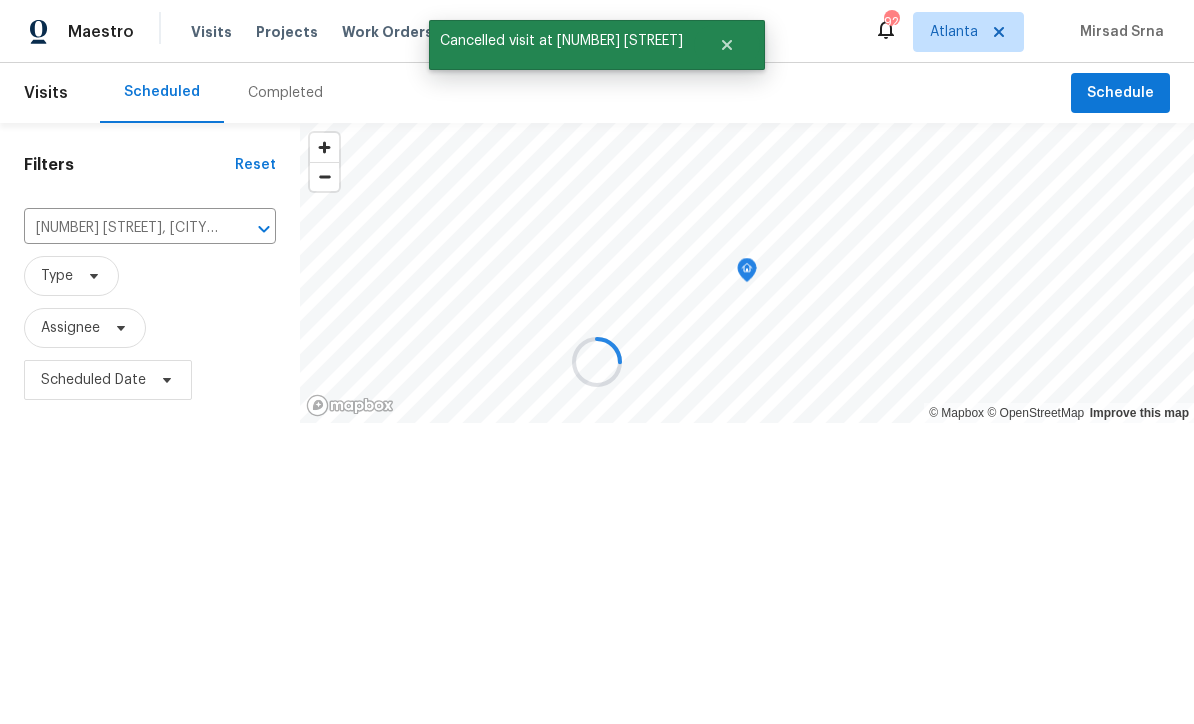scroll, scrollTop: 0, scrollLeft: 0, axis: both 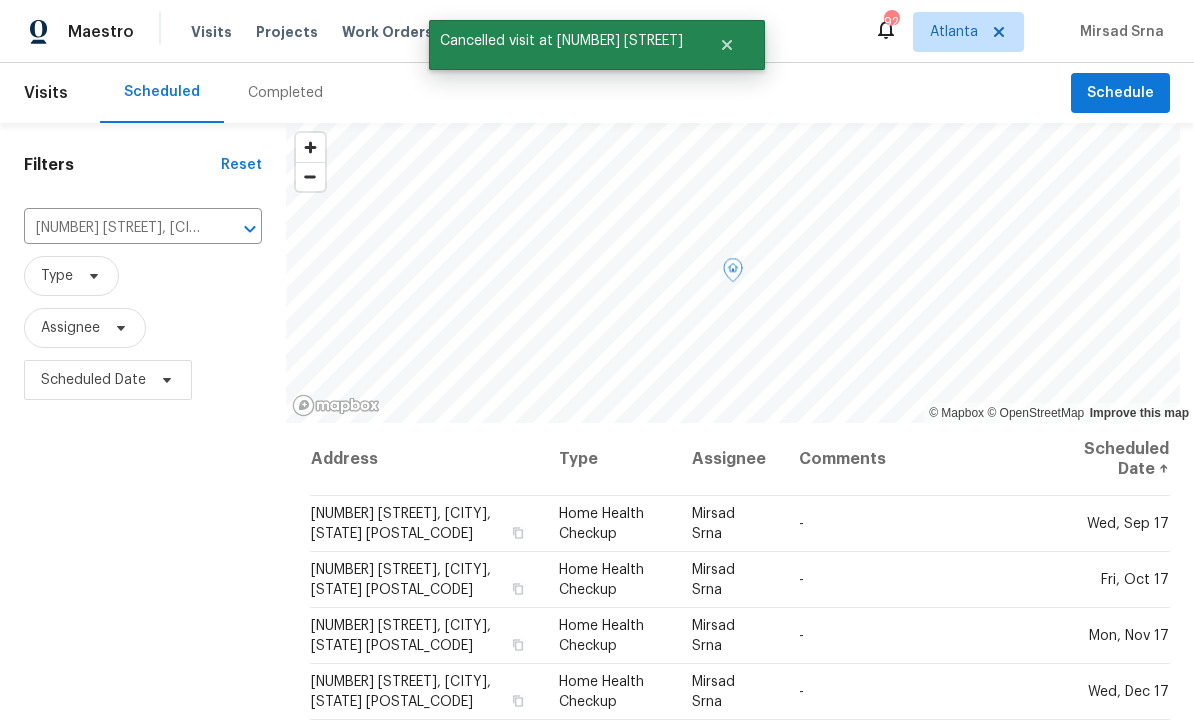 click 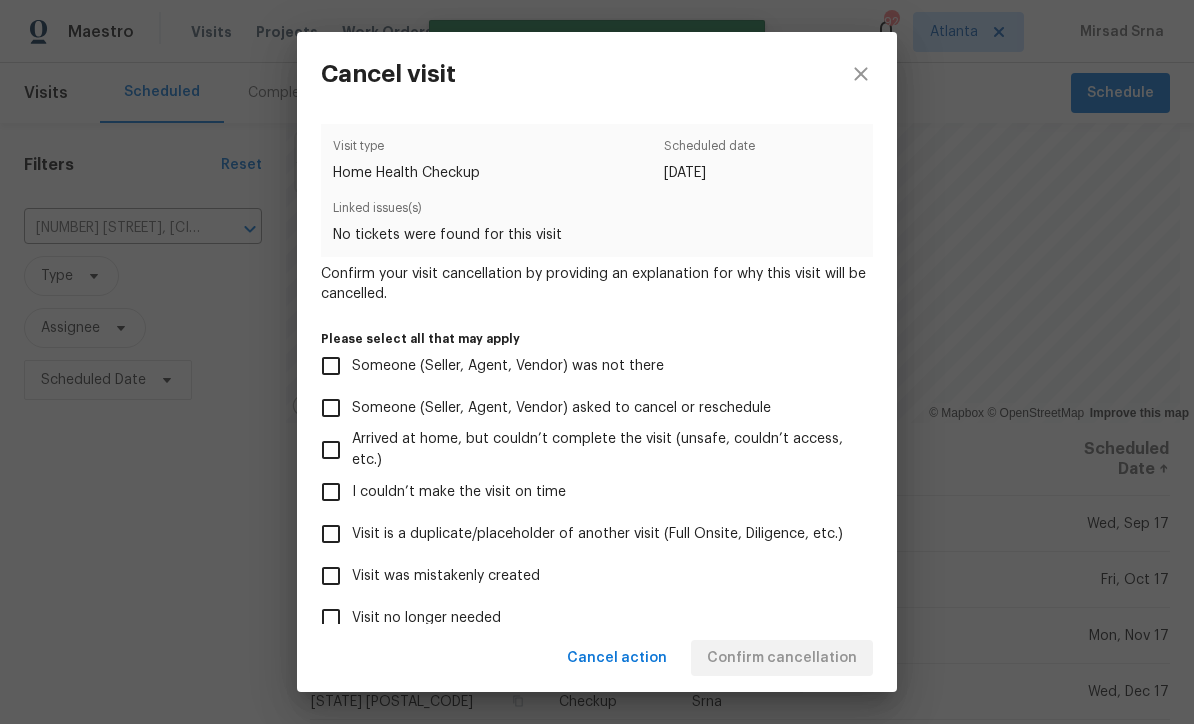 click on "Visit was mistakenly created" at bounding box center [331, 576] 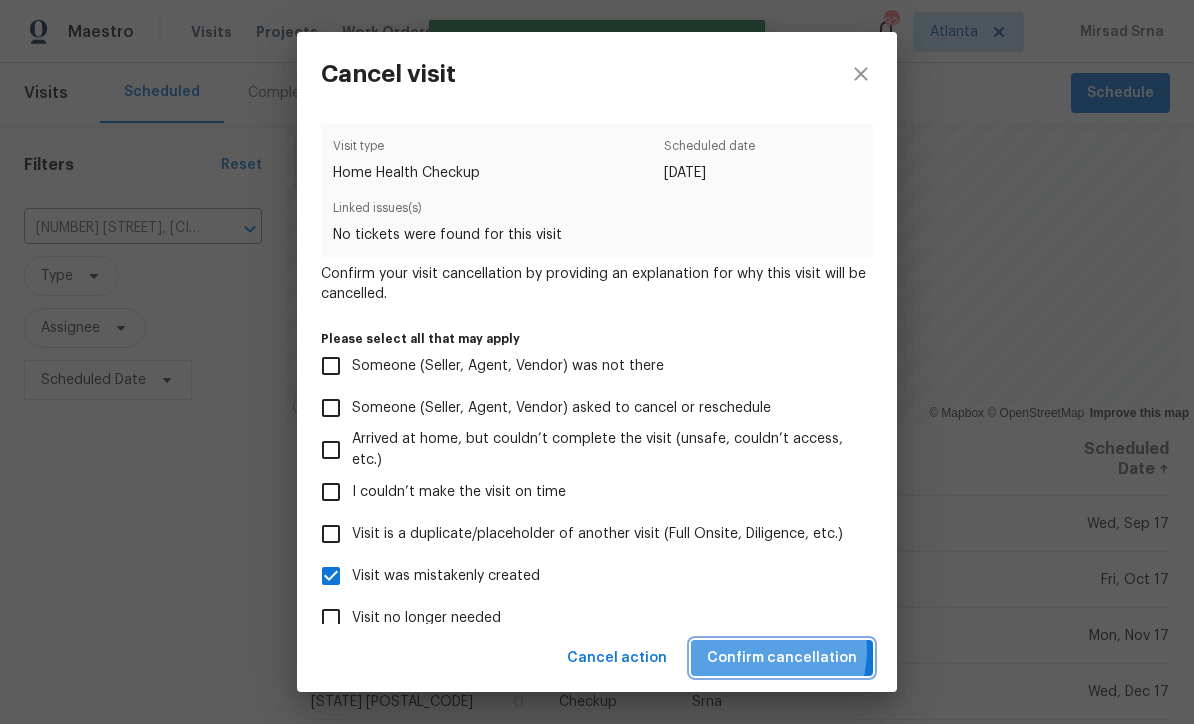 click on "Confirm cancellation" at bounding box center (782, 658) 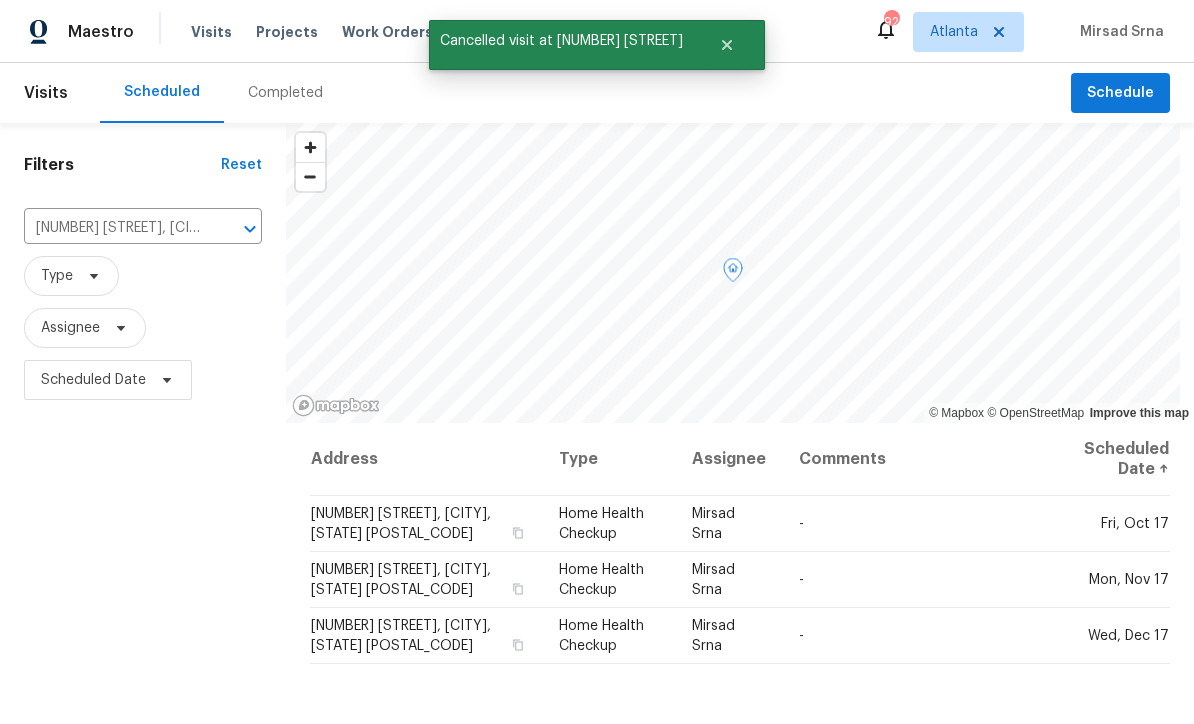 click 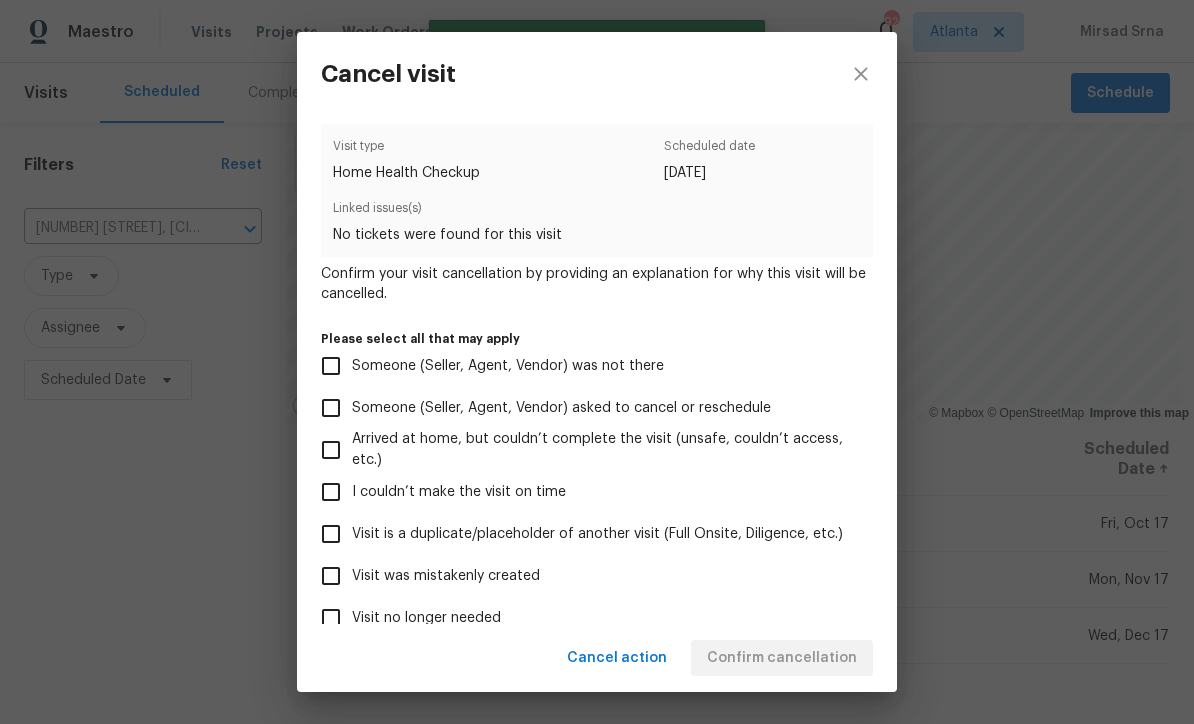 click on "Visit was mistakenly created" at bounding box center (331, 576) 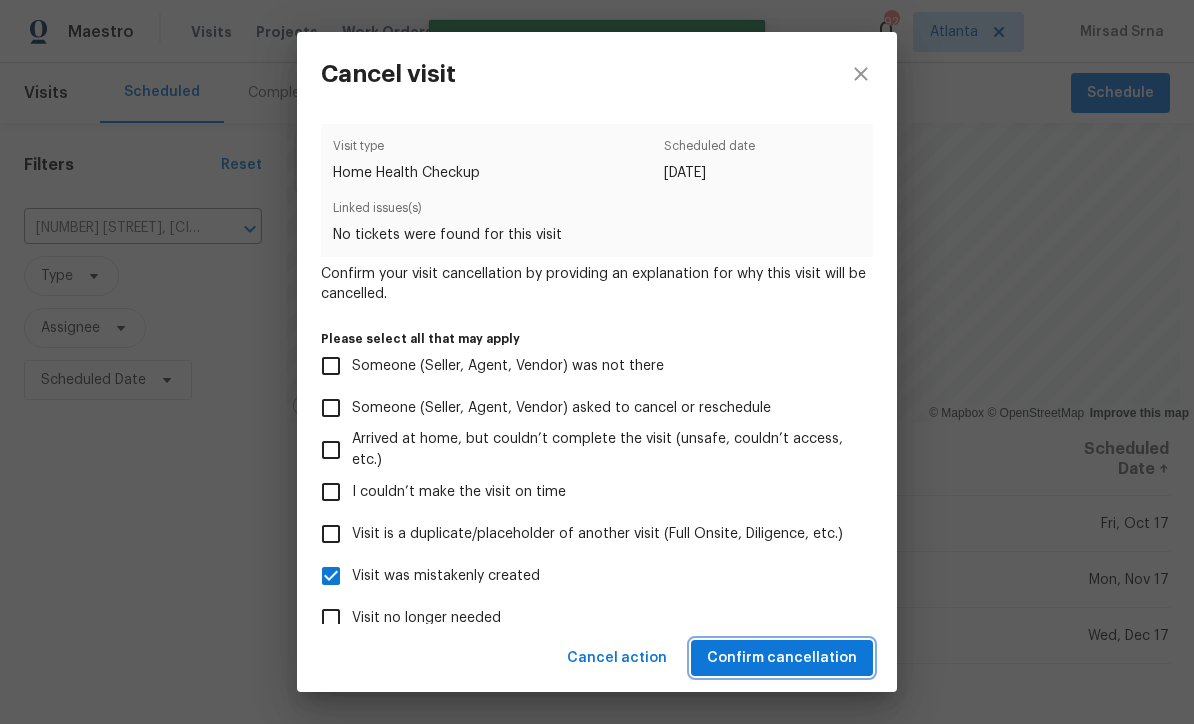 click on "Confirm cancellation" at bounding box center (782, 658) 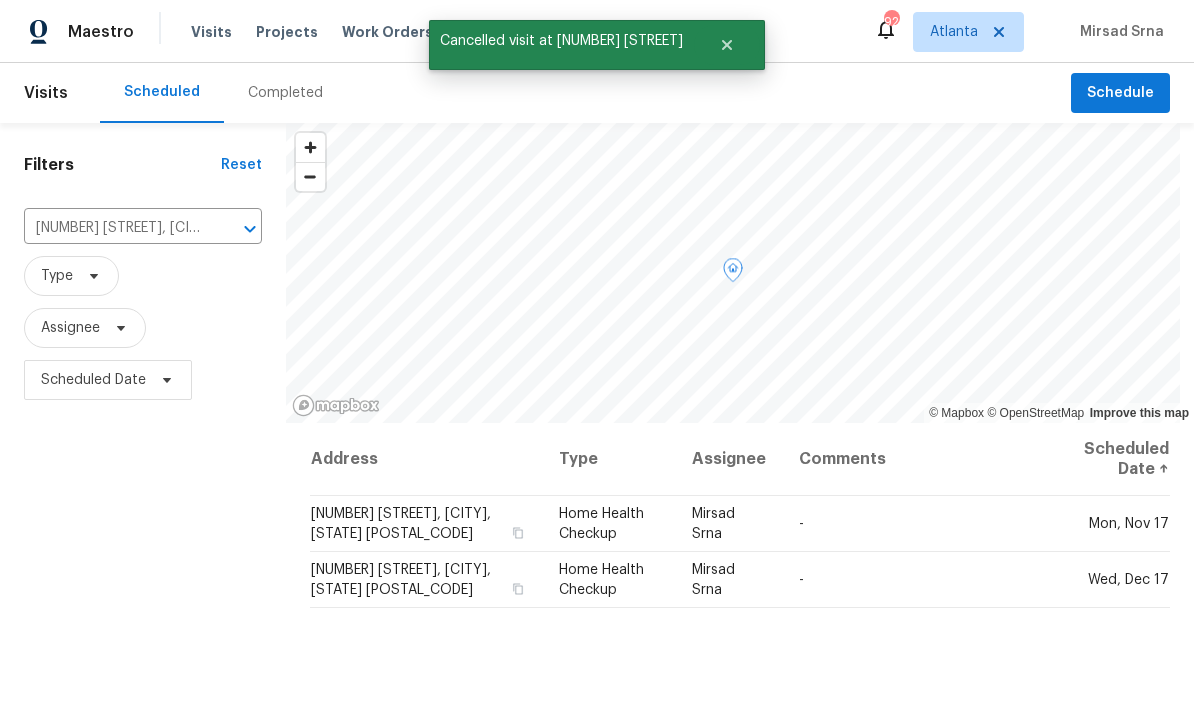 click 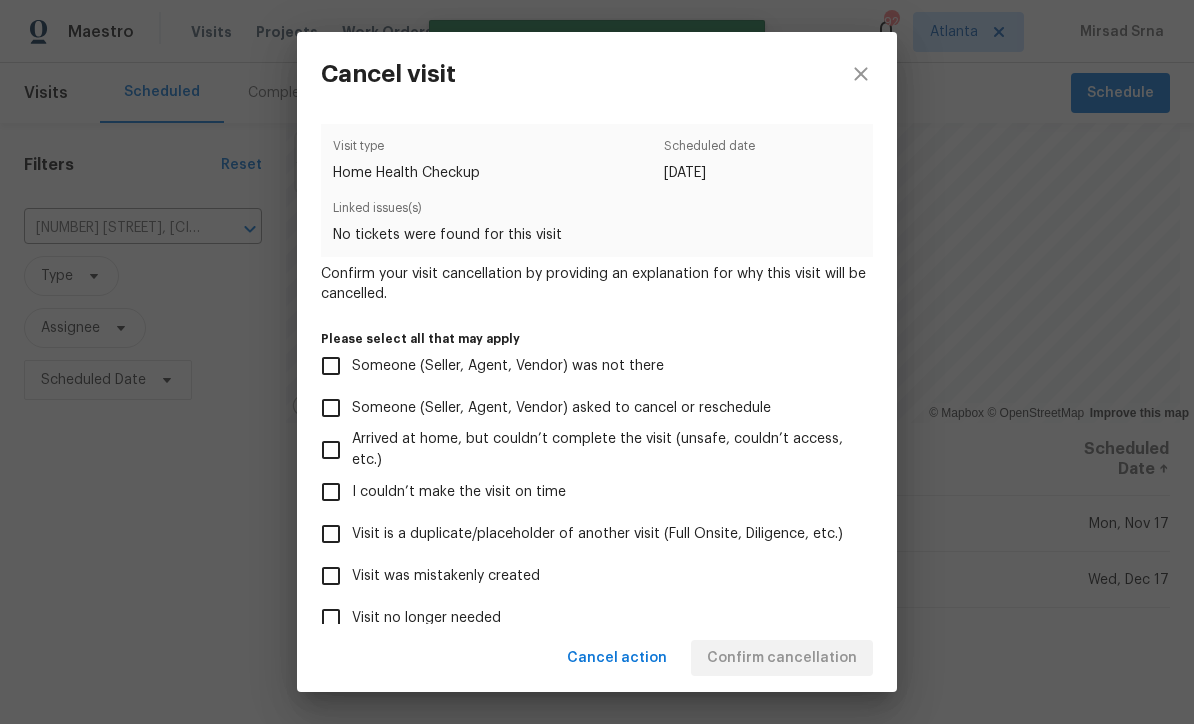 click on "Visit was mistakenly created" at bounding box center (331, 576) 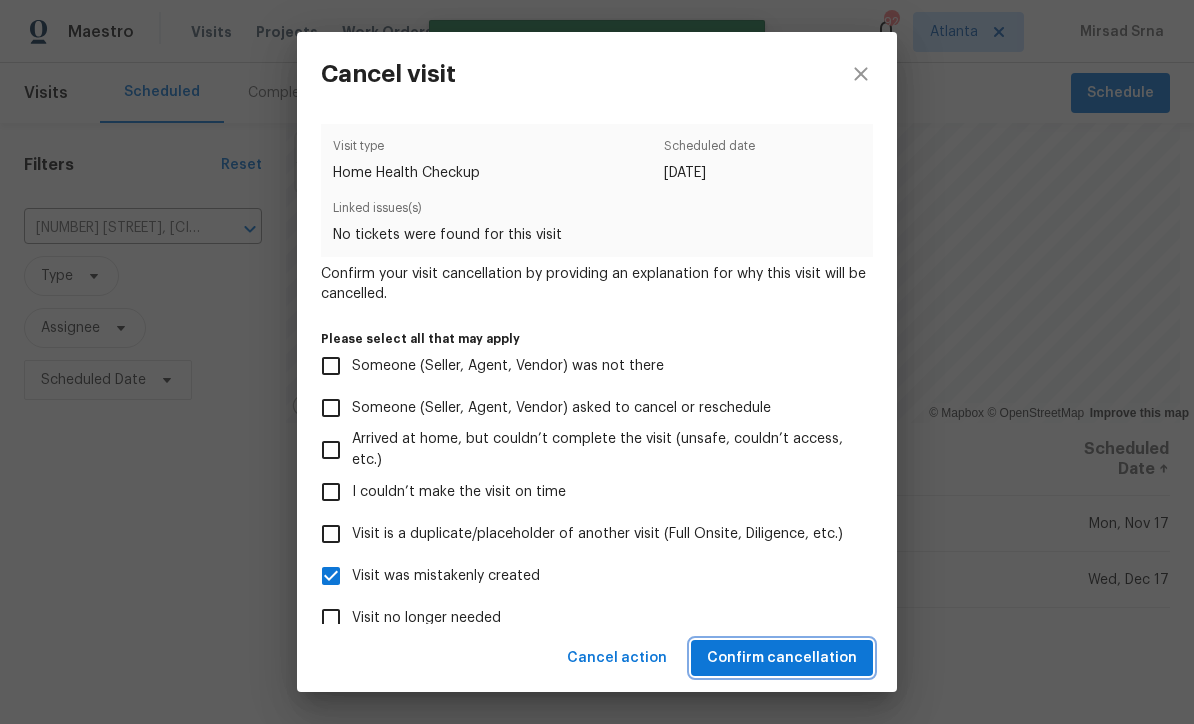 click on "Confirm cancellation" at bounding box center [782, 658] 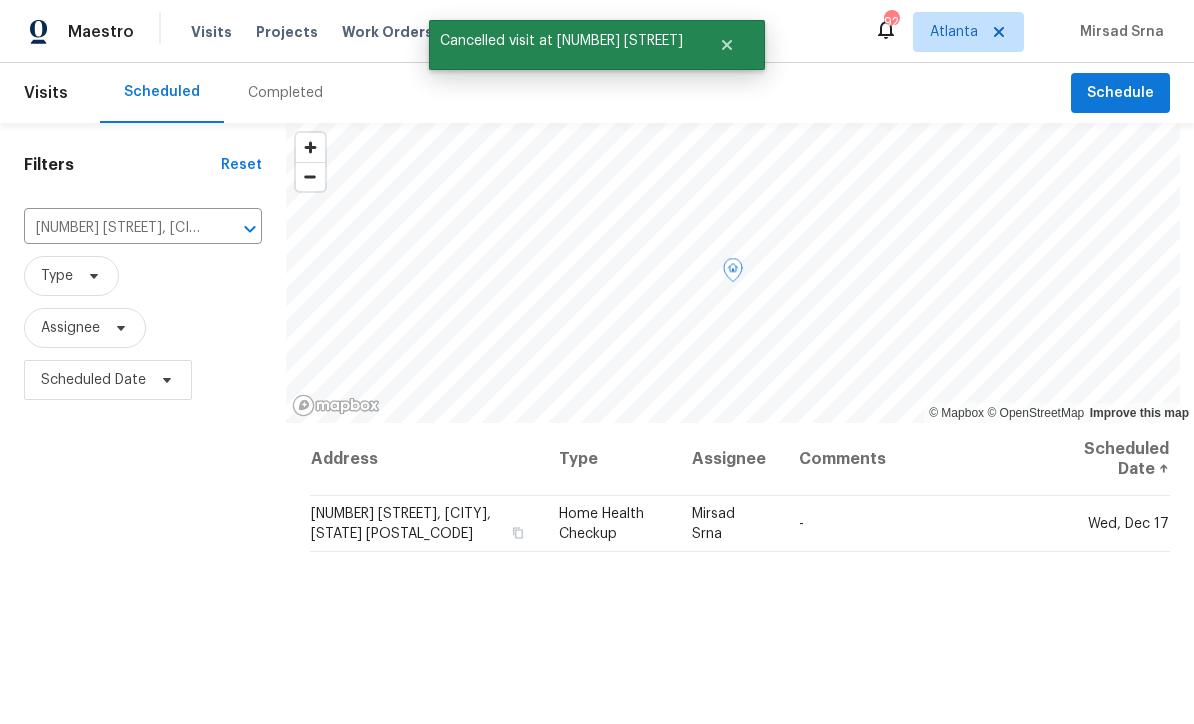 click on "Wed, Dec 17" at bounding box center (1105, 524) 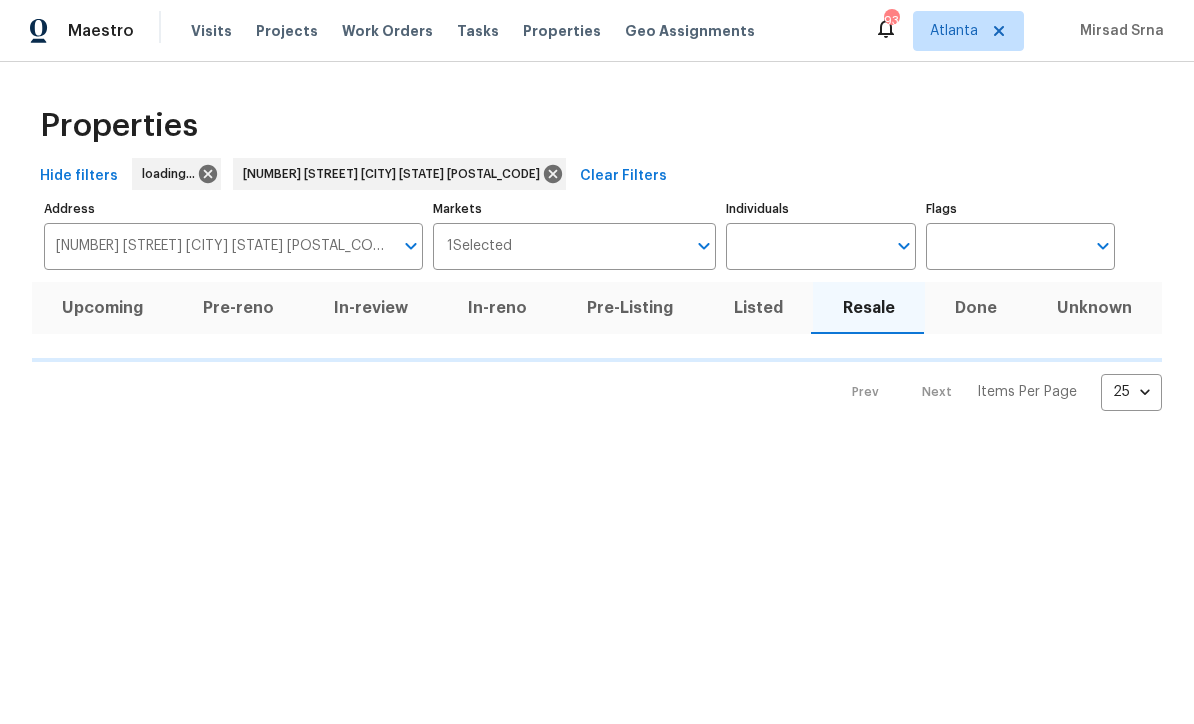 scroll, scrollTop: 1, scrollLeft: 0, axis: vertical 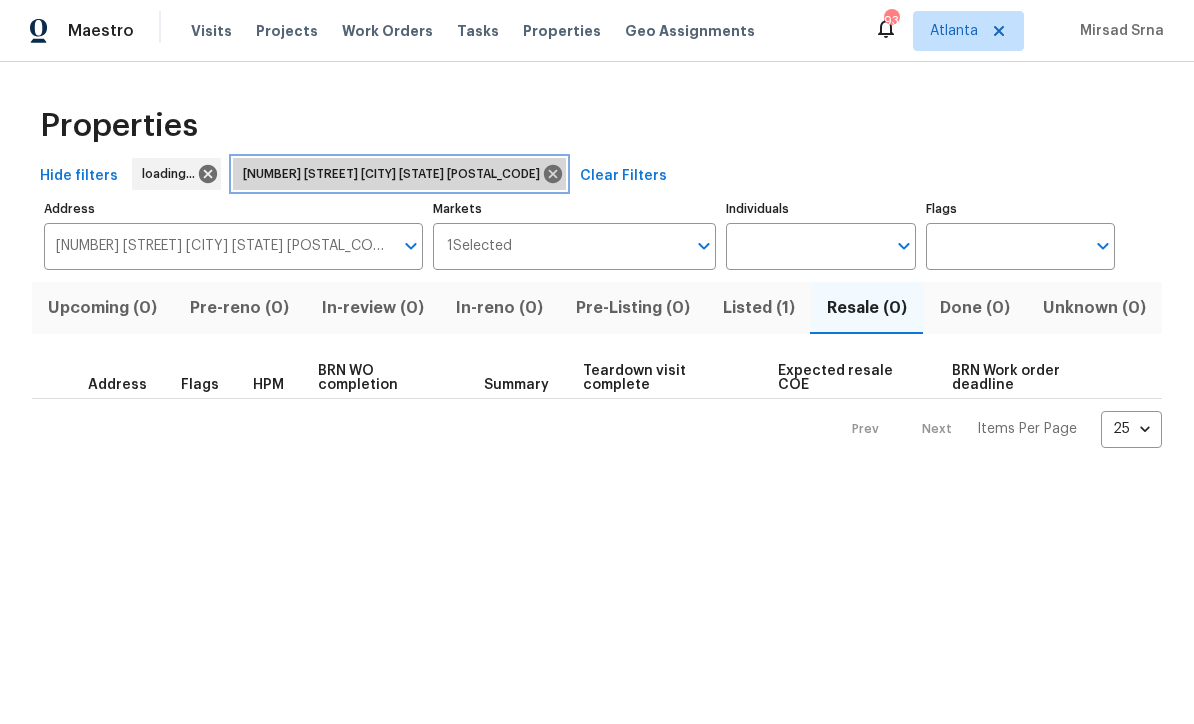 click 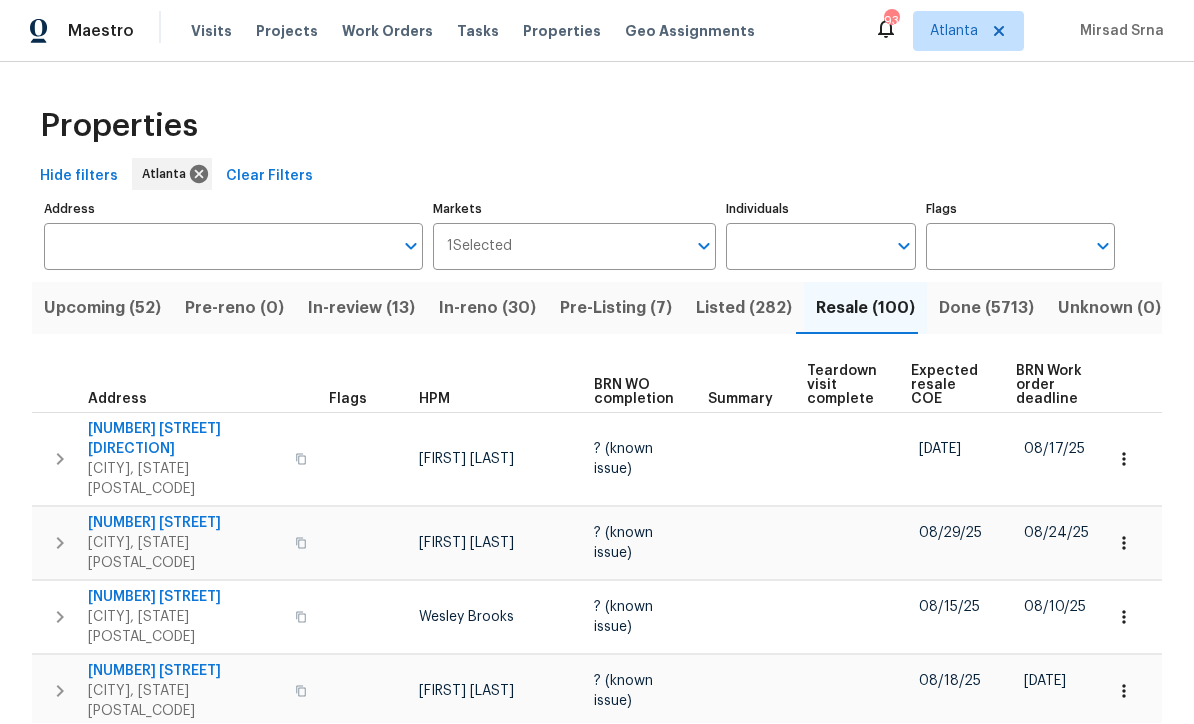 scroll, scrollTop: 1, scrollLeft: 0, axis: vertical 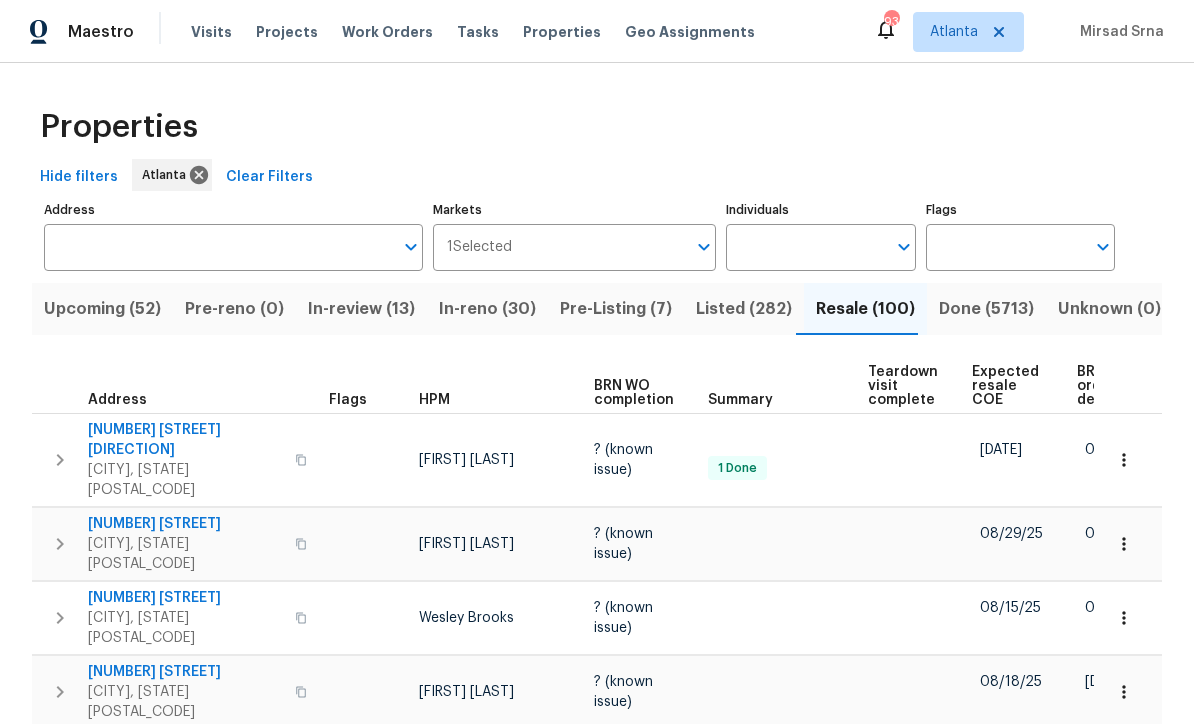 click on "Address" at bounding box center [218, 247] 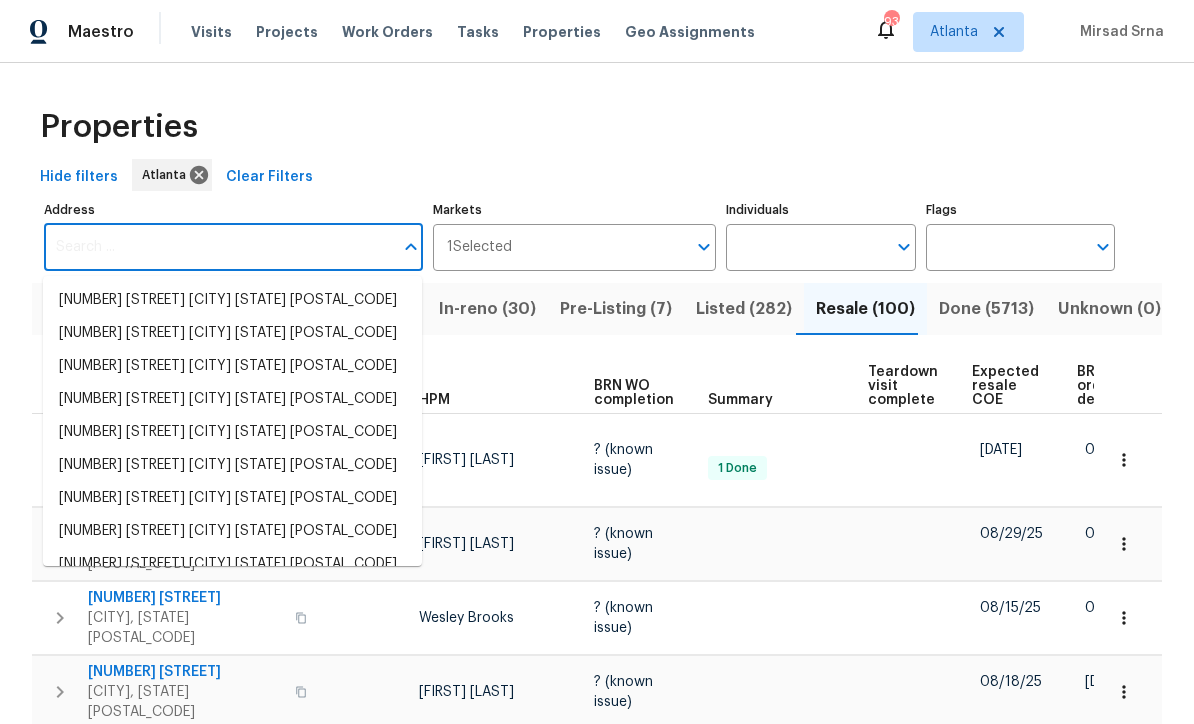 scroll, scrollTop: 0, scrollLeft: 0, axis: both 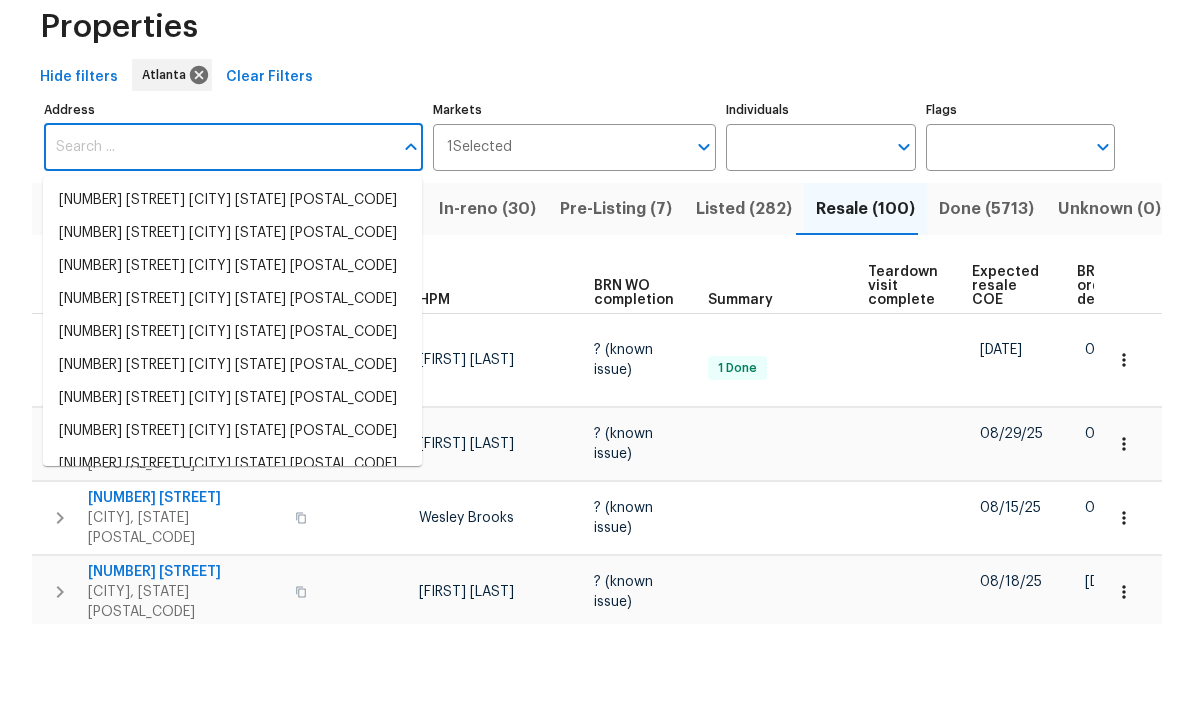 click on "Address" at bounding box center (218, 247) 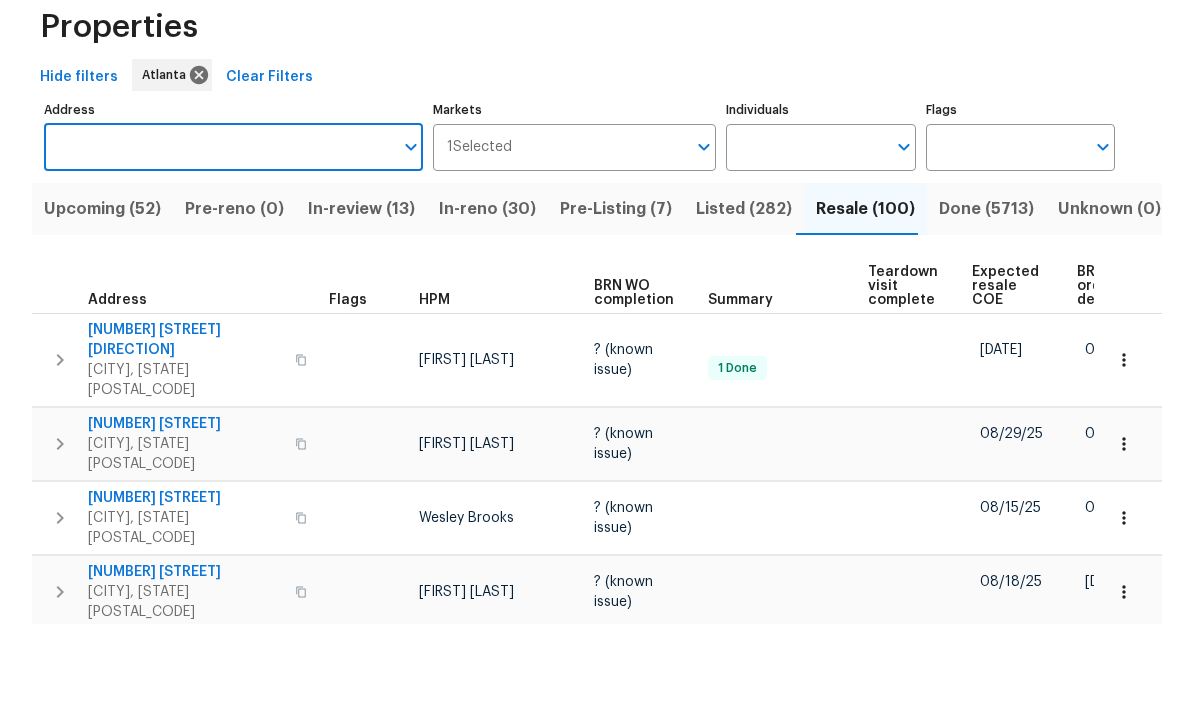 paste on "[NUMBER] [STREET], [CITY], [STATE] [POSTAL_CODE]" 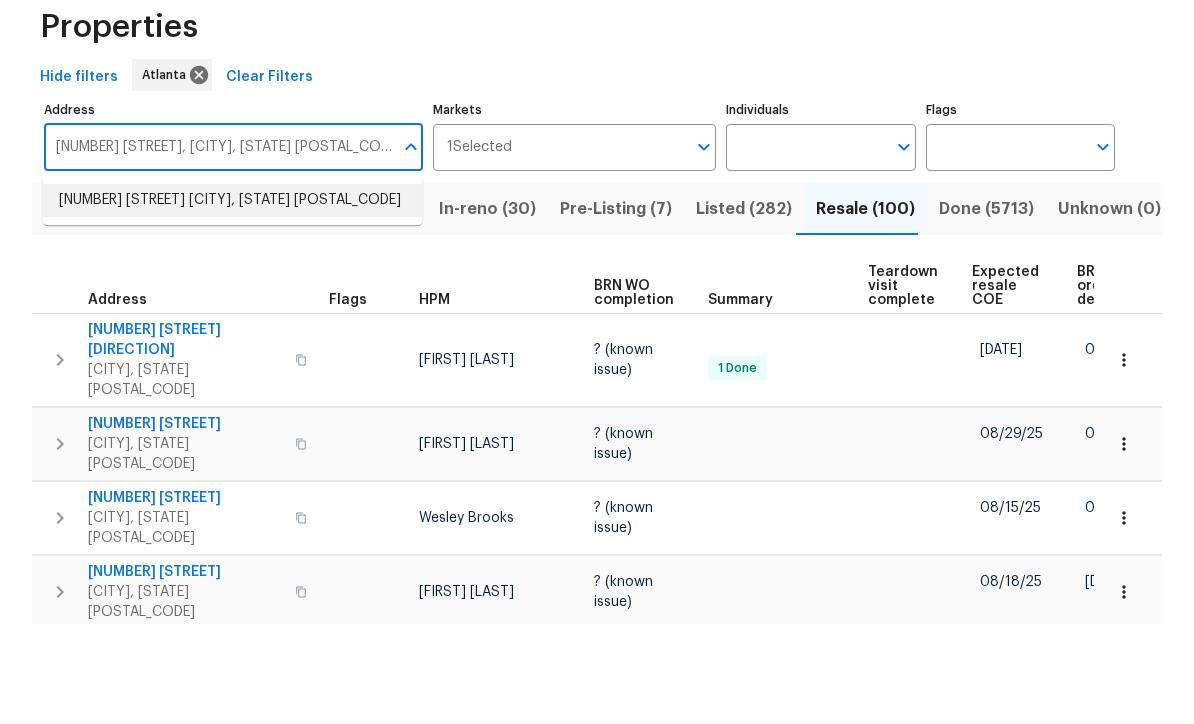click on "[NUMBER] [STREET] [CITY], [STATE] [POSTAL_CODE]" at bounding box center [232, 300] 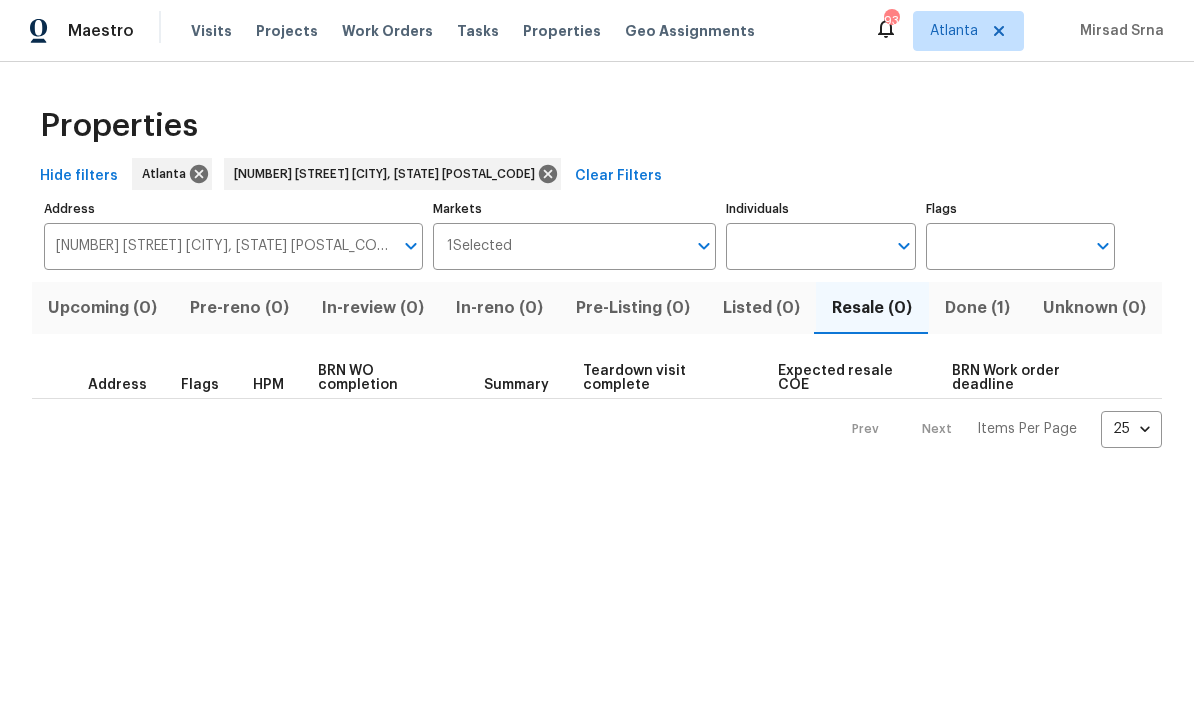 click on "Done (1)" at bounding box center [978, 309] 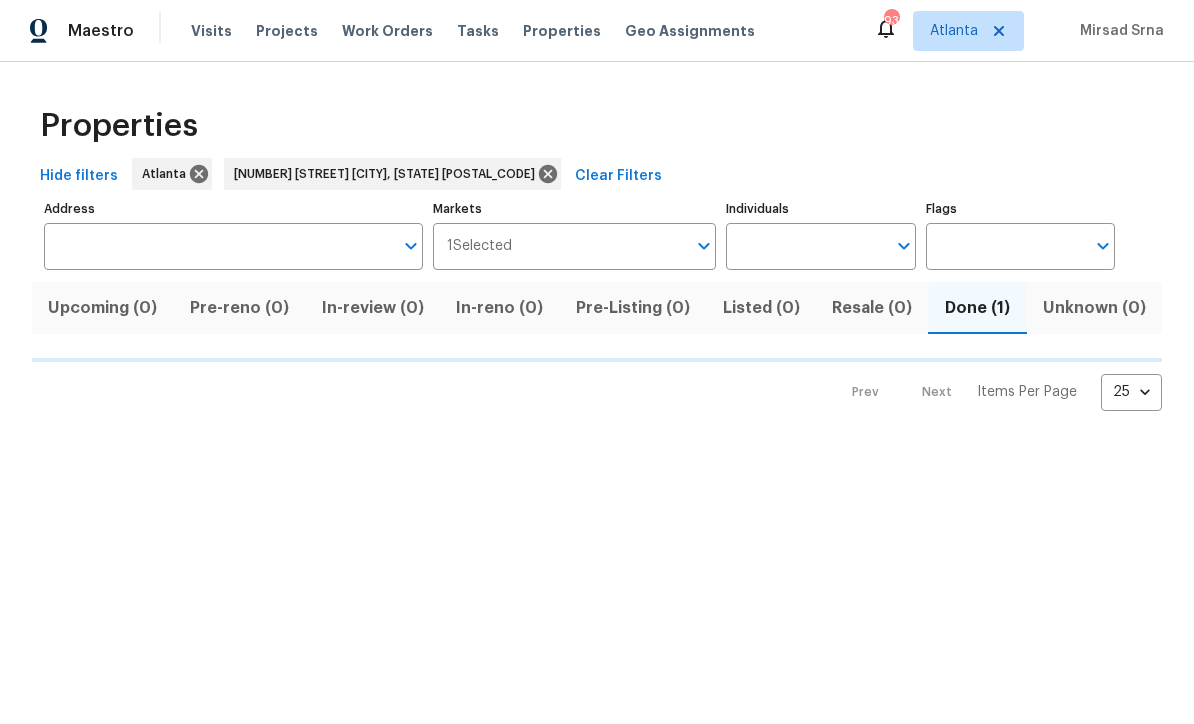 type on "[NUMBER] [STREET] [CITY], [STATE] [POSTAL_CODE]" 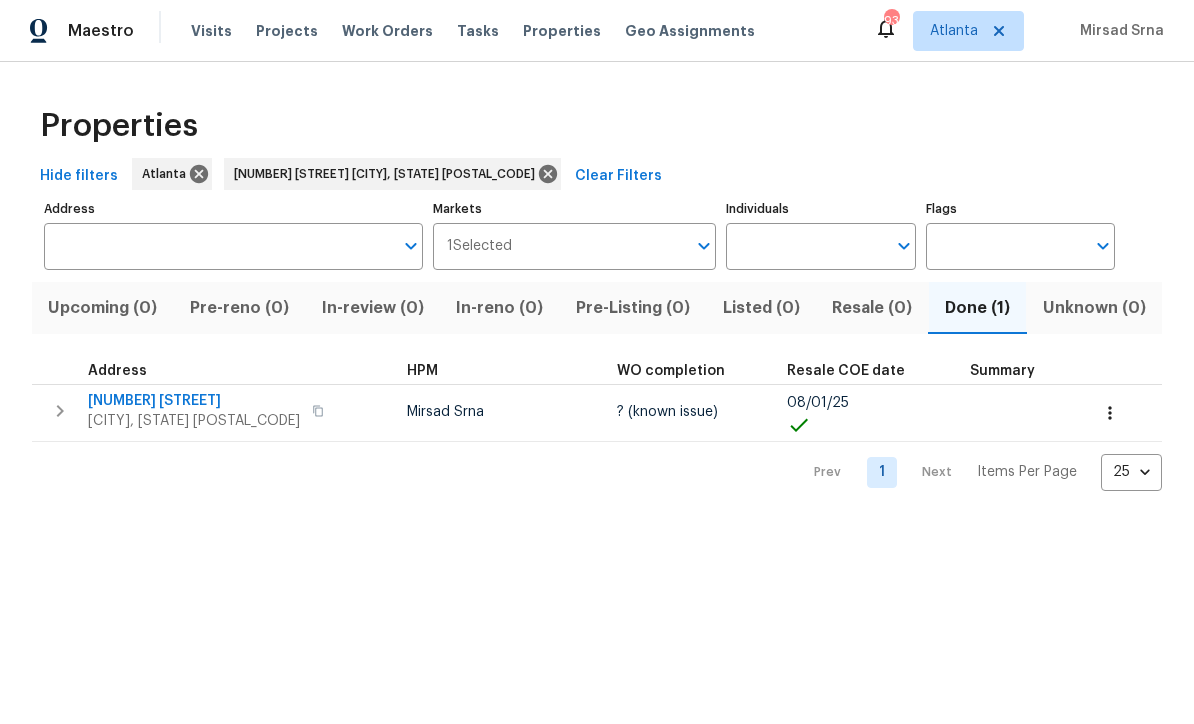 type on "[NUMBER] [STREET] [CITY], [STATE] [POSTAL_CODE]" 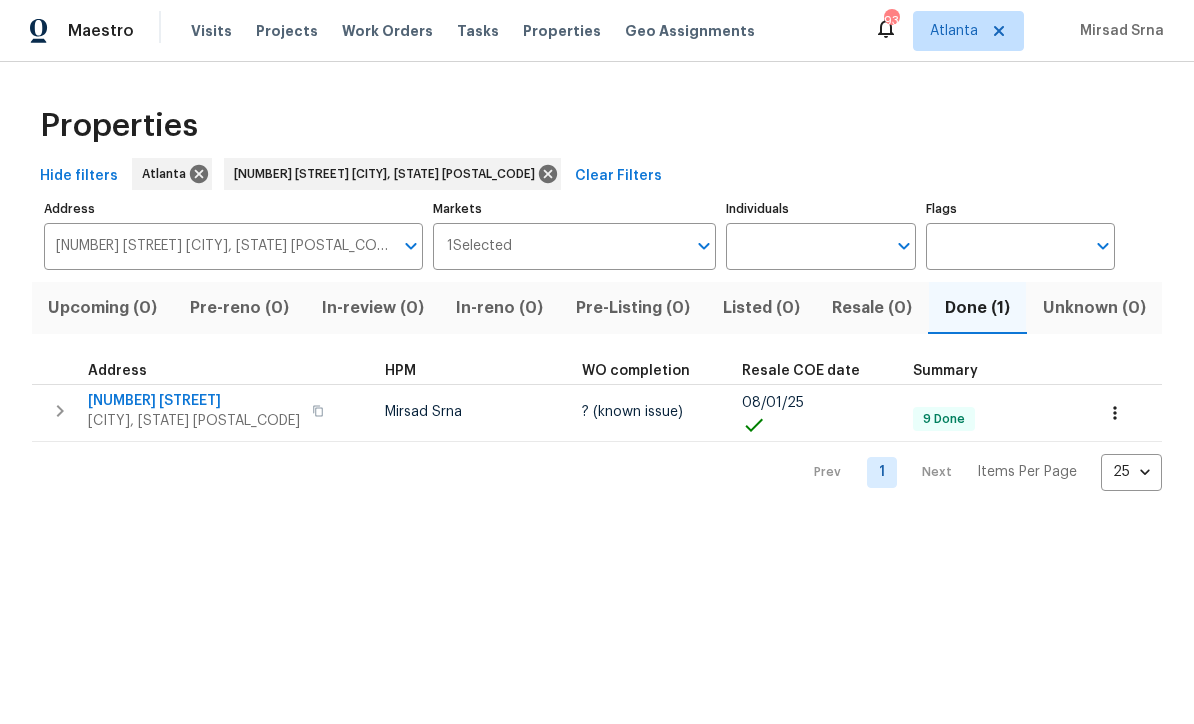 click 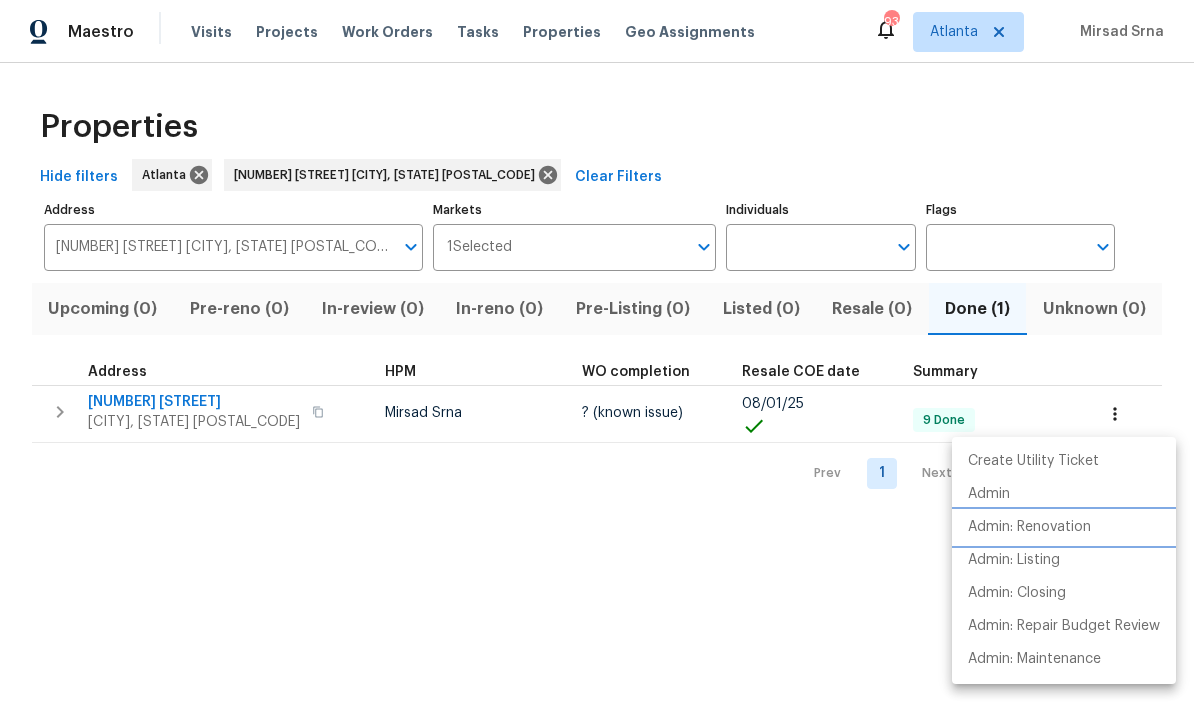 click on "Admin: Renovation" at bounding box center (1029, 527) 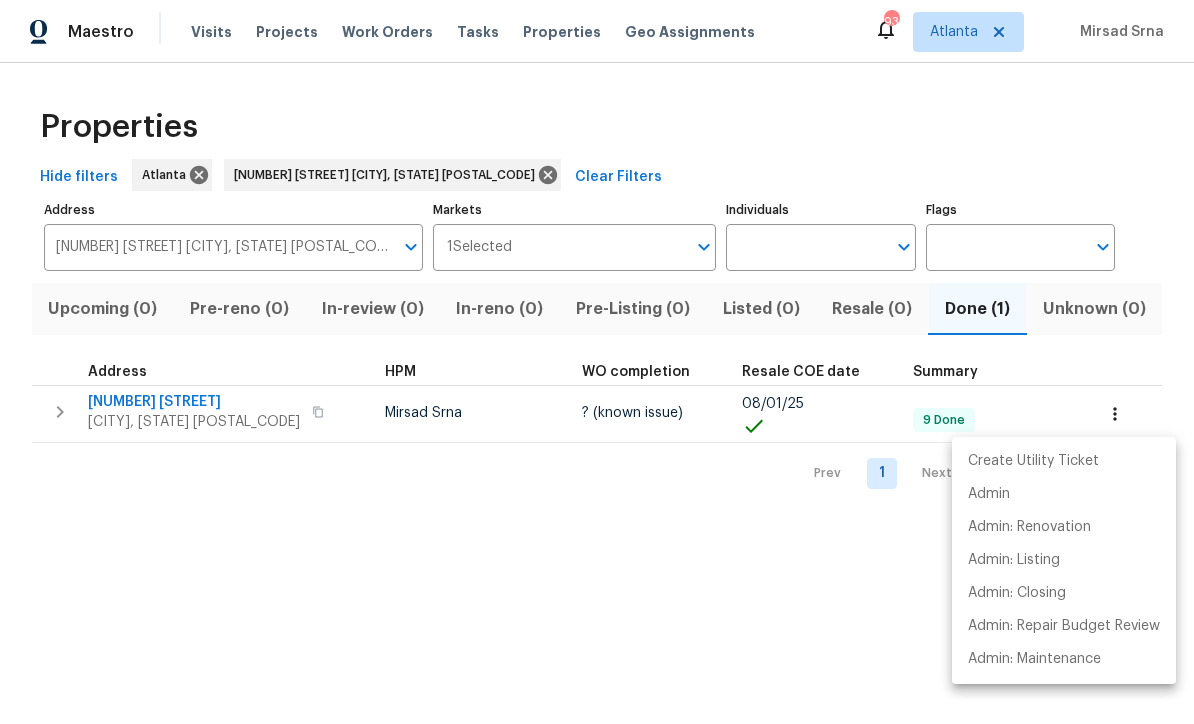 click at bounding box center (597, 362) 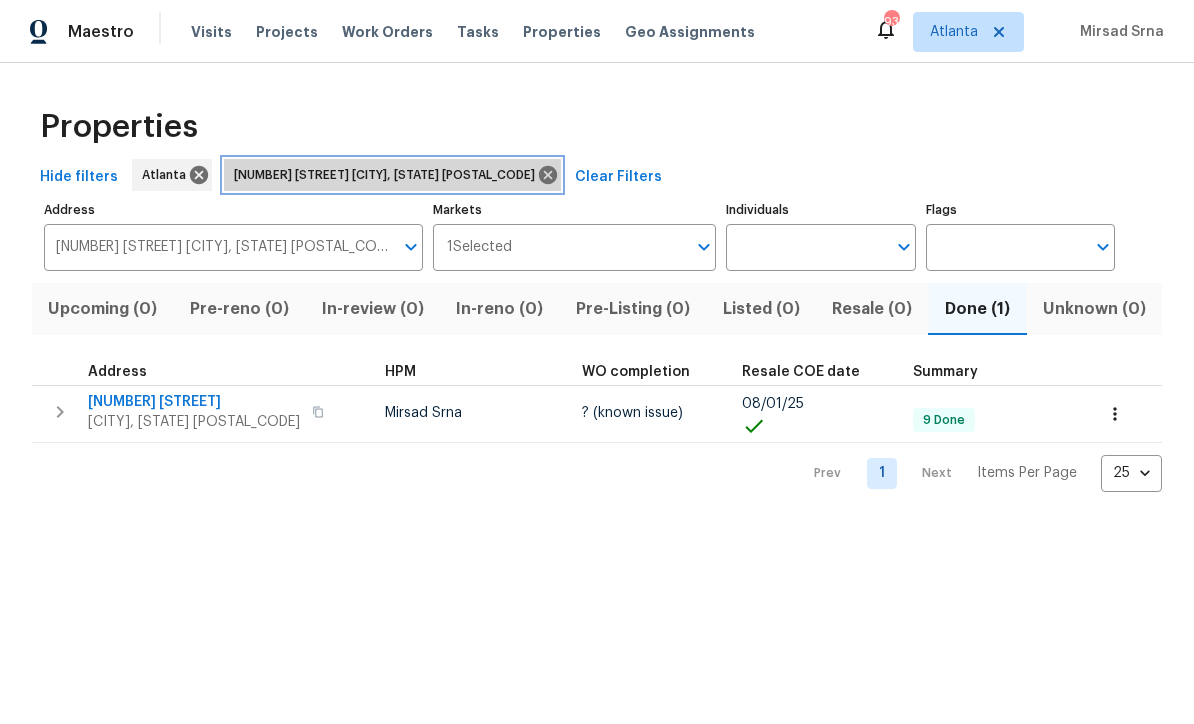 click 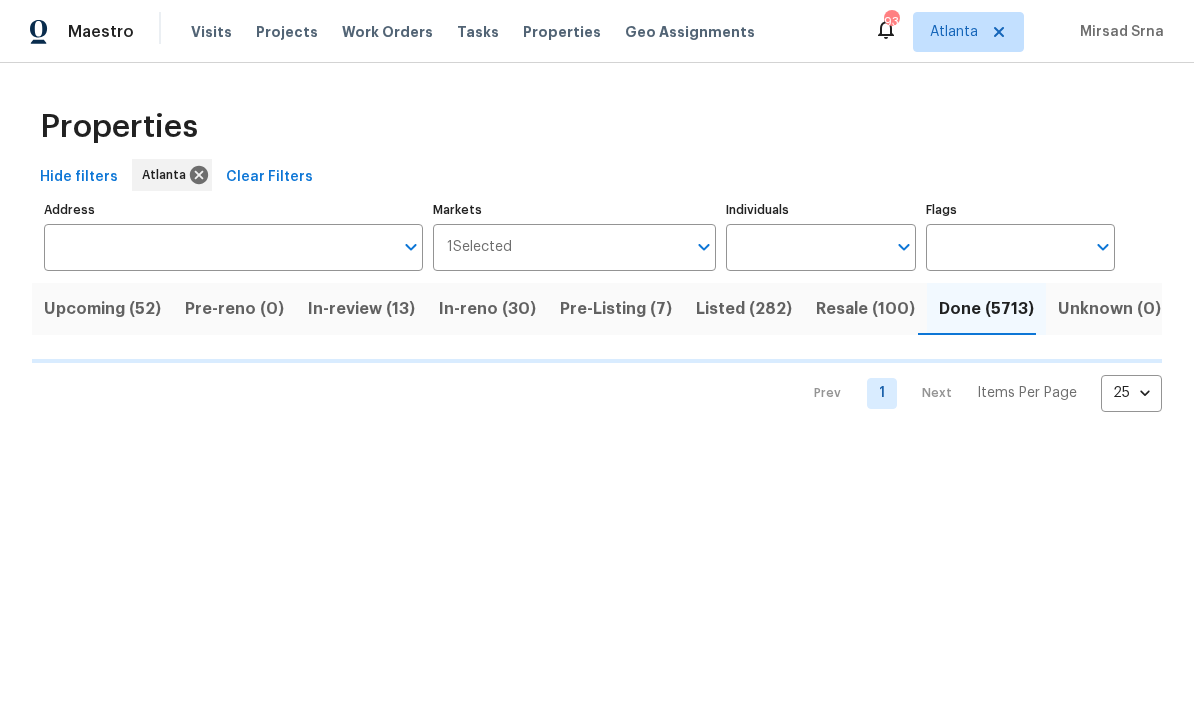 click on "Address" at bounding box center [218, 247] 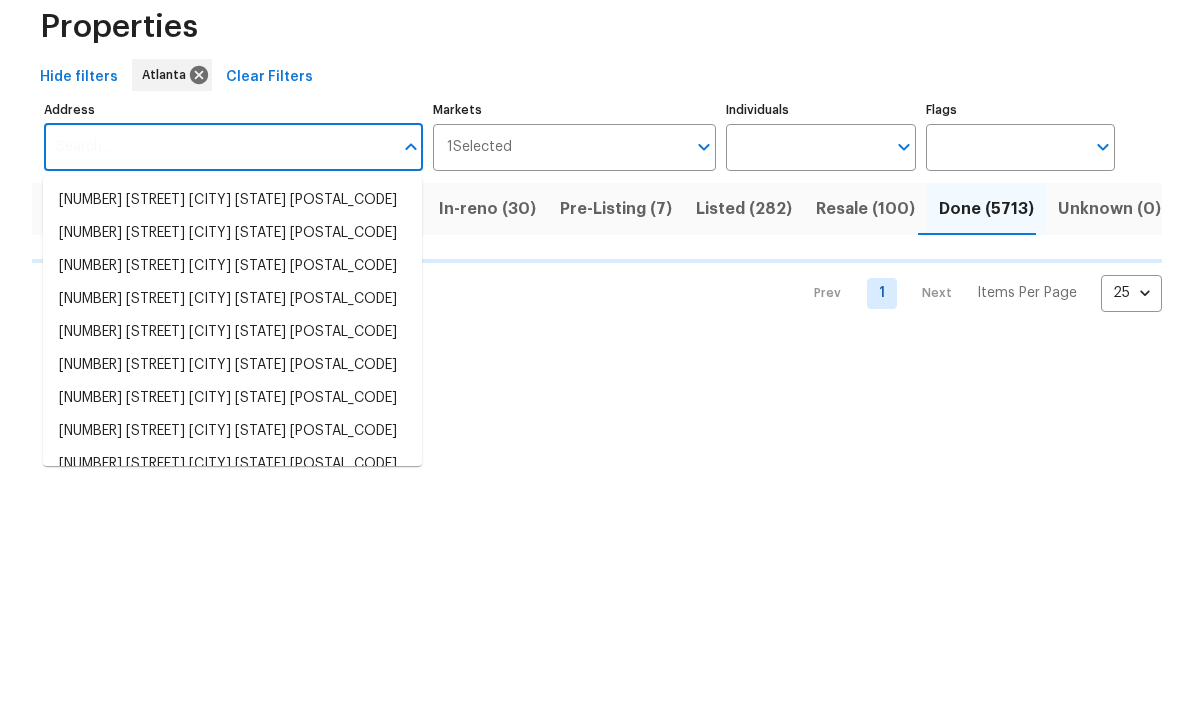 paste on "[NUMBER] [STREET] [CITY], [STATE] [POSTAL_CODE]" 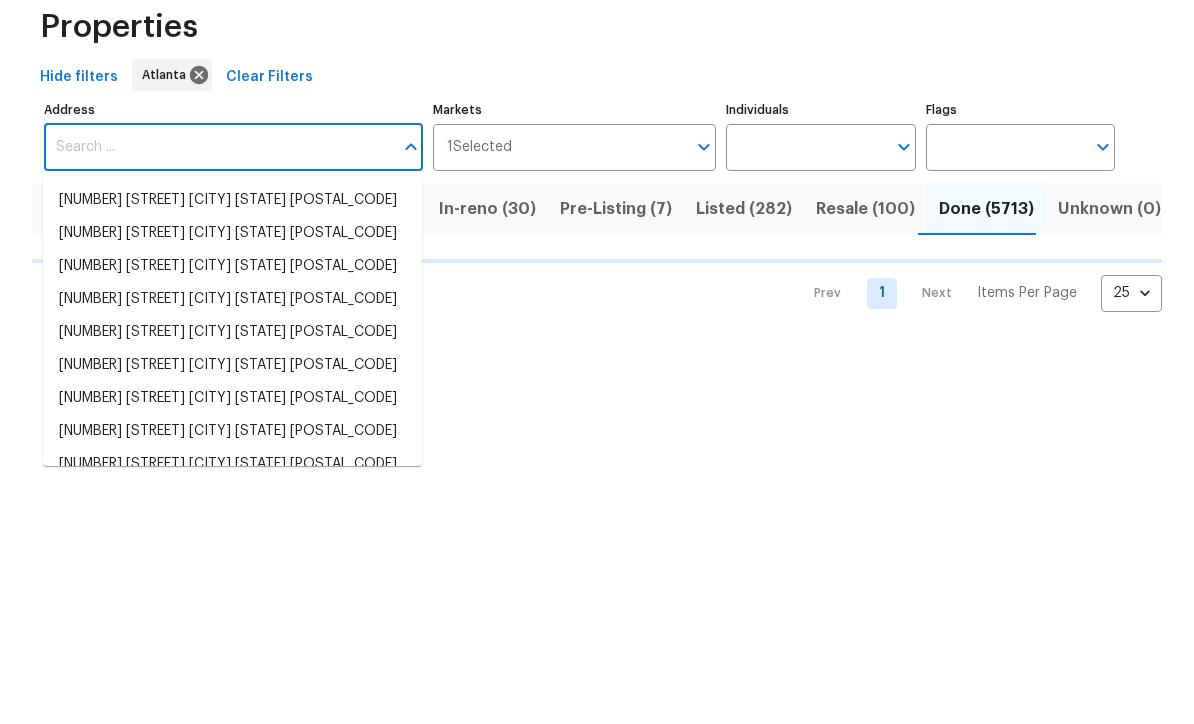 type on "[NUMBER] [STREET] [CITY], [STATE] [POSTAL_CODE]" 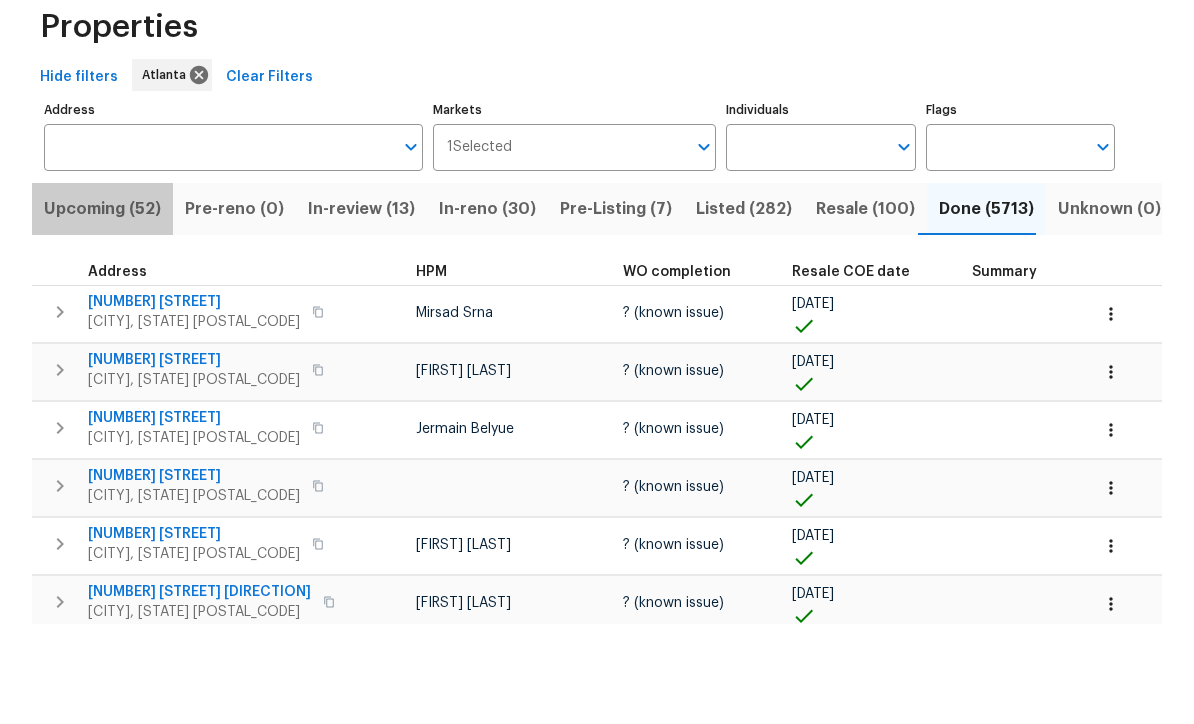 click on "Upcoming (52)" at bounding box center [102, 309] 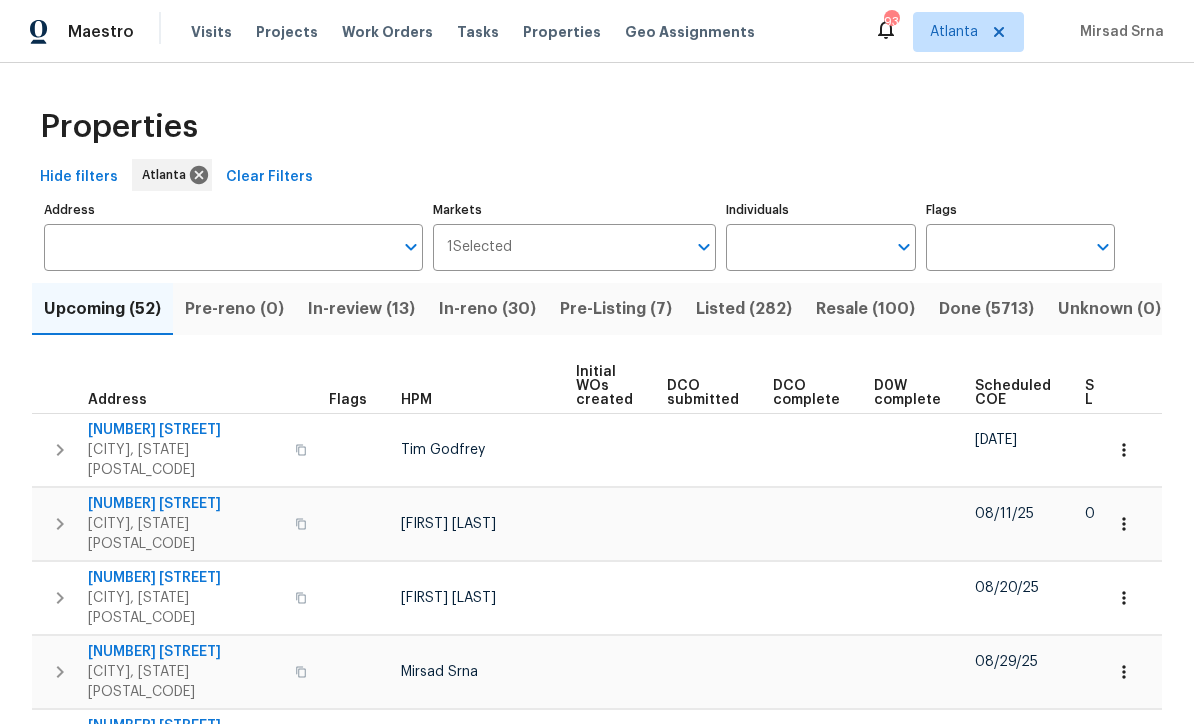 click on "Address" at bounding box center [218, 247] 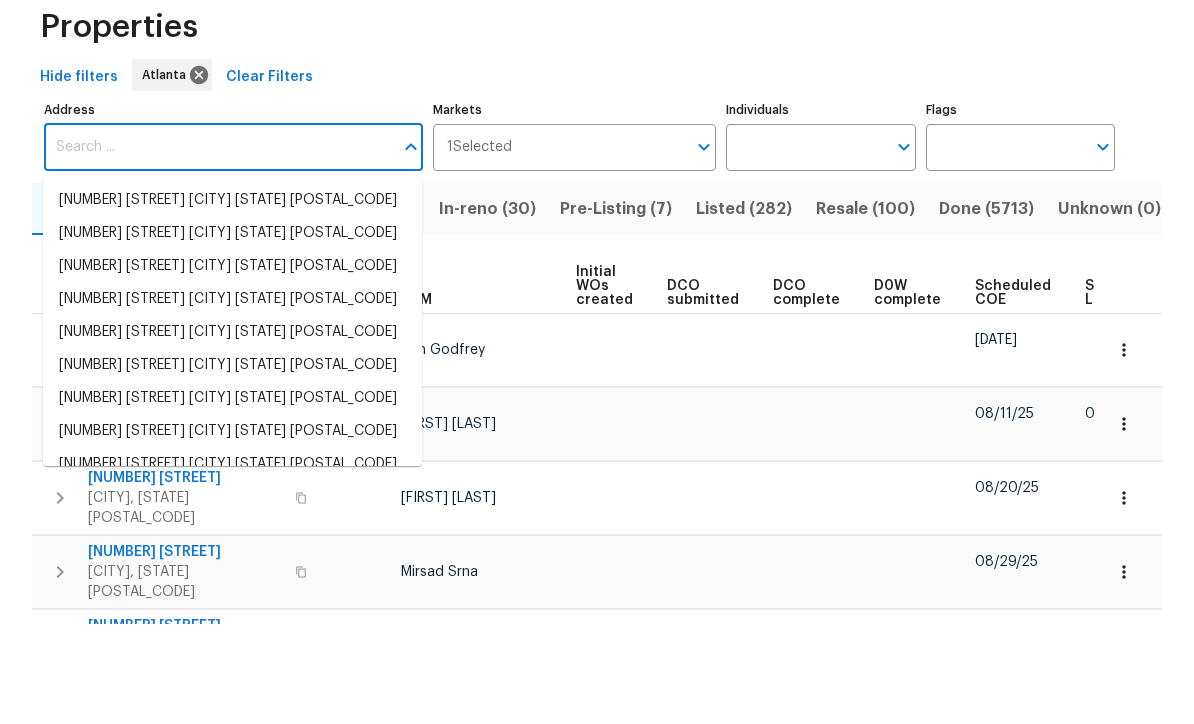 click on "Address" at bounding box center (218, 247) 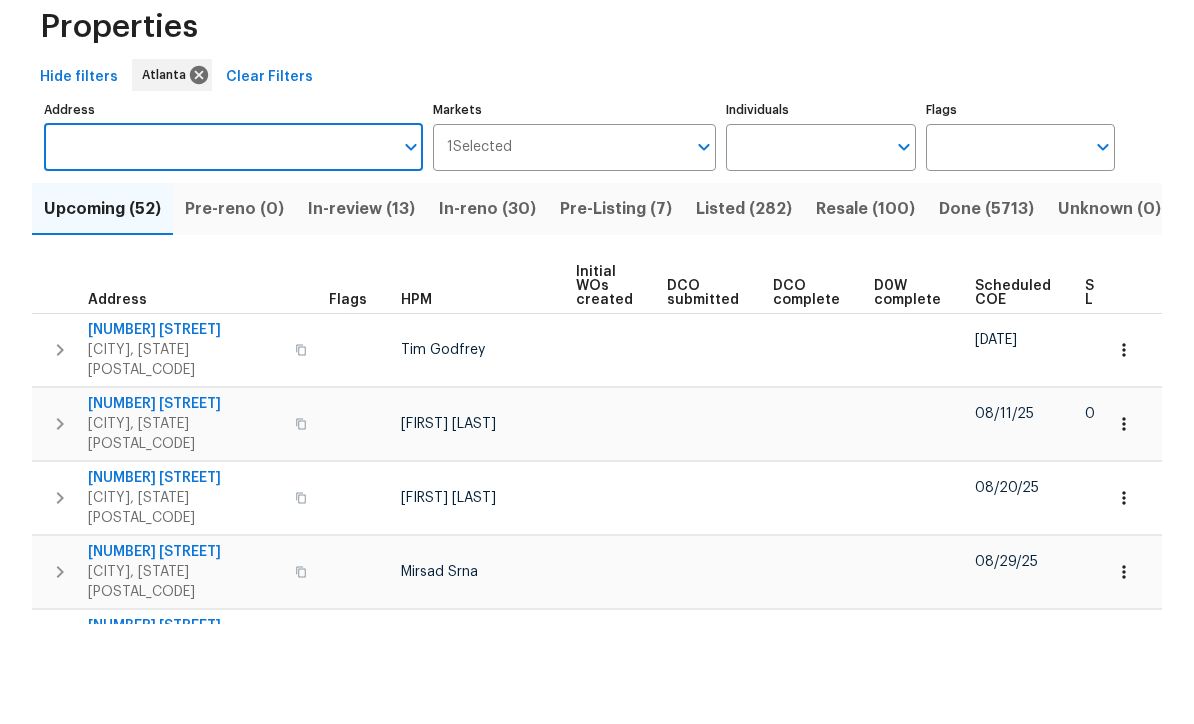 paste on "[NUMBER] [STREET] [CITY], [STATE] [POSTAL_CODE]" 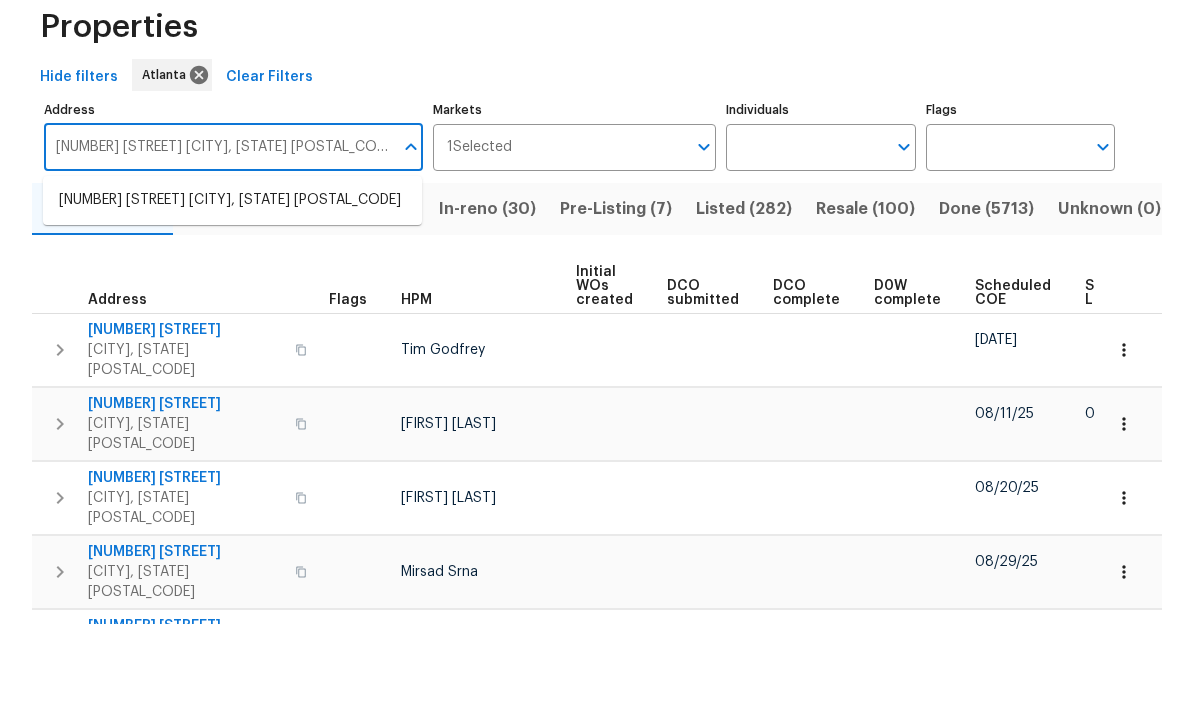 click on "[NUMBER] [STREET] [CITY], [STATE] [POSTAL_CODE]" at bounding box center [232, 300] 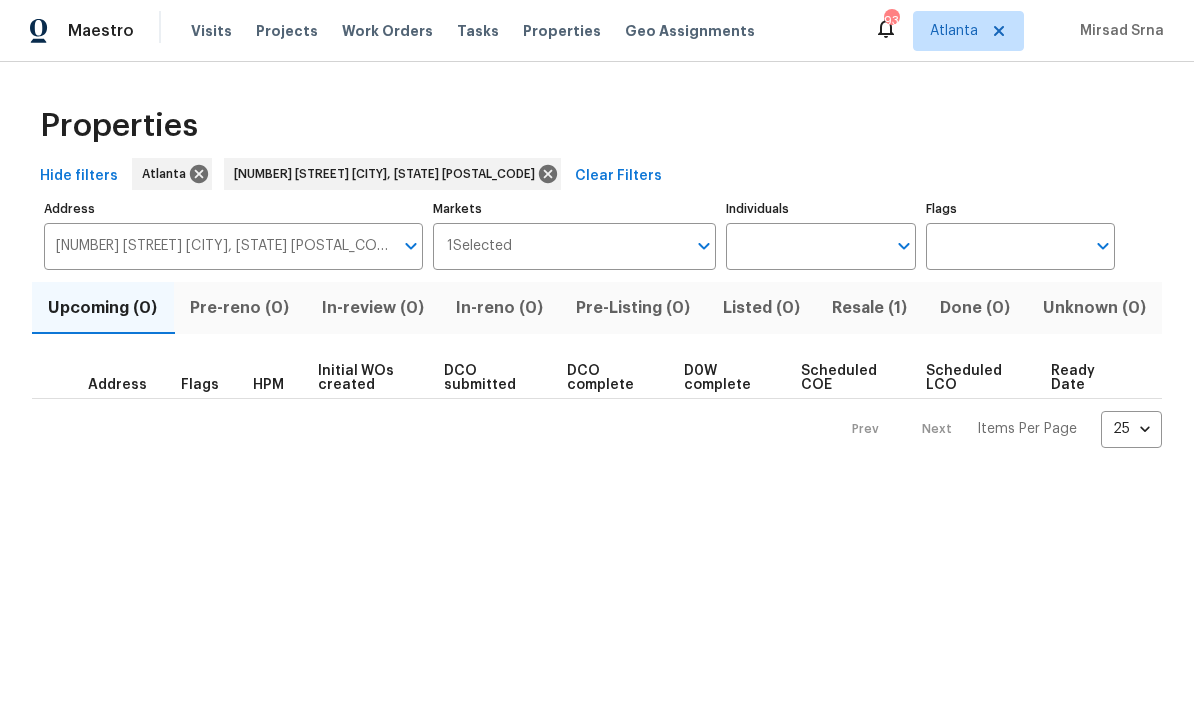 click on "Resale (1)" at bounding box center (870, 309) 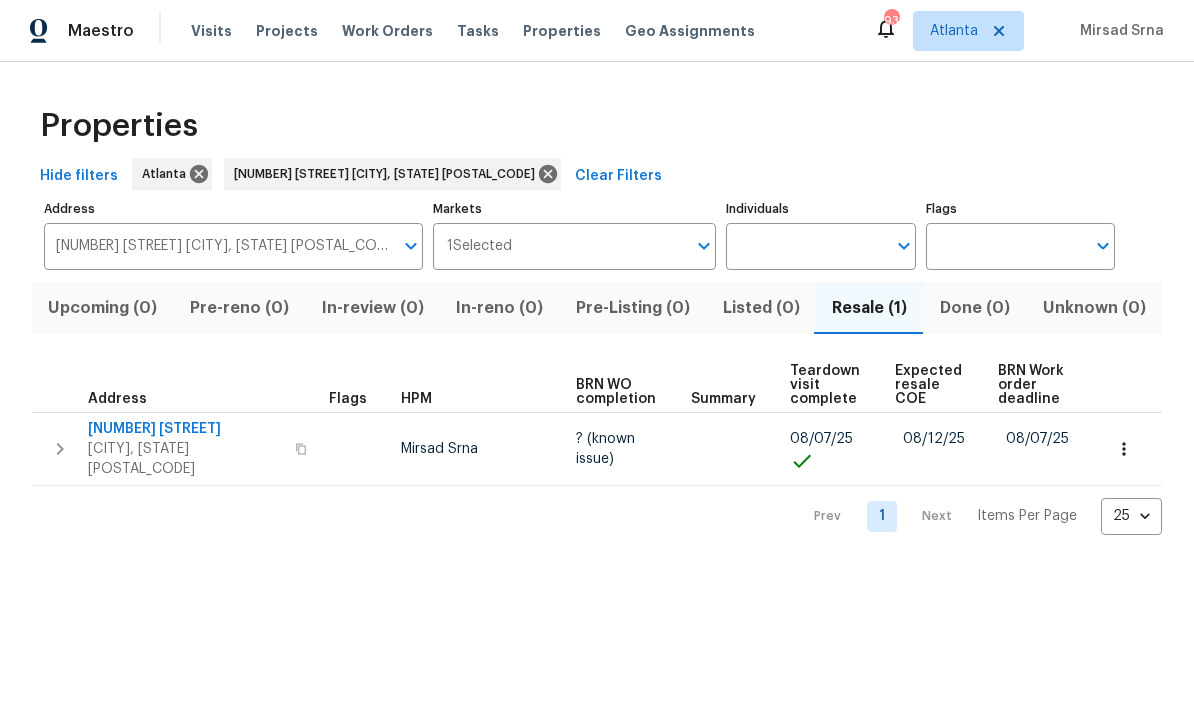 click on "[NUMBER] [STREET]" at bounding box center (185, 430) 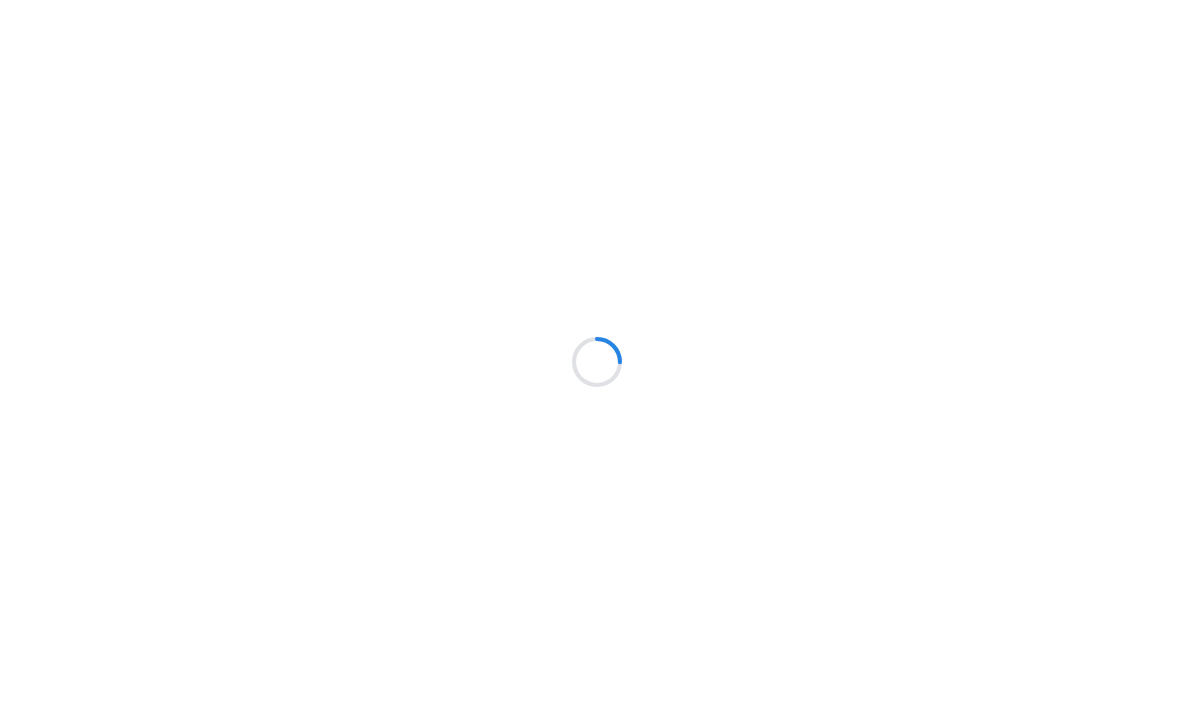 scroll, scrollTop: 0, scrollLeft: 0, axis: both 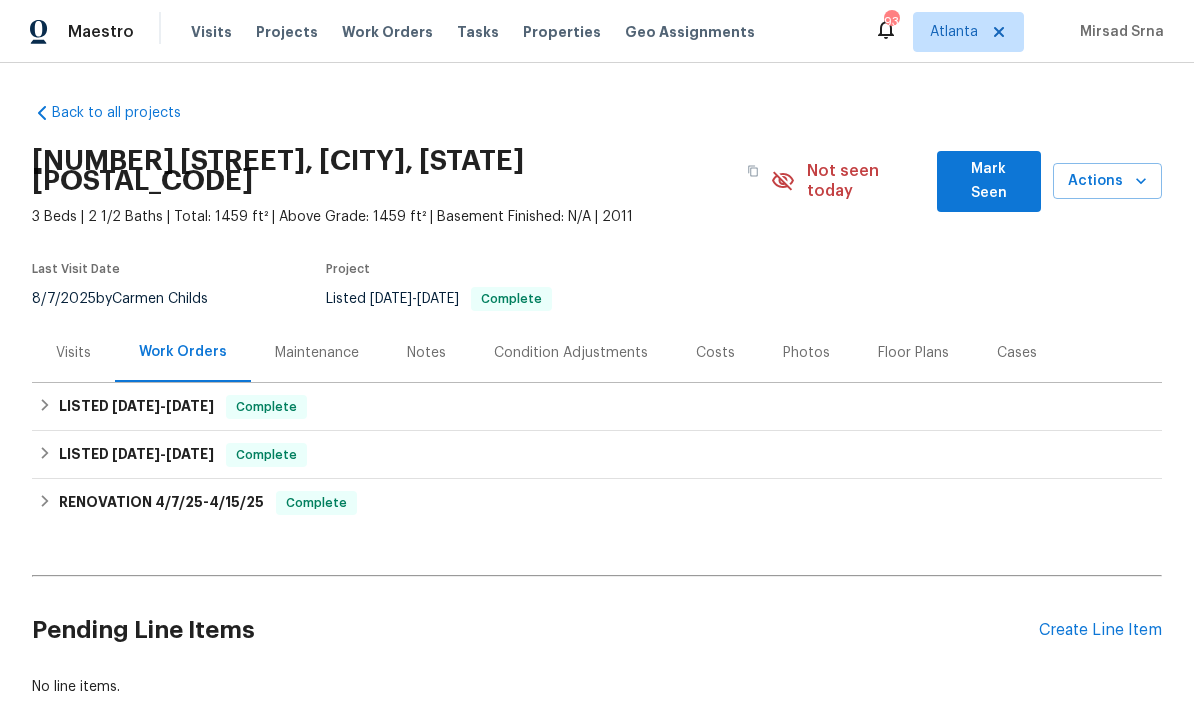 click on "Visits" at bounding box center (73, 353) 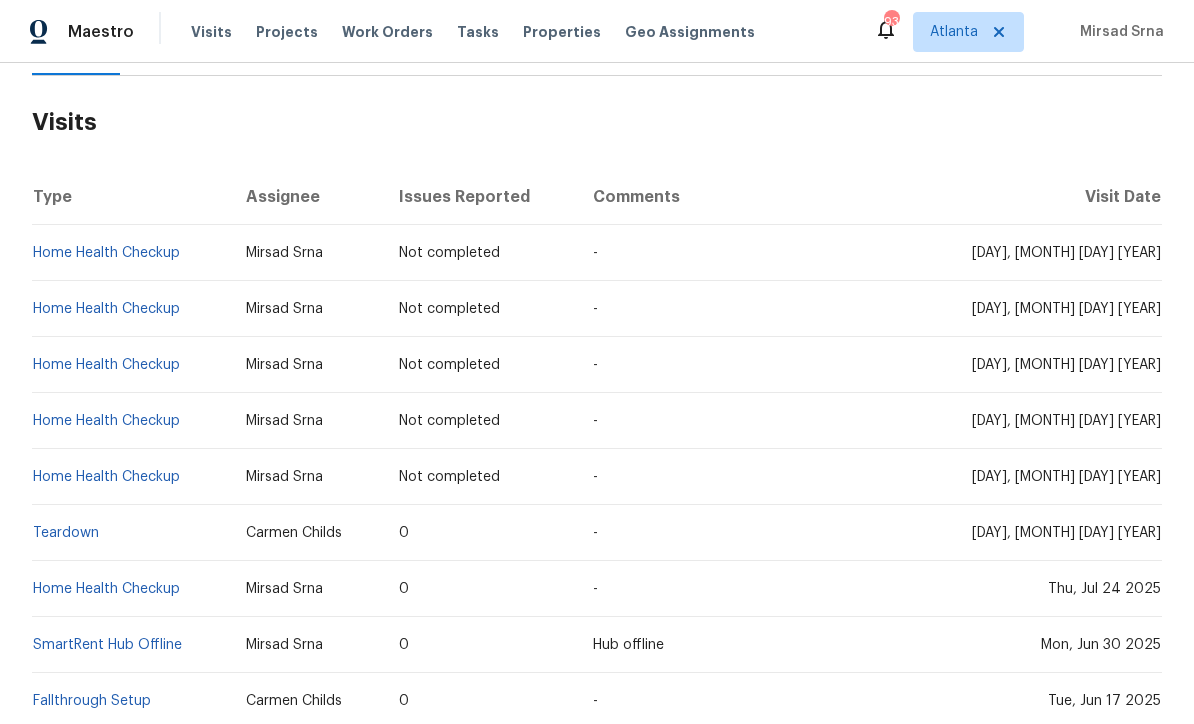 scroll, scrollTop: 299, scrollLeft: 0, axis: vertical 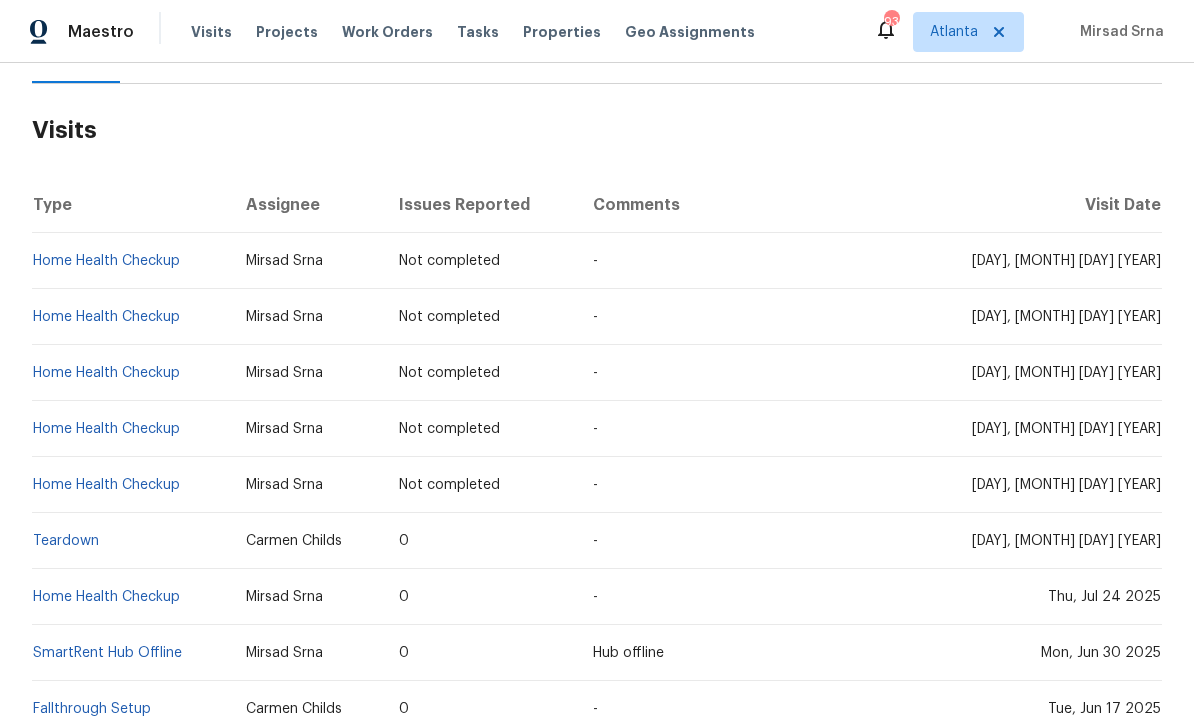 click on "[DAY], [MONTH] [DAY] [YEAR]" at bounding box center [1039, 261] 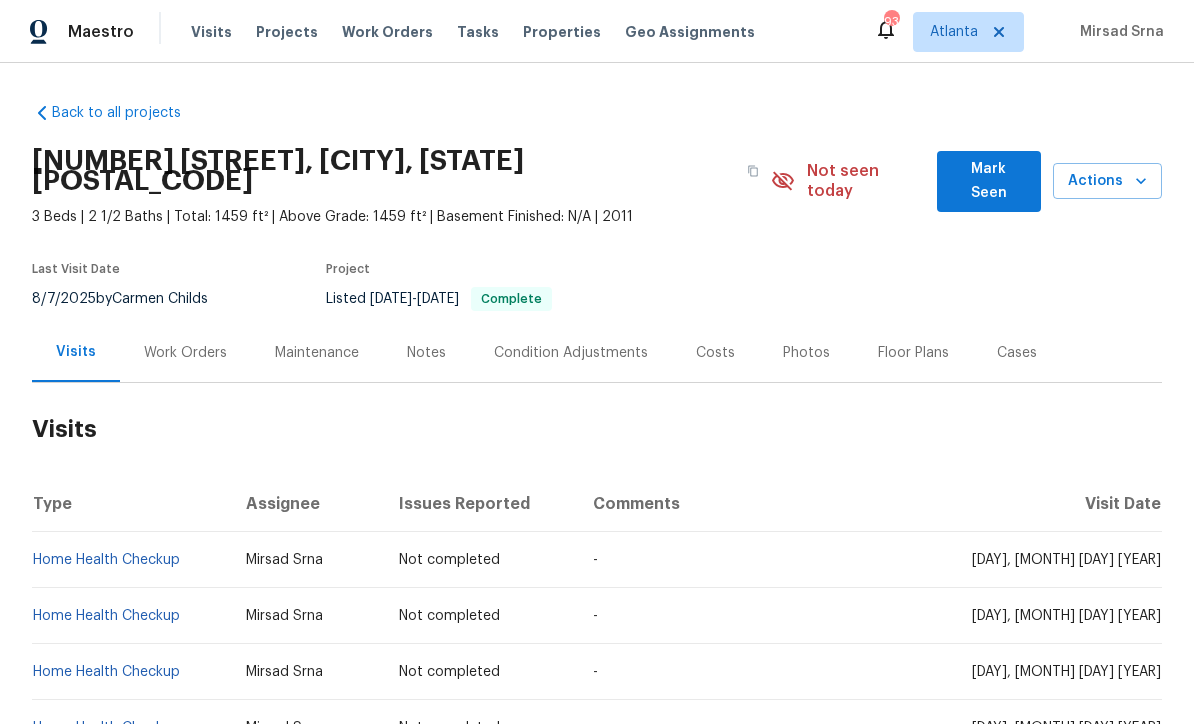 scroll, scrollTop: 0, scrollLeft: 0, axis: both 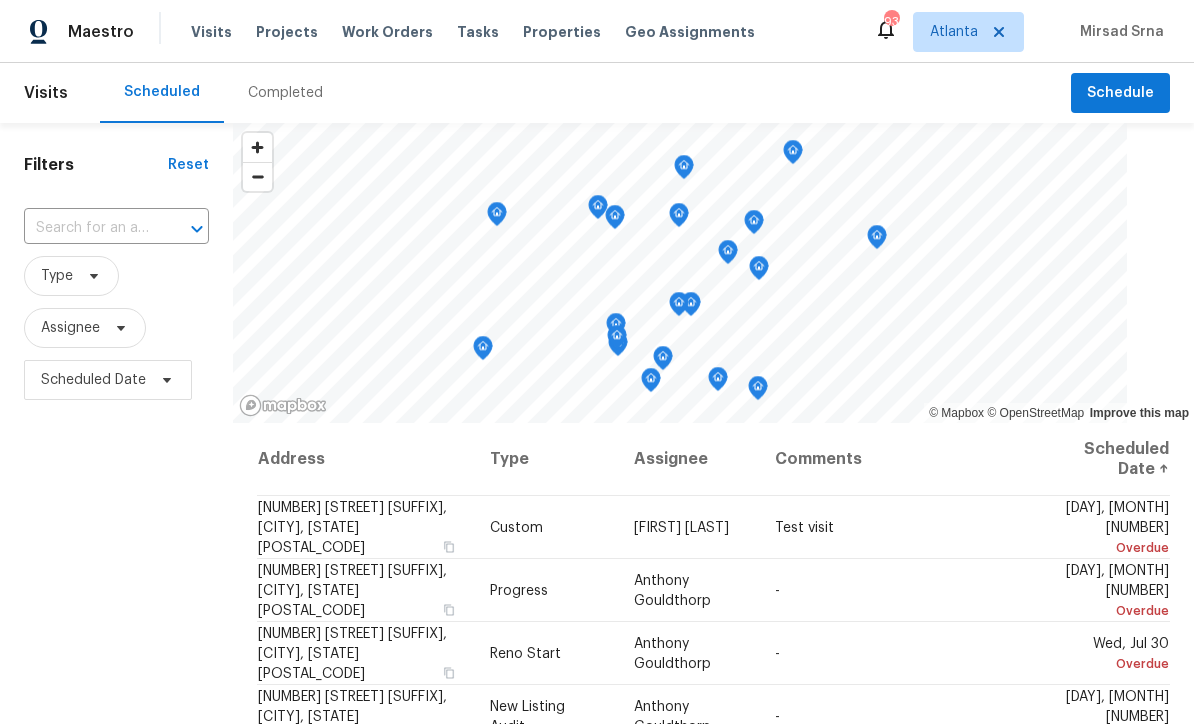 click at bounding box center [88, 228] 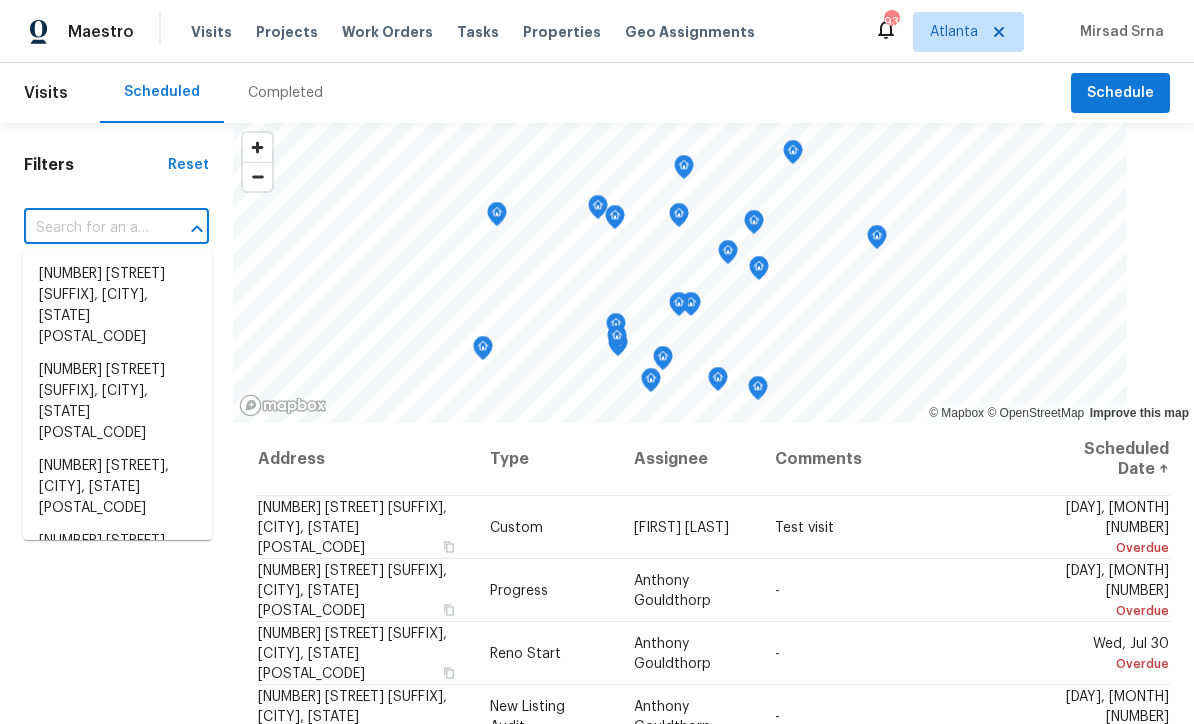 paste on "[NUMBER] [STREET] [SUFFIX] [CITY], [STATE] [POSTAL_CODE]" 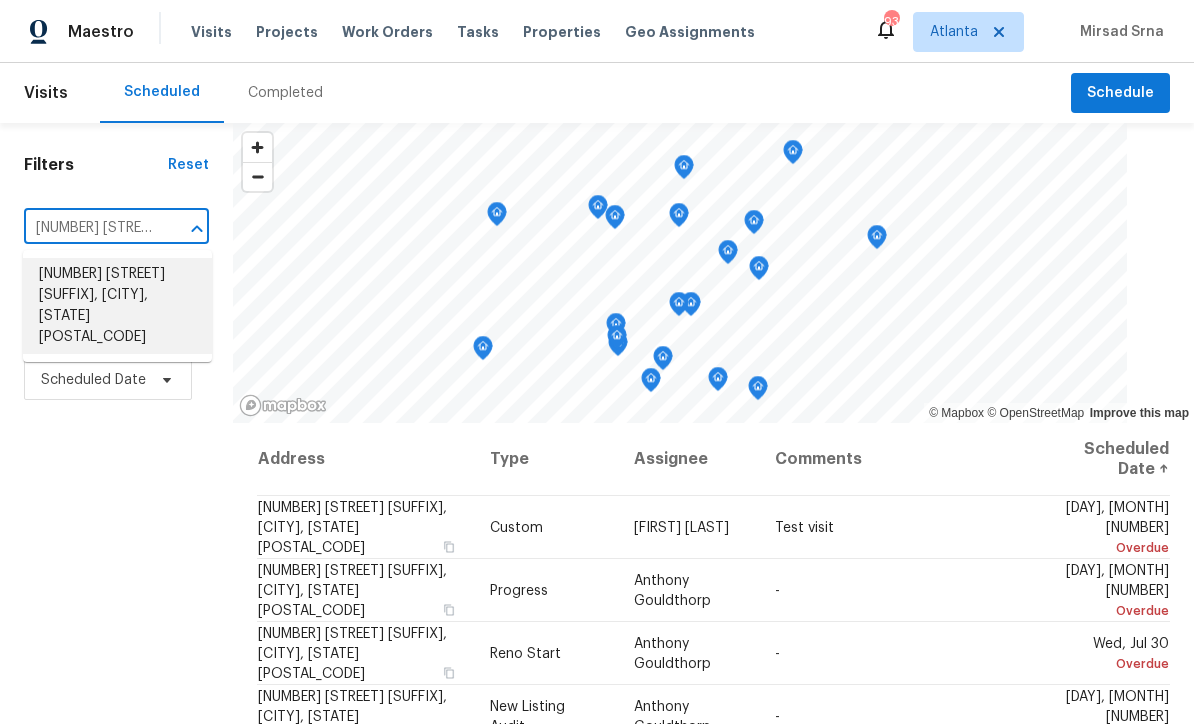 click on "148 Hill Side Way, Hiram, GA 30141" at bounding box center (117, 306) 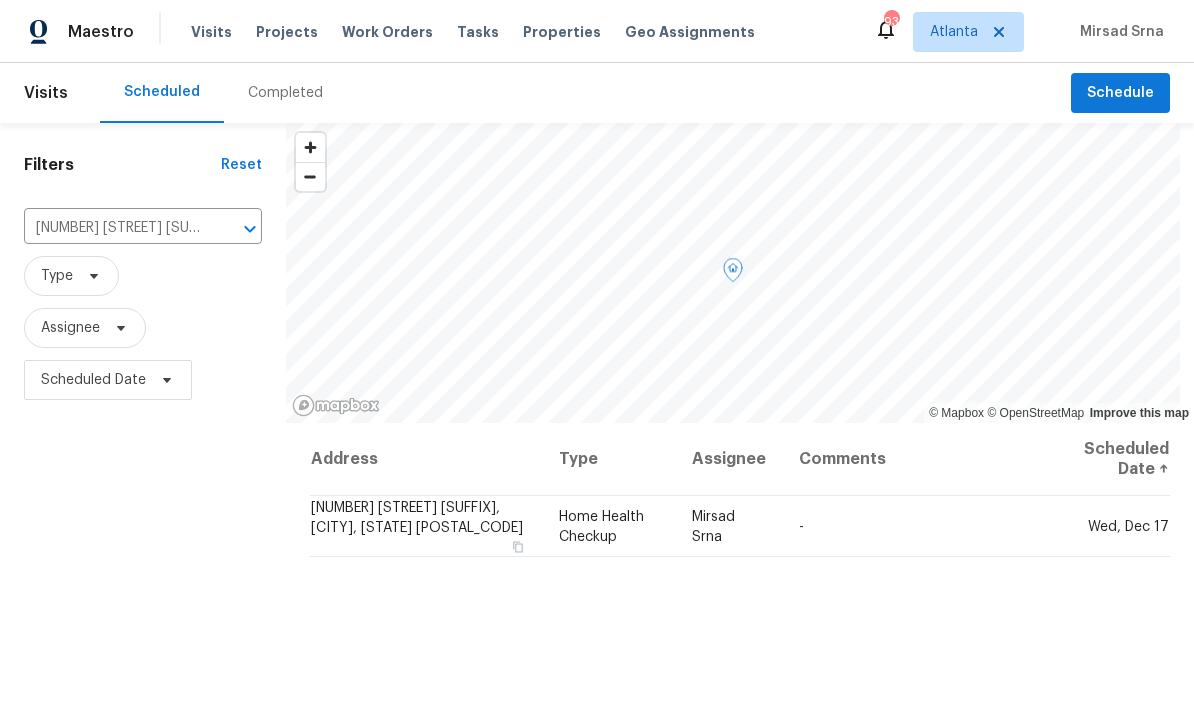 click 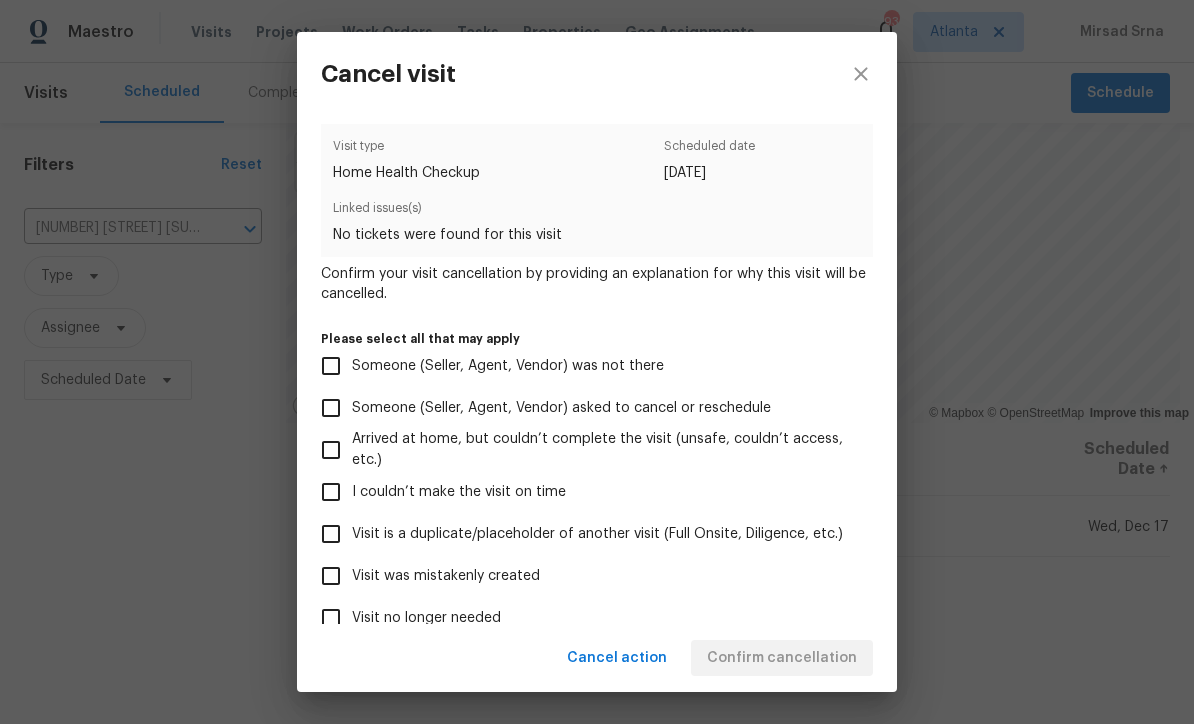 click on "Visit was mistakenly created" at bounding box center [331, 576] 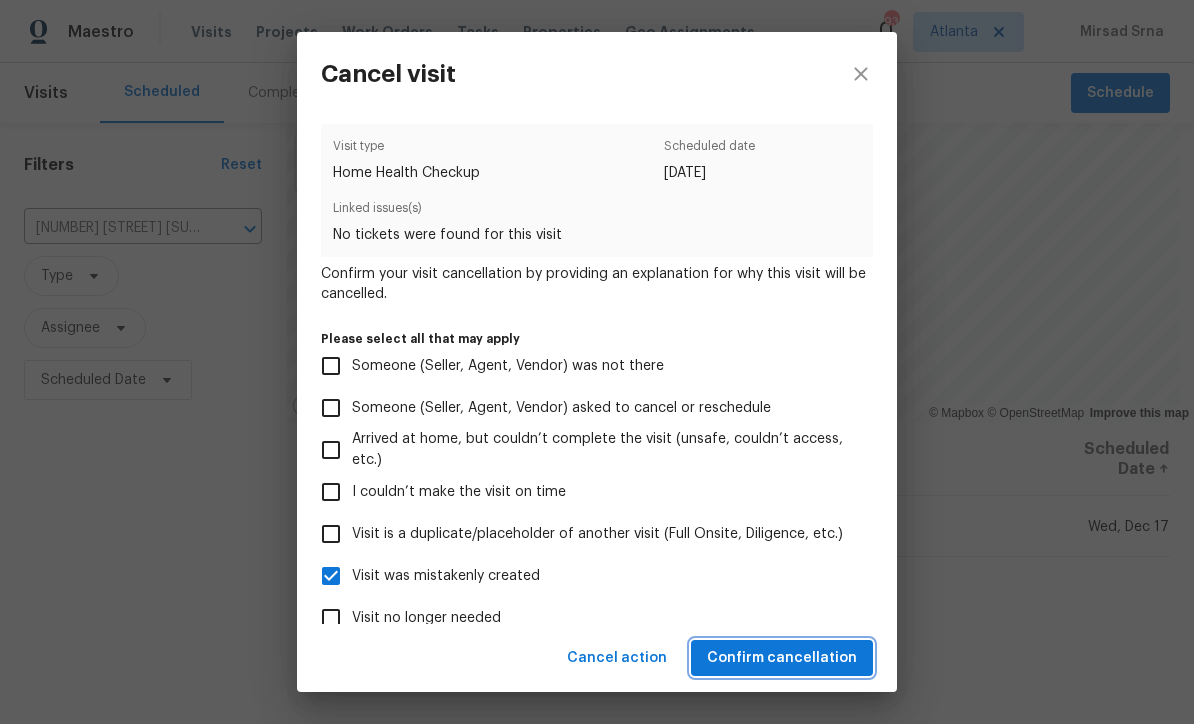 click on "Confirm cancellation" at bounding box center [782, 658] 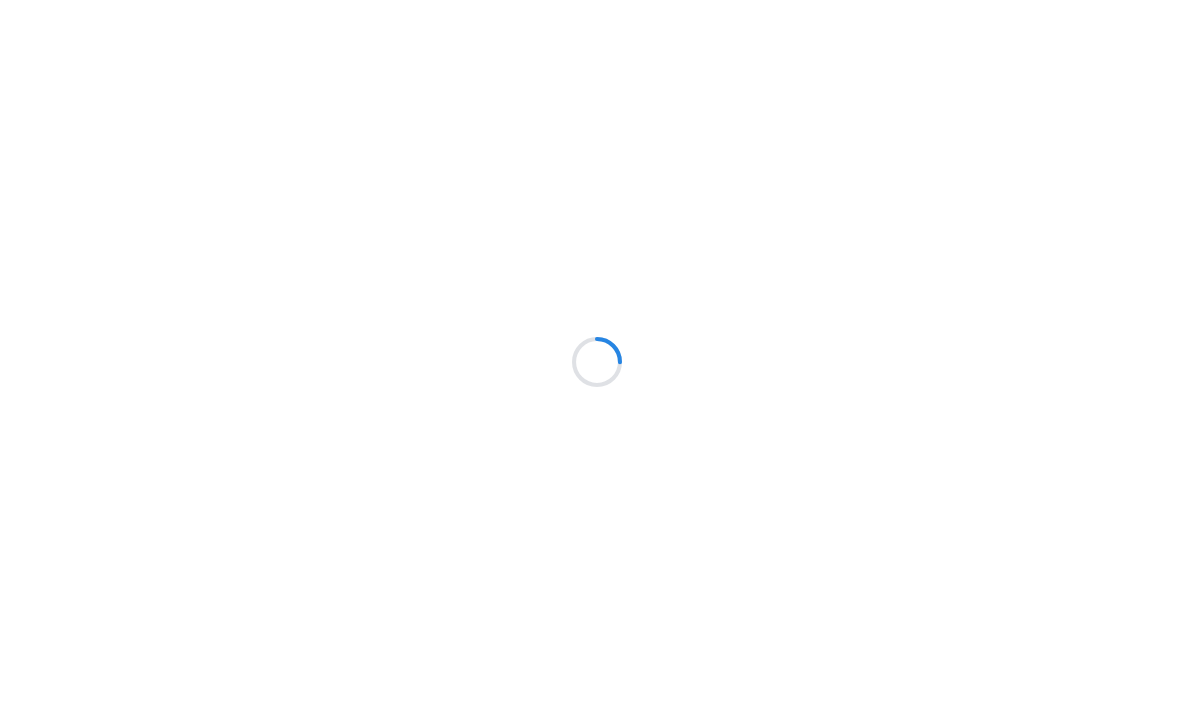 scroll, scrollTop: 0, scrollLeft: 0, axis: both 